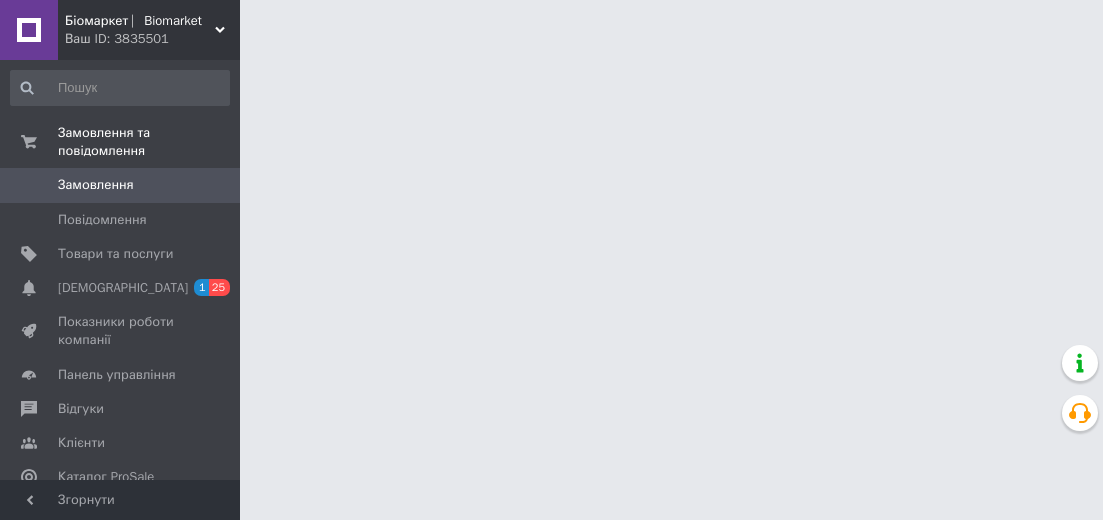 scroll, scrollTop: 0, scrollLeft: 0, axis: both 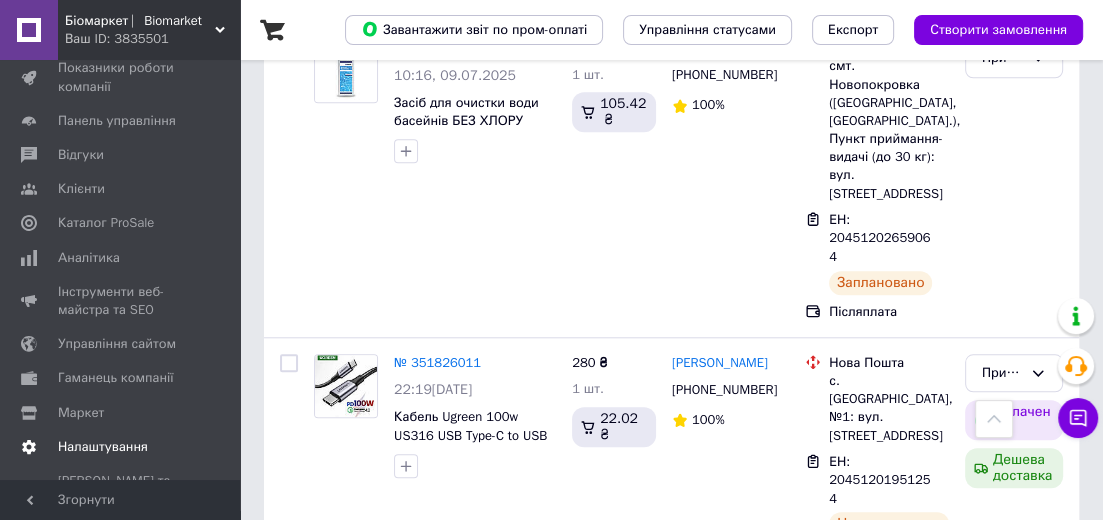 click on "Налаштування" at bounding box center (120, 447) 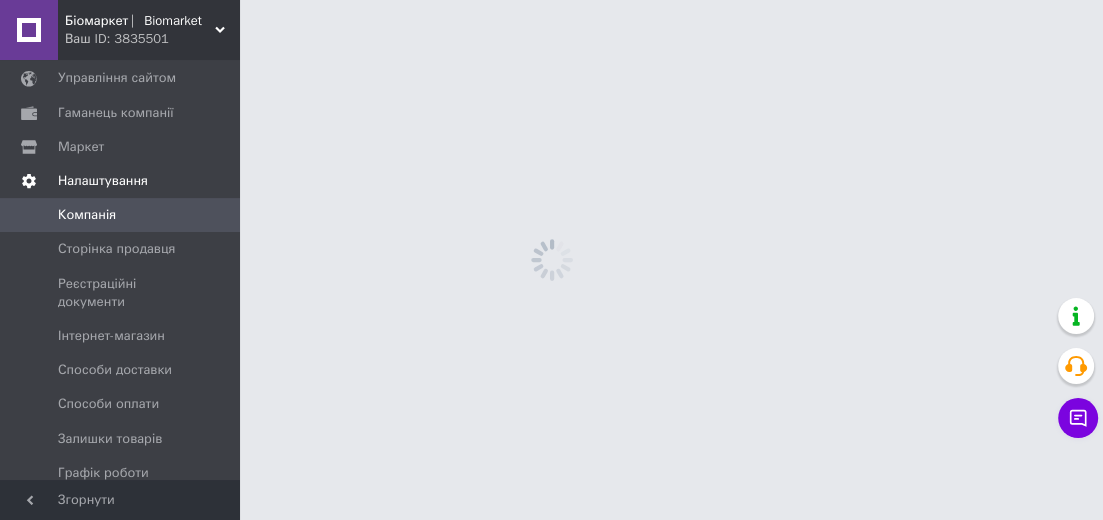 scroll, scrollTop: 0, scrollLeft: 0, axis: both 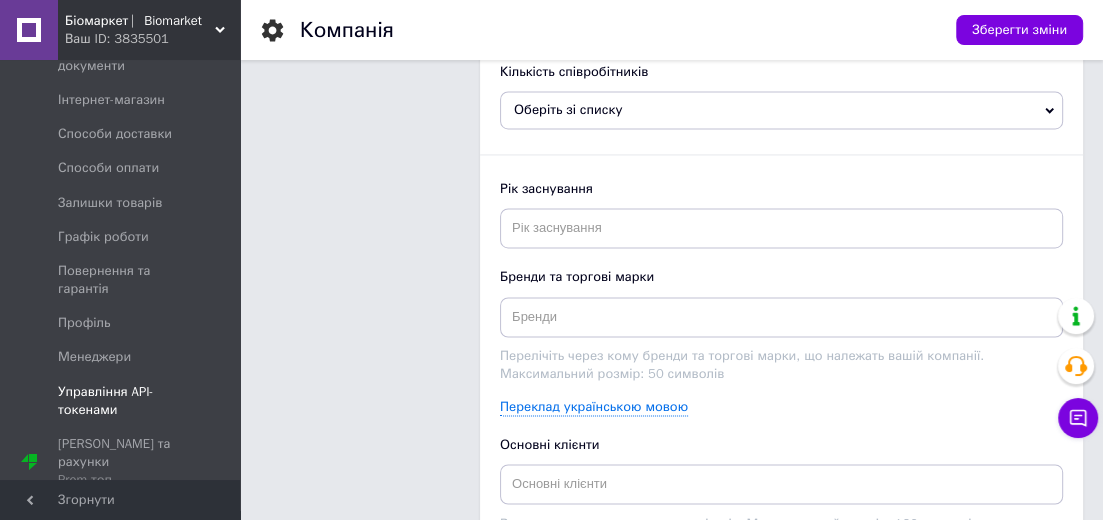 click on "Управління API-токенами" at bounding box center (121, 401) 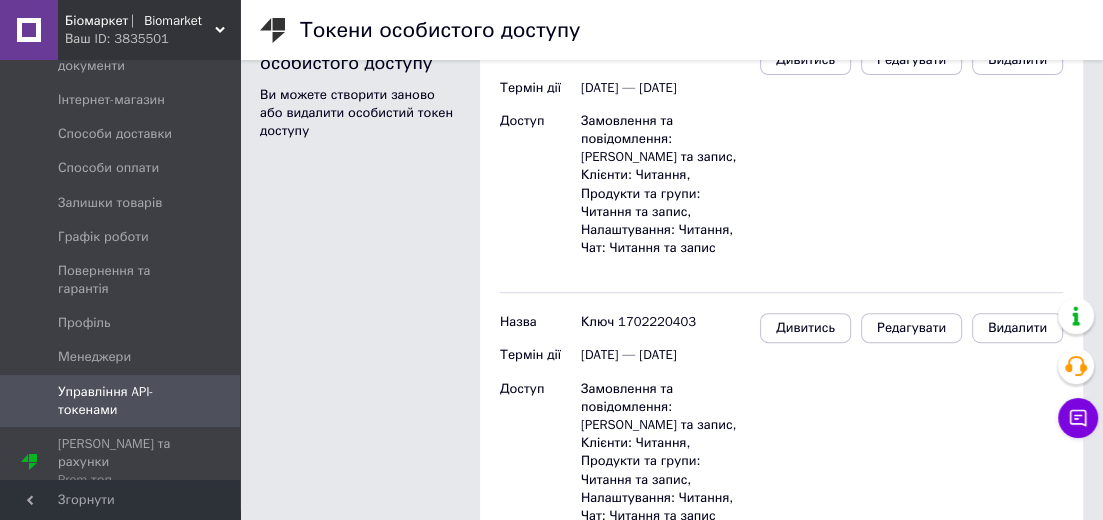 scroll, scrollTop: 235, scrollLeft: 0, axis: vertical 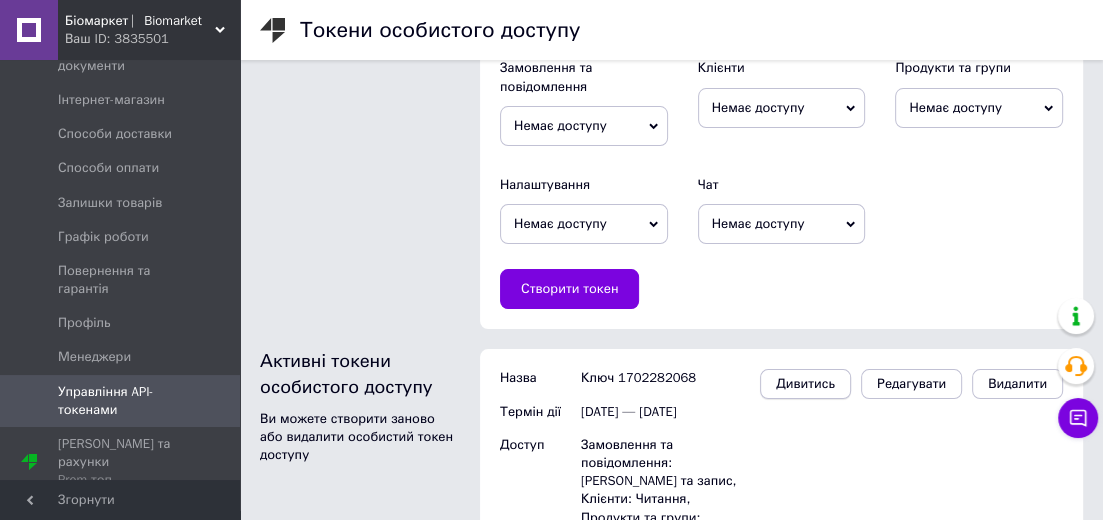 click on "Дивитись" at bounding box center (805, 384) 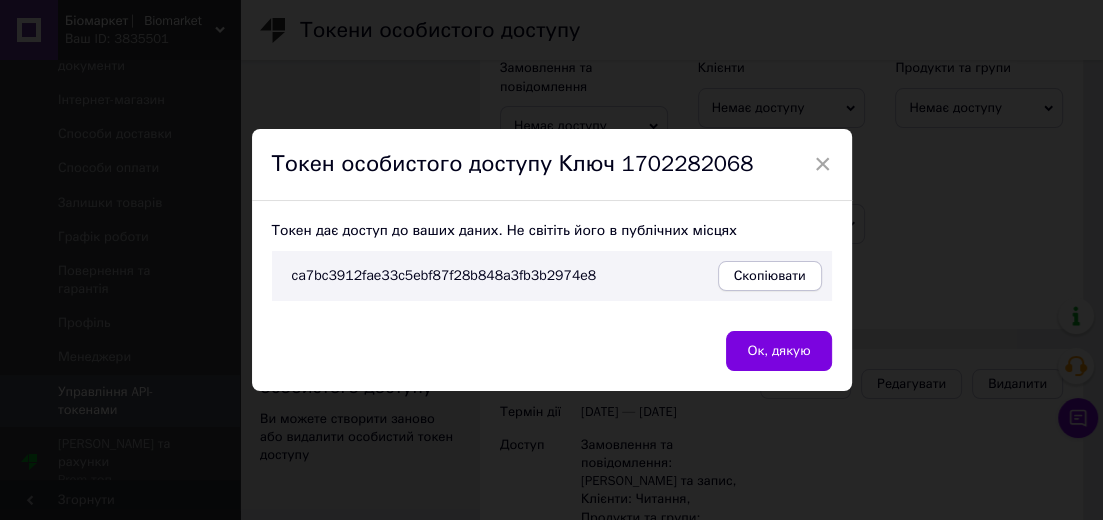 click on "Скопіювати" at bounding box center [770, 276] 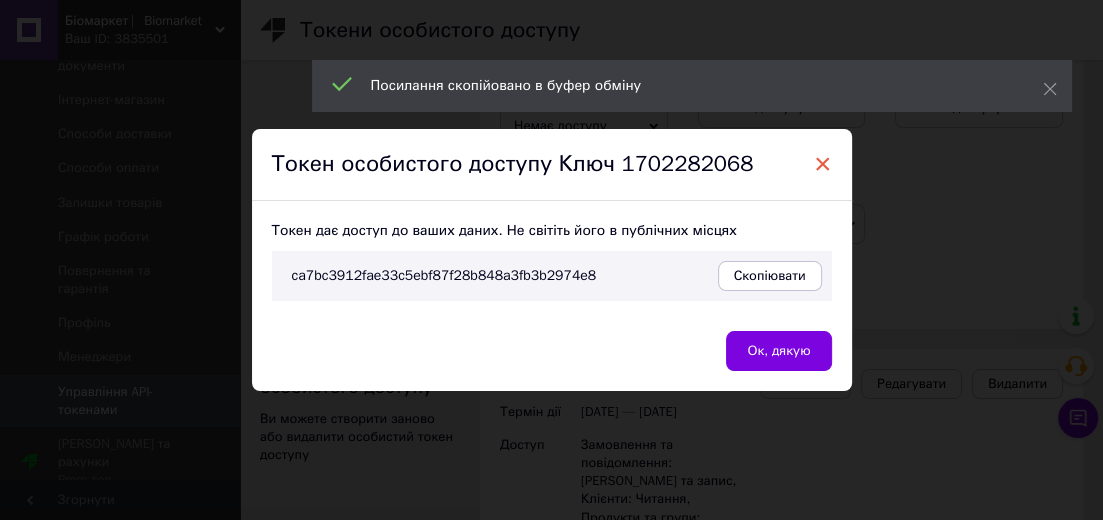 click on "×" at bounding box center [823, 164] 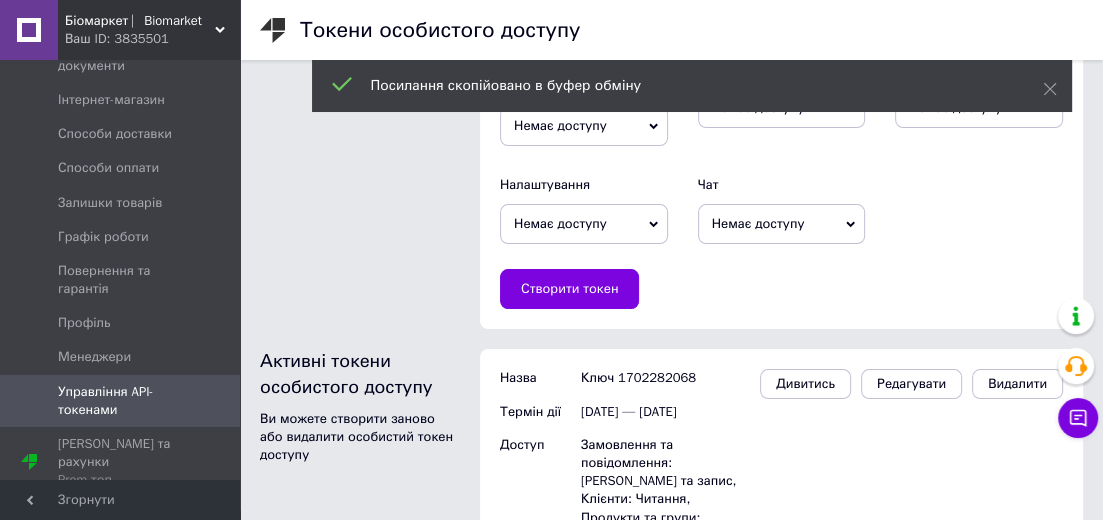 click on "Створення особистого токена Ви можете створити особистий токен доступу для кожного
використовуваного додатка, до якого необхідно надати
доступ" at bounding box center (360, 97) 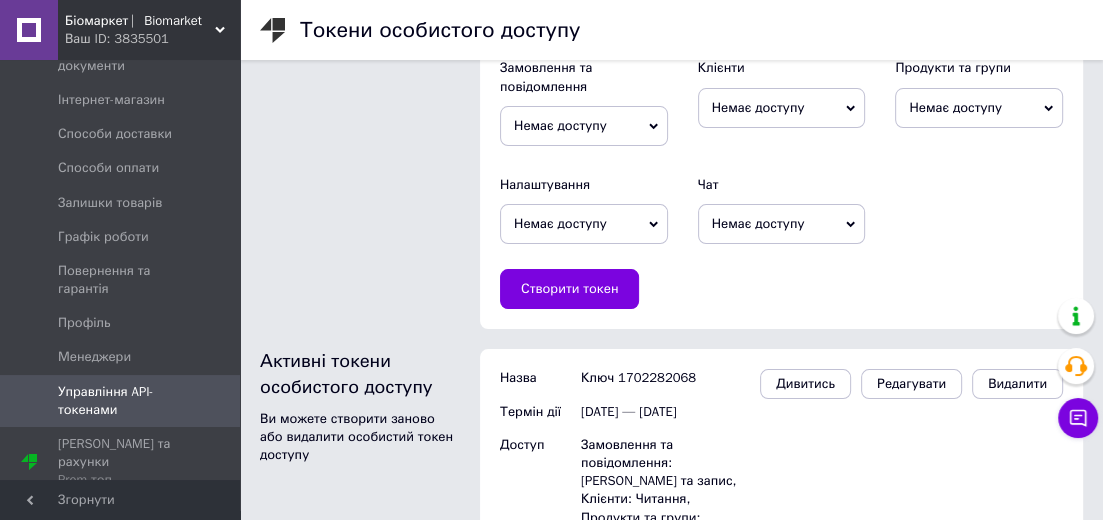 click on "Створення особистого токена Ви можете створити особистий токен доступу для кожного
використовуваного додатка, до якого необхідно надати
доступ" at bounding box center (360, 97) 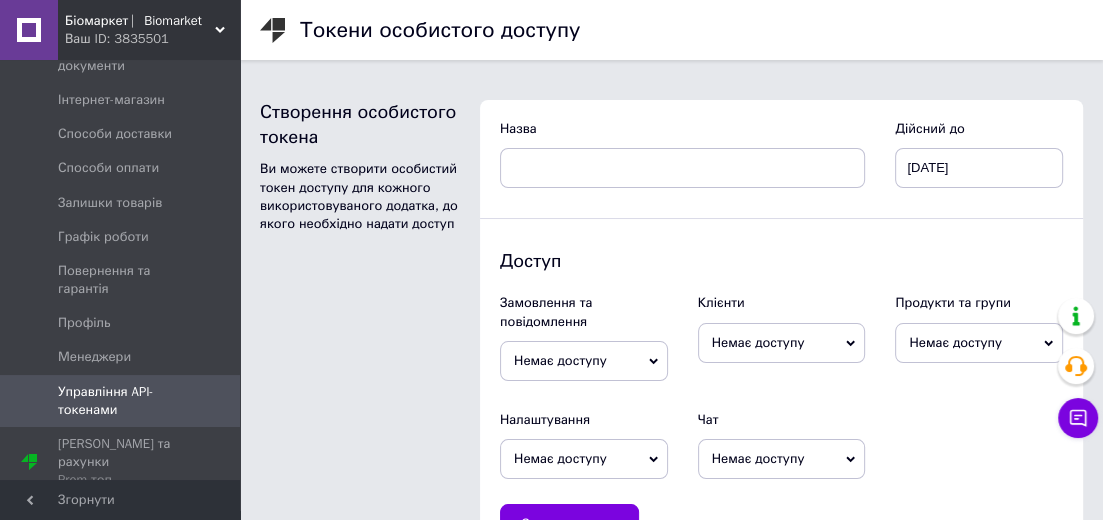 click on "Створення особистого токена Ви можете створити особистий токен доступу для кожного
використовуваного додатка, до якого необхідно надати
доступ" at bounding box center [360, 332] 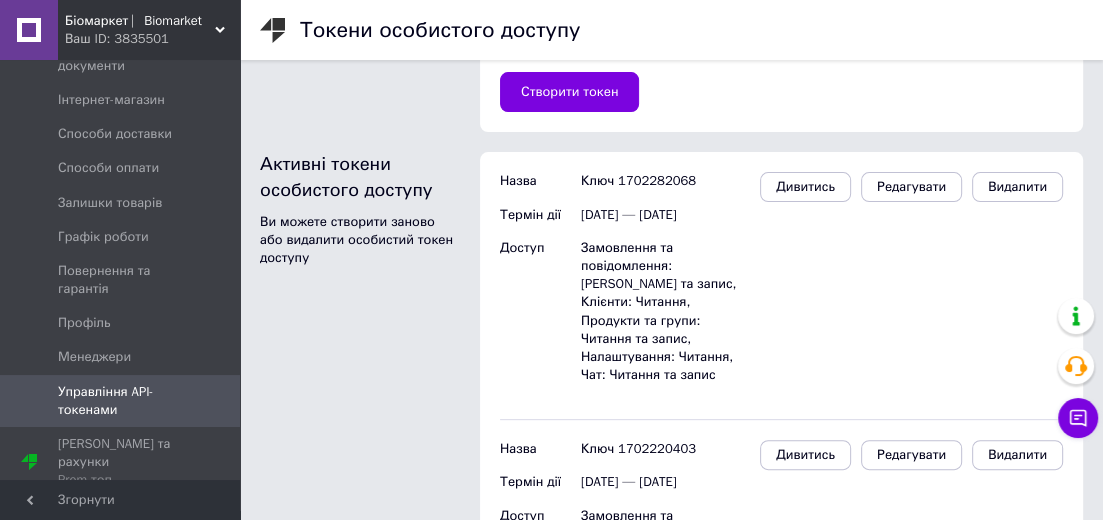 scroll, scrollTop: 0, scrollLeft: 0, axis: both 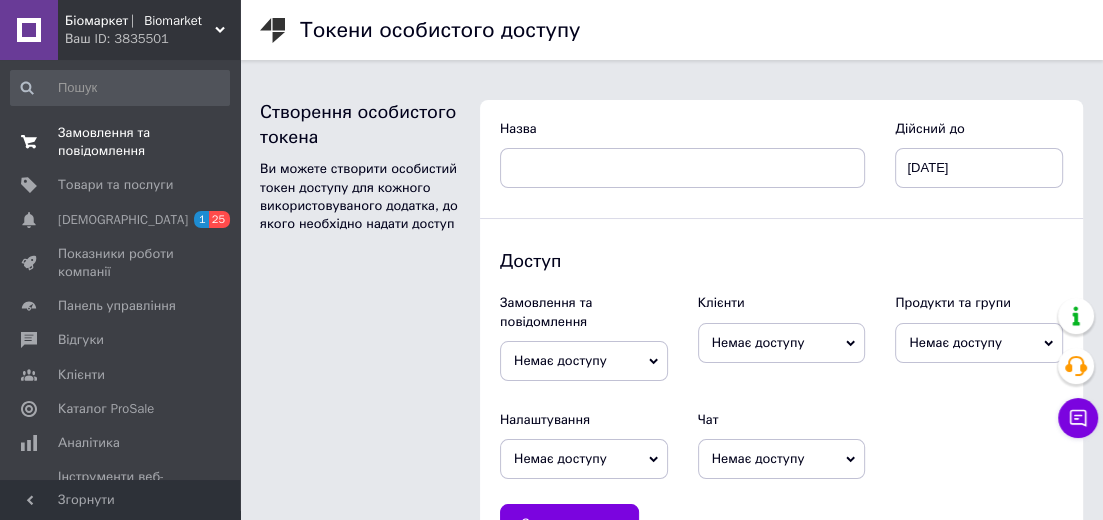 click on "Замовлення та повідомлення" at bounding box center (121, 142) 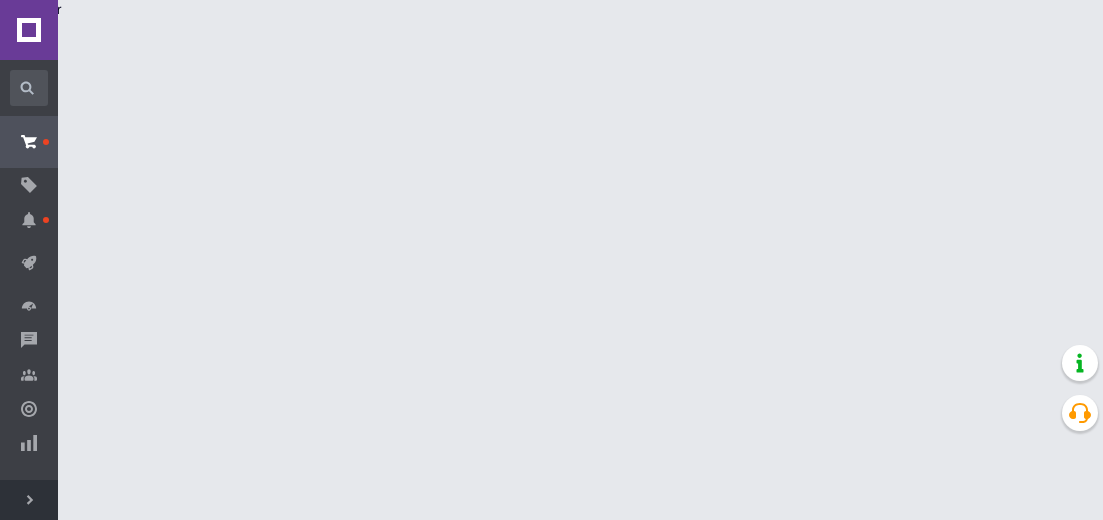 scroll, scrollTop: 0, scrollLeft: 0, axis: both 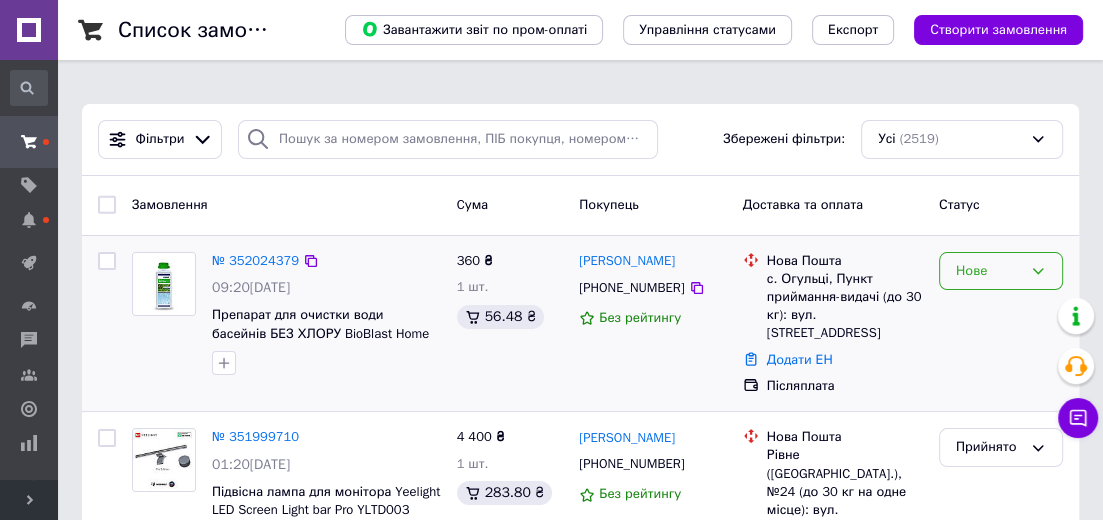 click on "Нове" at bounding box center (989, 271) 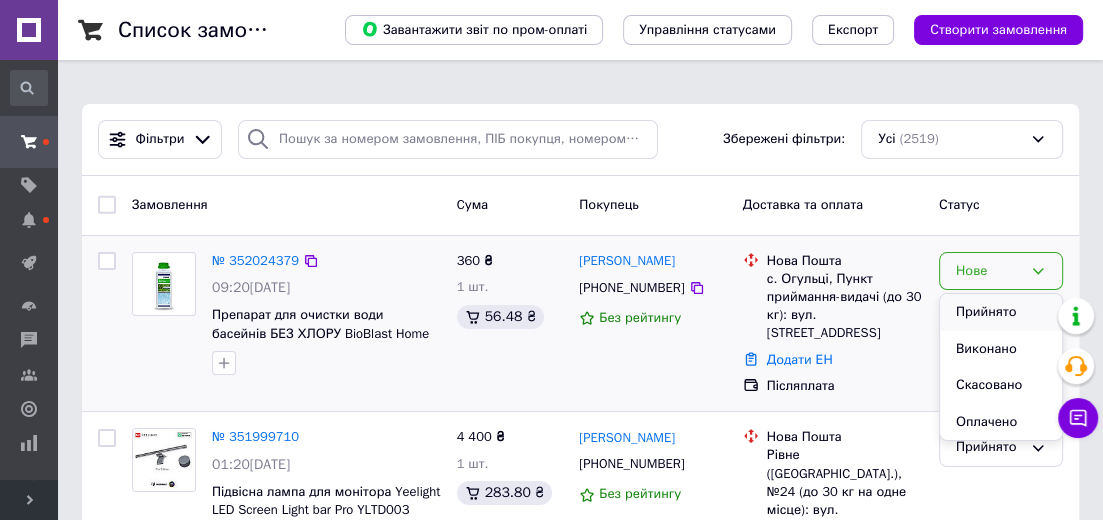 click on "Прийнято" at bounding box center [1001, 312] 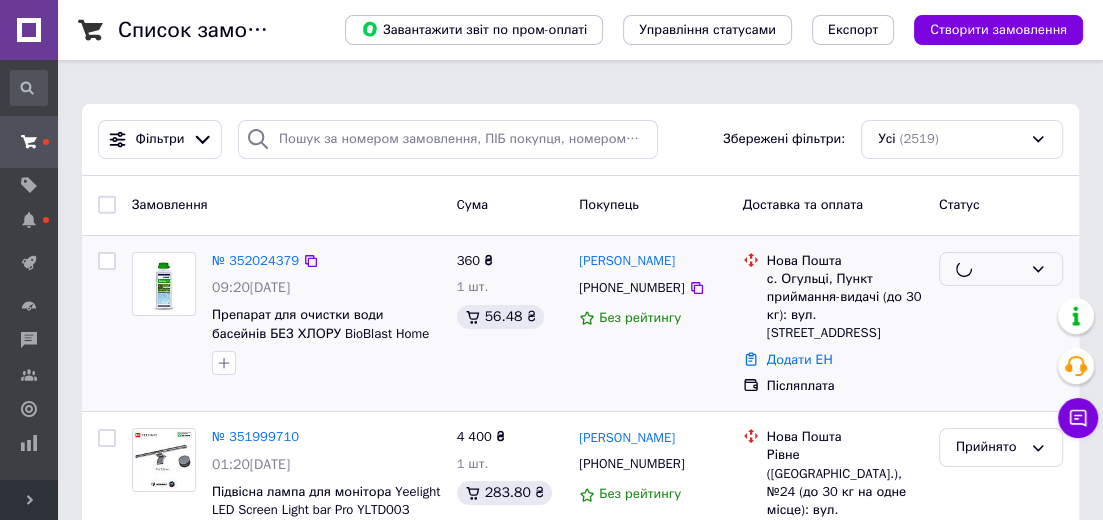 click on "Фільтри Збережені фільтри: Усі (2519)" at bounding box center [580, 140] 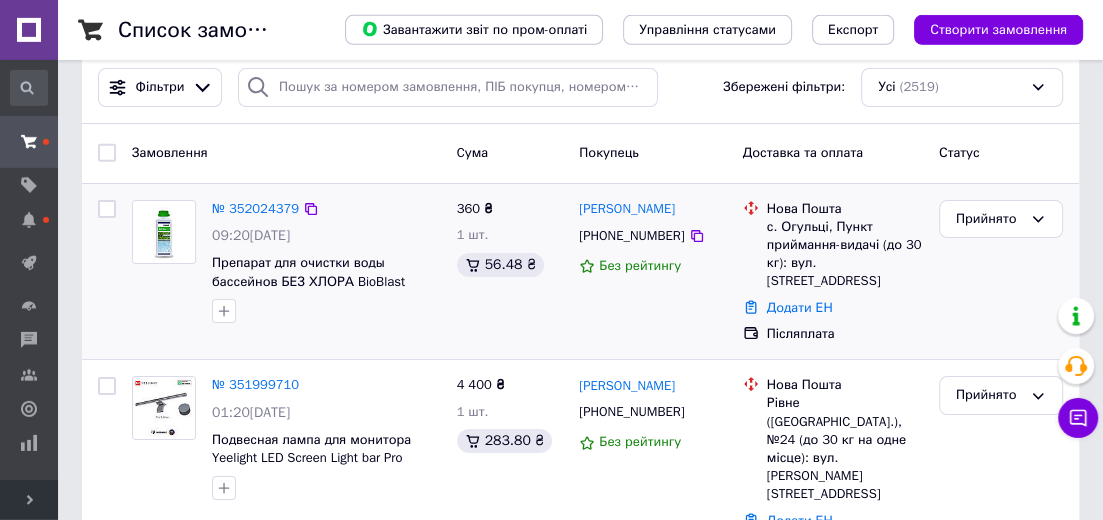 scroll, scrollTop: 0, scrollLeft: 0, axis: both 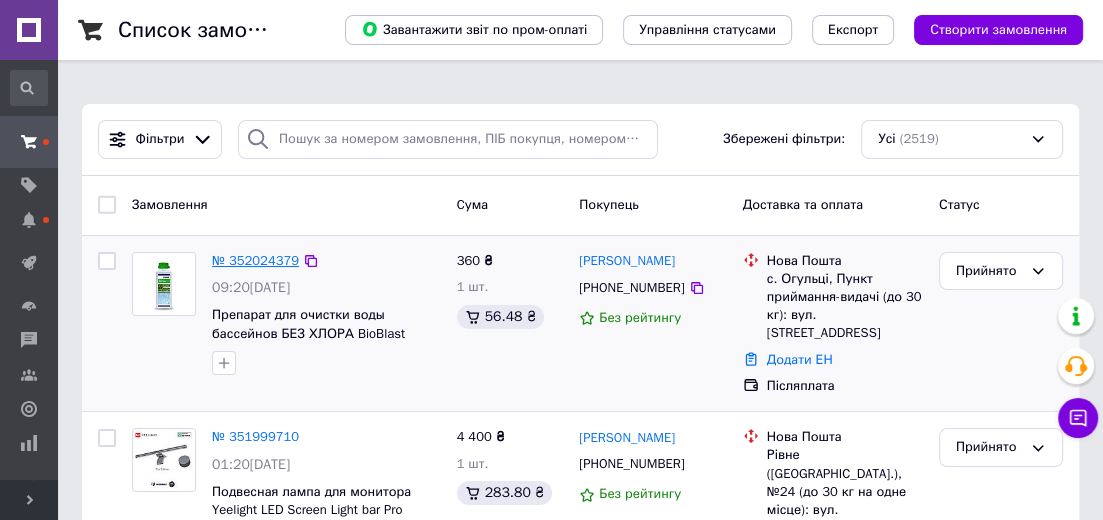click on "№ 352024379" at bounding box center (255, 260) 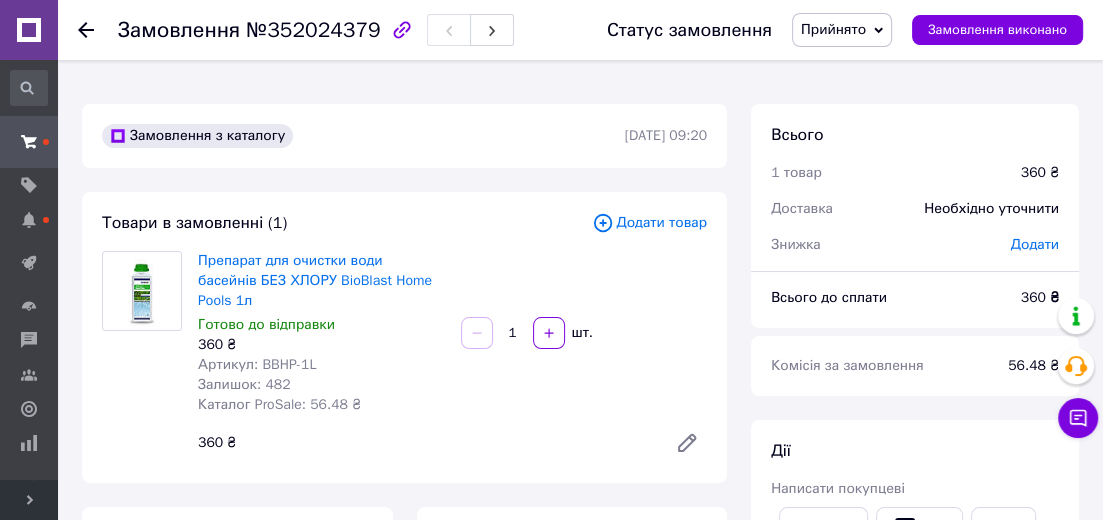 click on "Замовлення з каталогу" at bounding box center [361, 136] 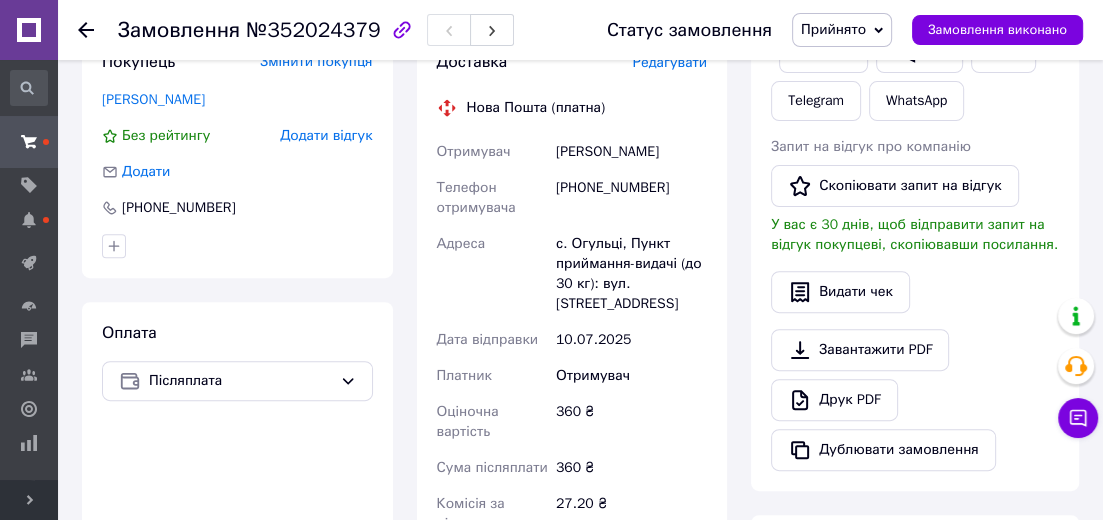scroll, scrollTop: 44, scrollLeft: 0, axis: vertical 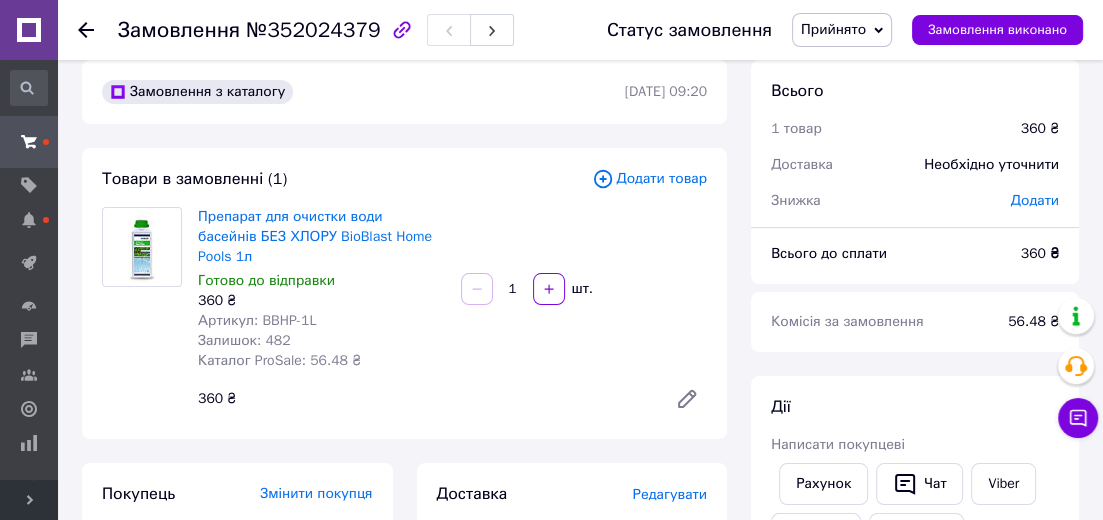 click on "Товари в замовленні (1)" at bounding box center (347, 179) 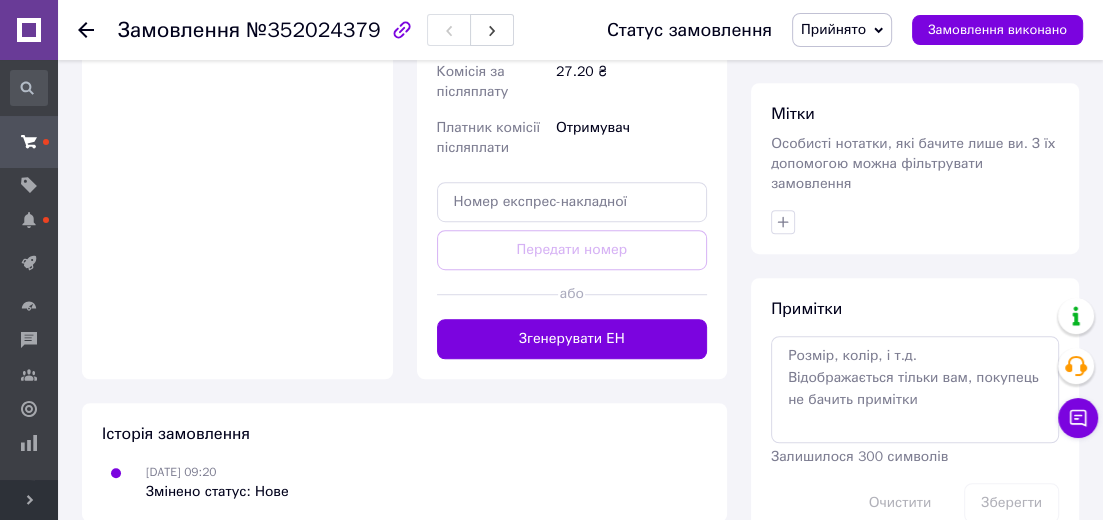 scroll, scrollTop: 260, scrollLeft: 0, axis: vertical 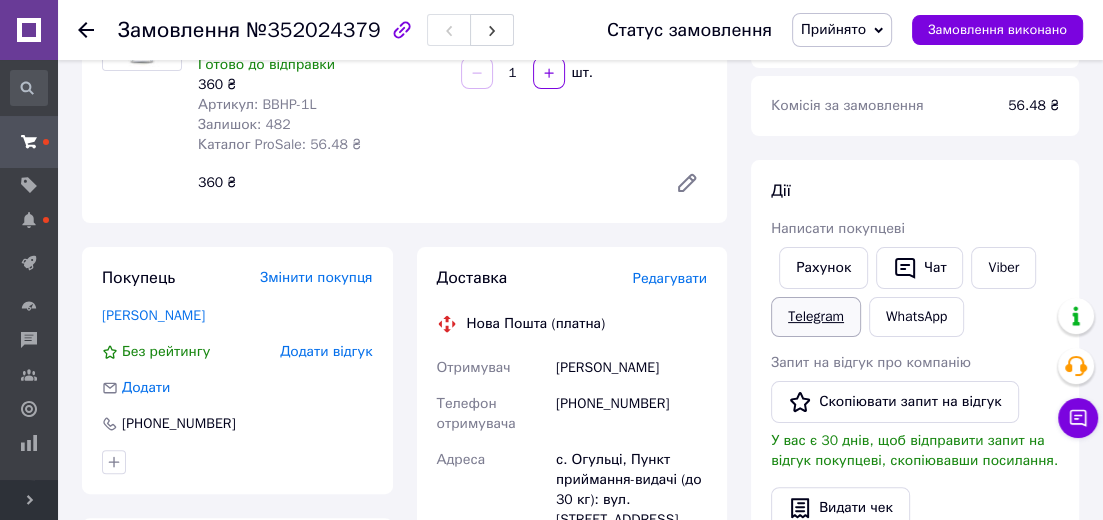 click on "Telegram" at bounding box center [816, 317] 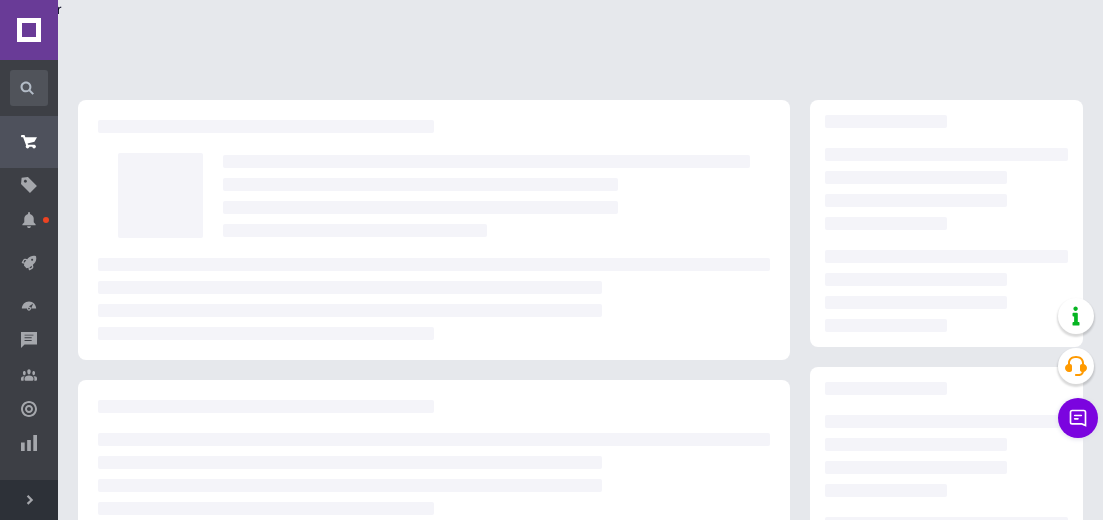 scroll, scrollTop: 0, scrollLeft: 0, axis: both 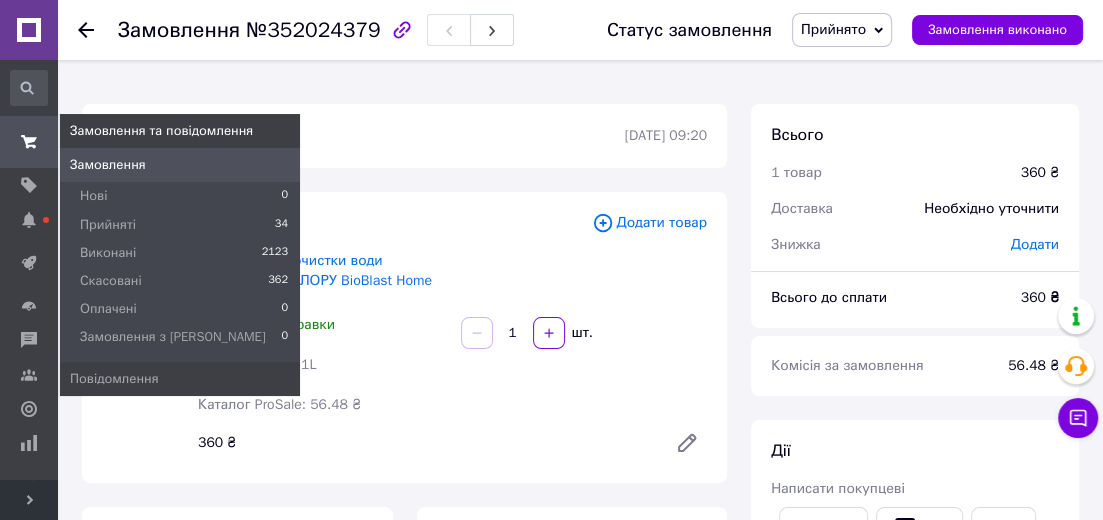 click at bounding box center [29, 142] 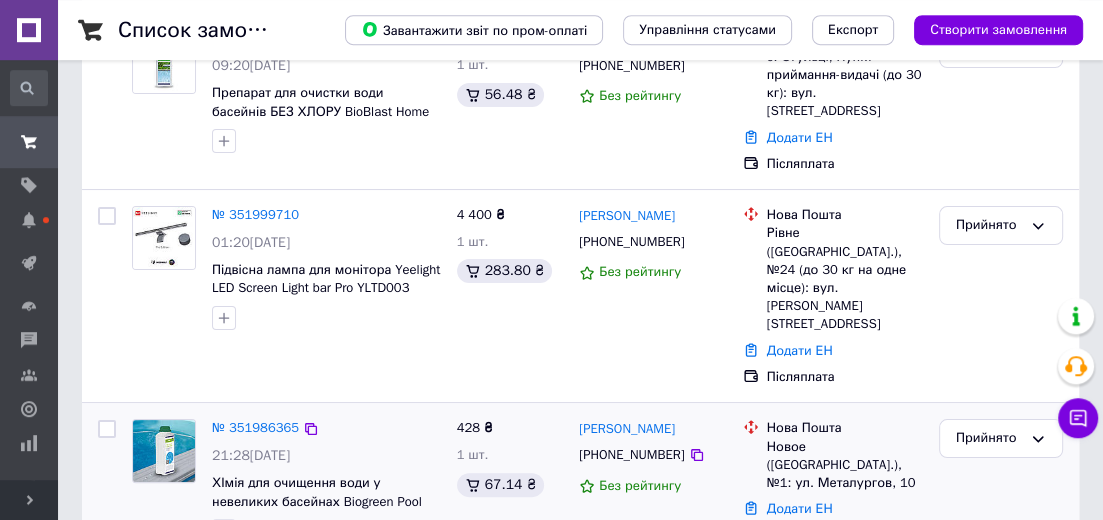 scroll, scrollTop: 324, scrollLeft: 0, axis: vertical 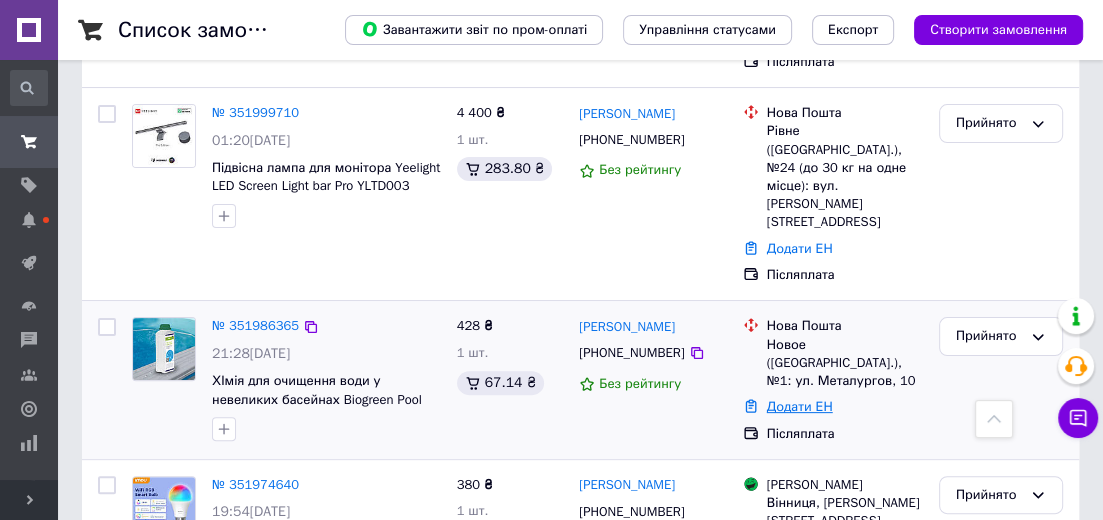 click on "Додати ЕН" at bounding box center (800, 406) 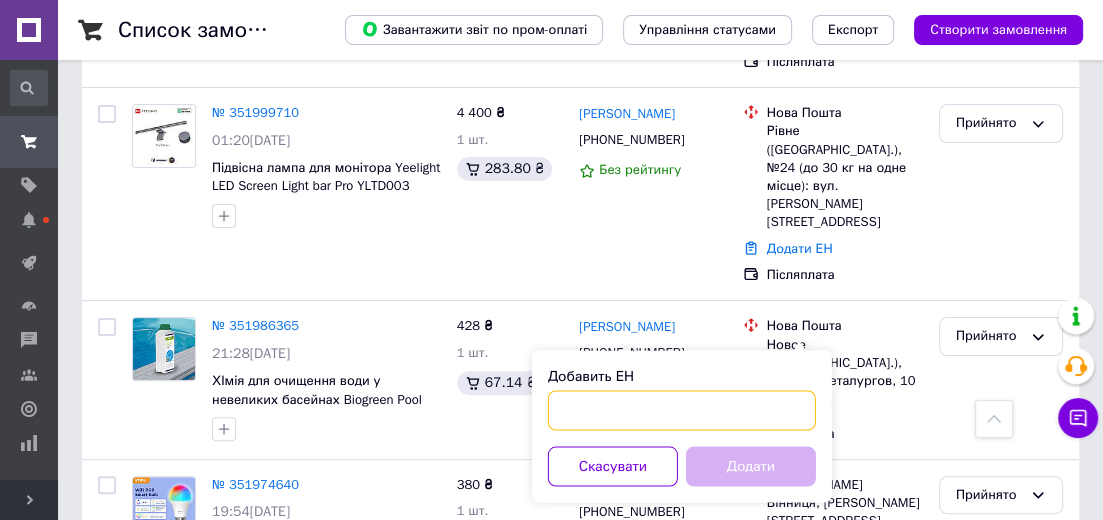 click on "Добавить ЕН" at bounding box center [682, 410] 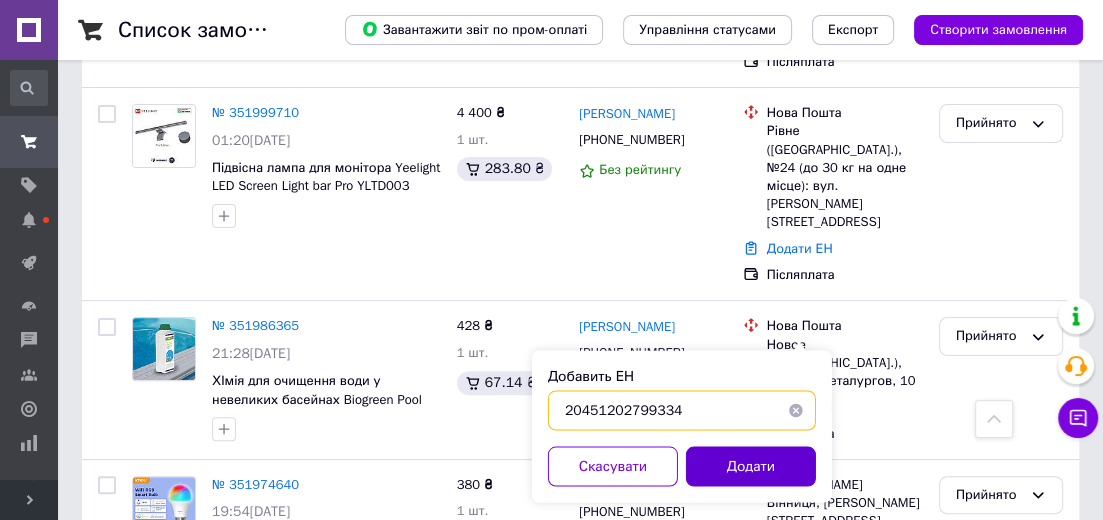 type on "20451202799334" 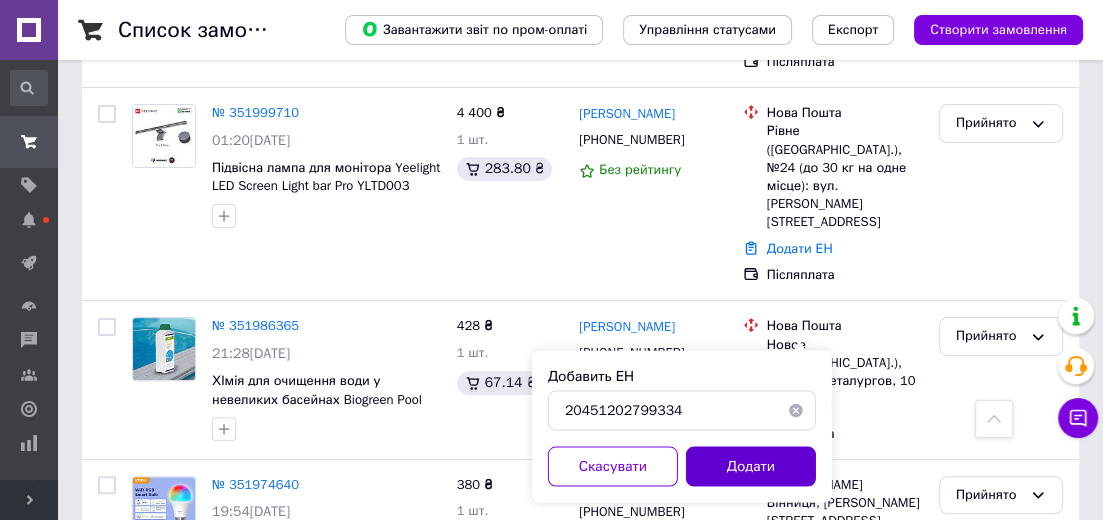 click on "Додати" at bounding box center [751, 466] 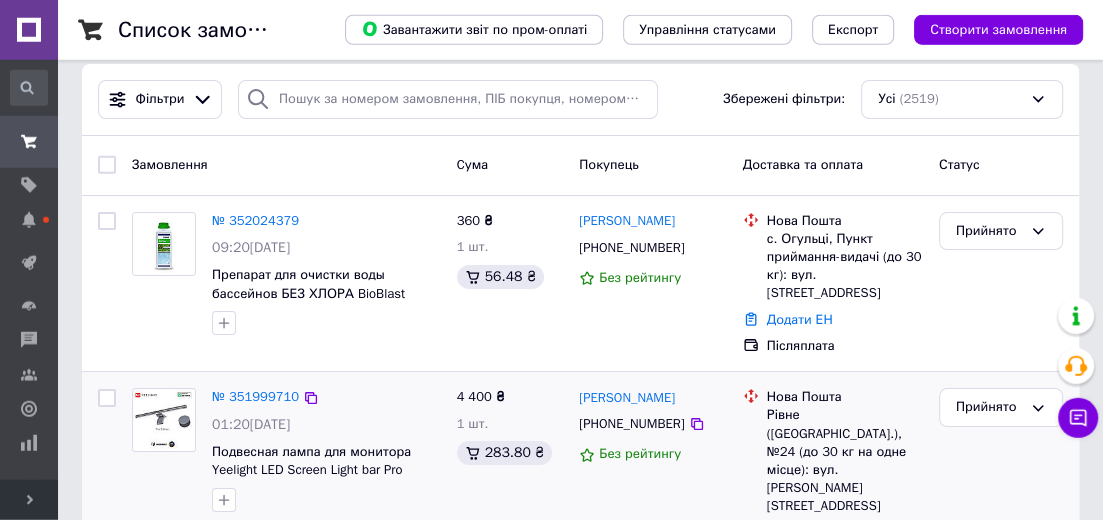 scroll, scrollTop: 0, scrollLeft: 0, axis: both 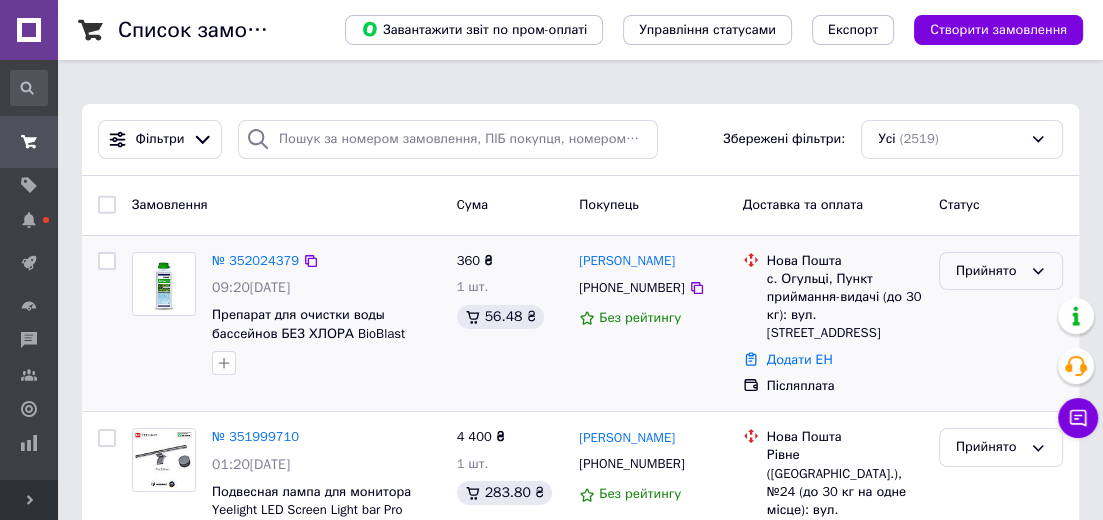 click on "Прийнято" at bounding box center [989, 271] 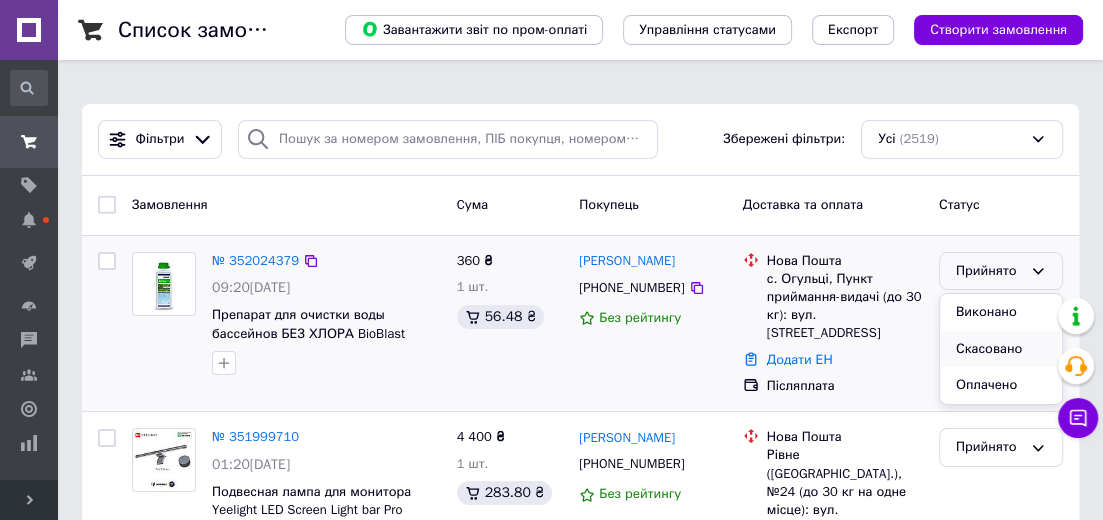 click on "Скасовано" at bounding box center [1001, 349] 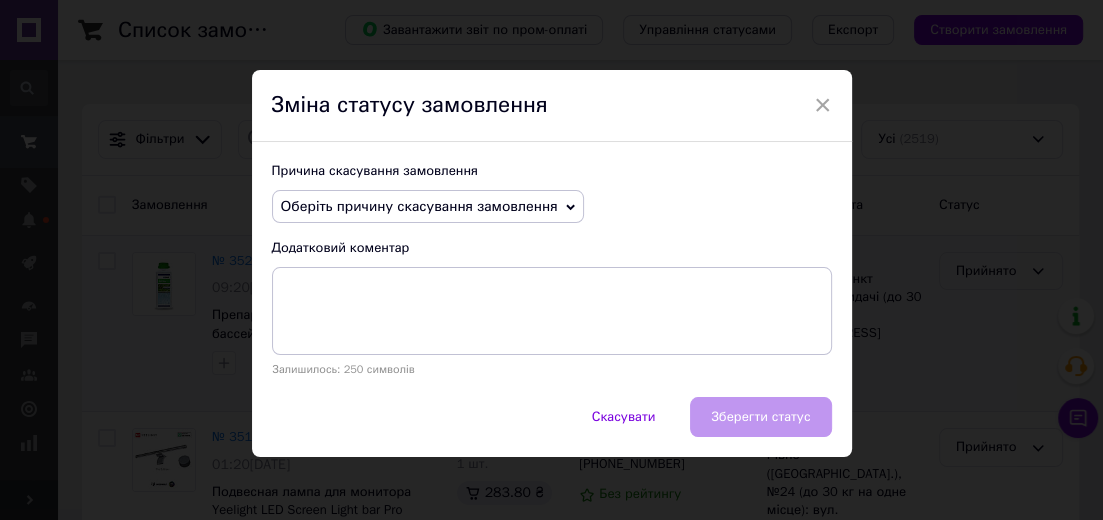 click on "Оберіть причину скасування замовлення" at bounding box center (419, 206) 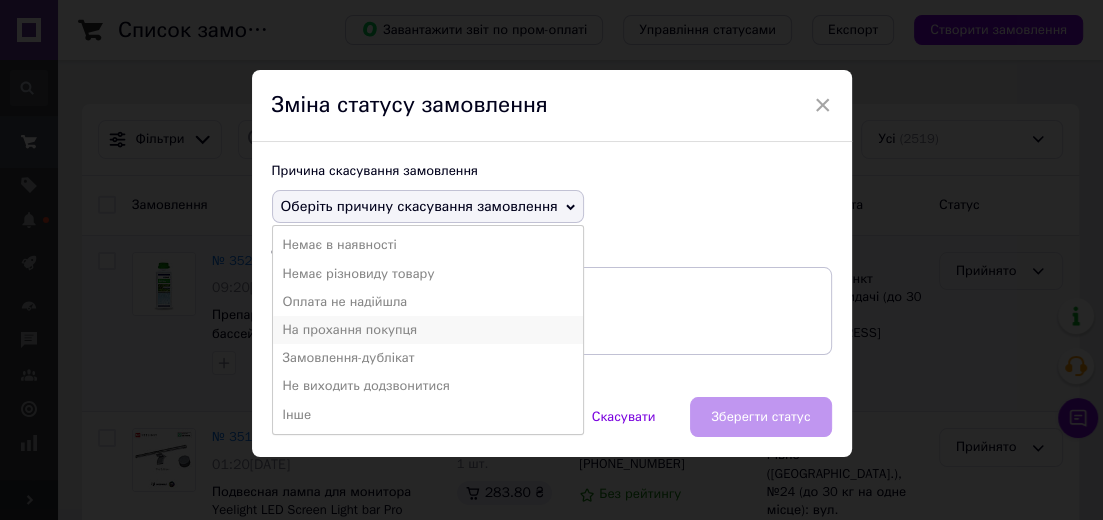 click on "На прохання покупця" at bounding box center (428, 330) 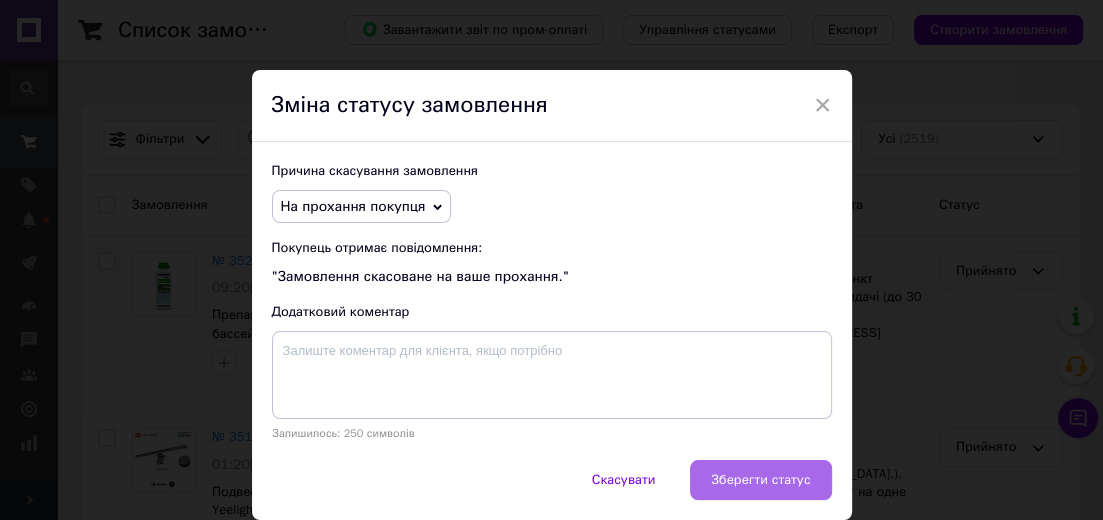 click on "Зберегти статус" at bounding box center (760, 480) 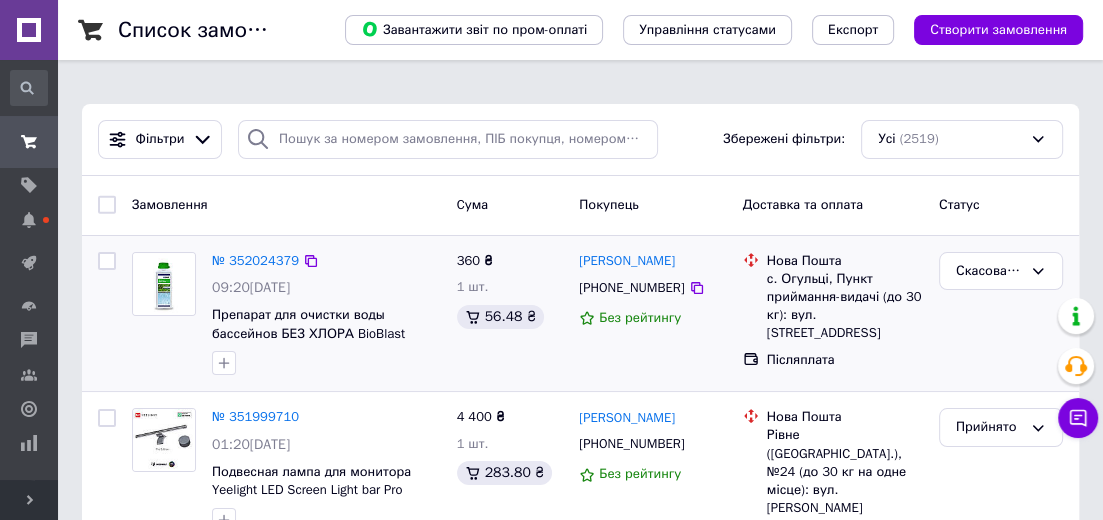 click on "Замовлення" at bounding box center [286, 205] 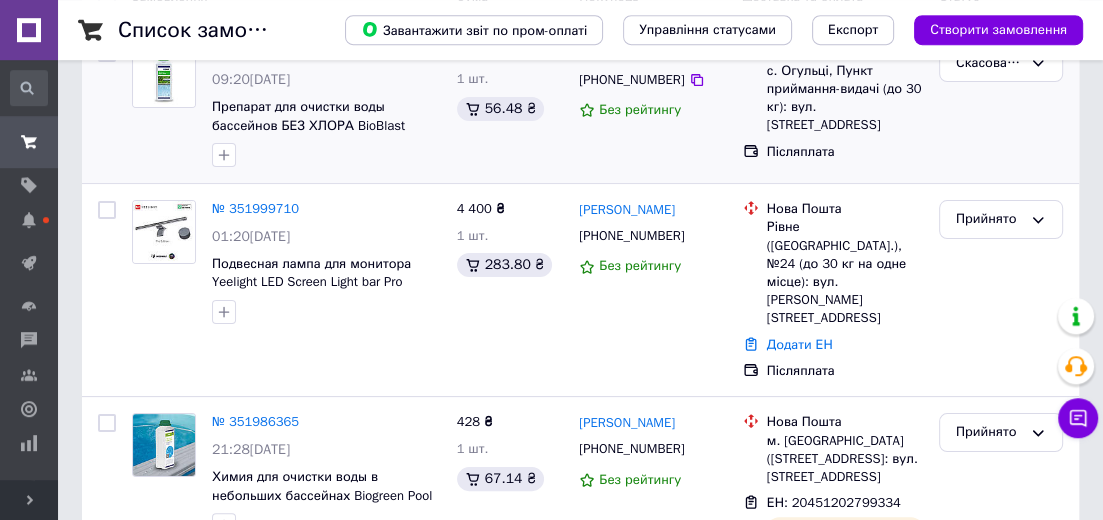 scroll, scrollTop: 216, scrollLeft: 0, axis: vertical 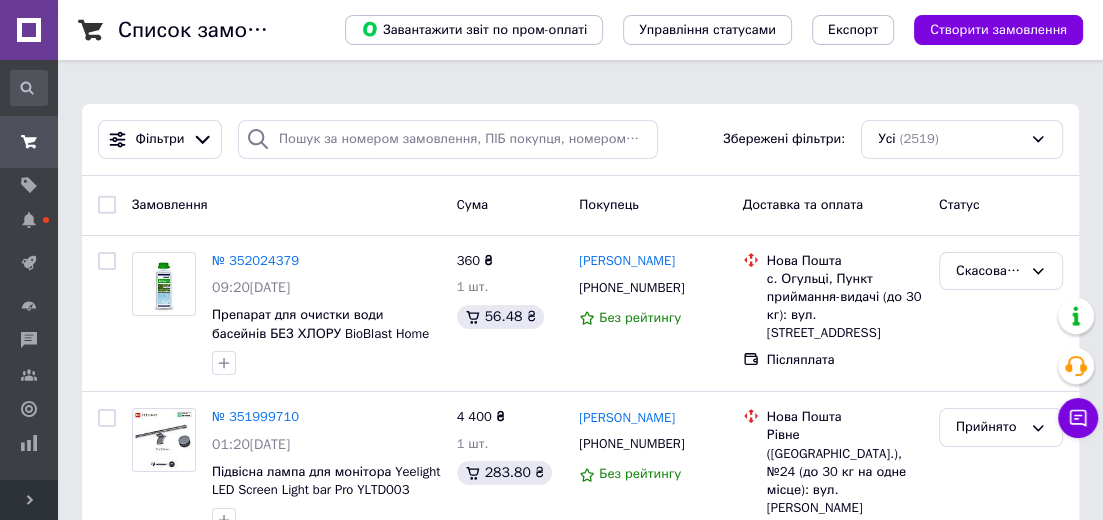 click on "Замовлення" at bounding box center (286, 205) 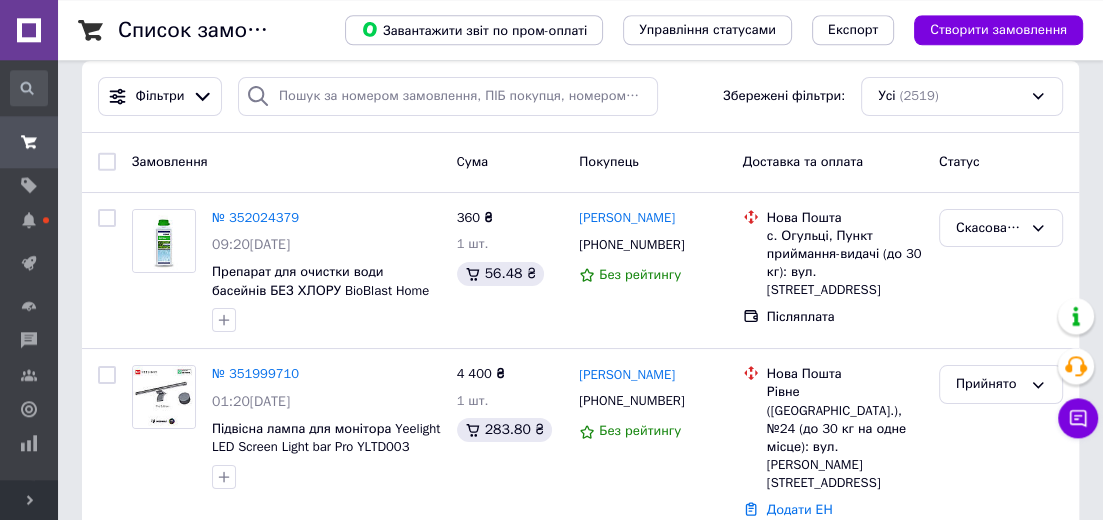 scroll, scrollTop: 0, scrollLeft: 0, axis: both 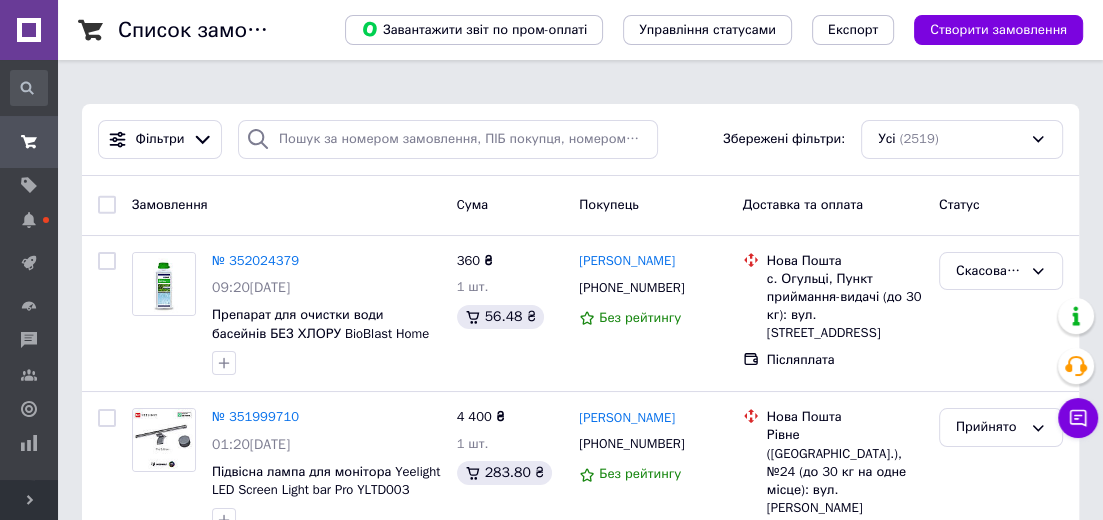 click on "Замовлення" at bounding box center [286, 205] 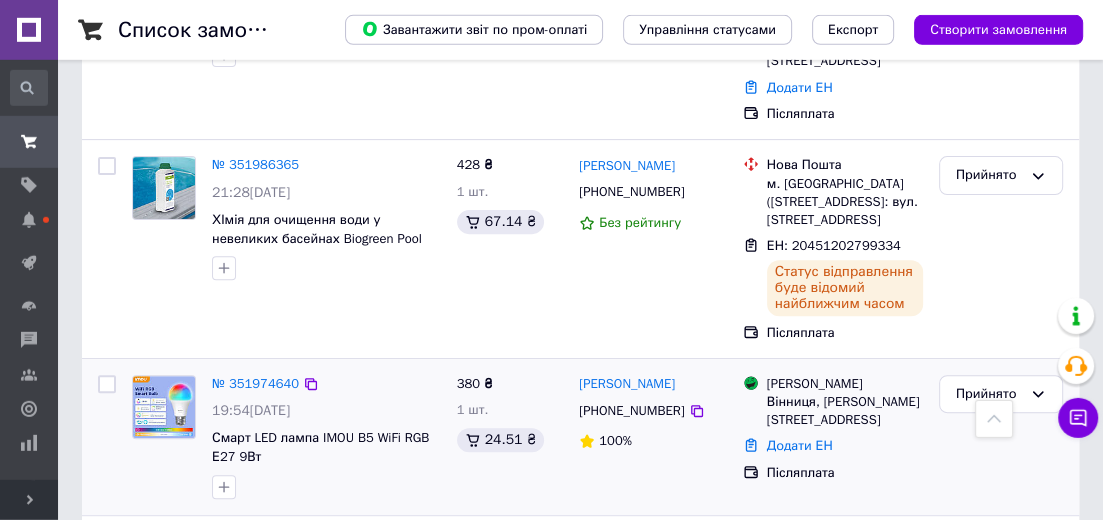 scroll, scrollTop: 540, scrollLeft: 0, axis: vertical 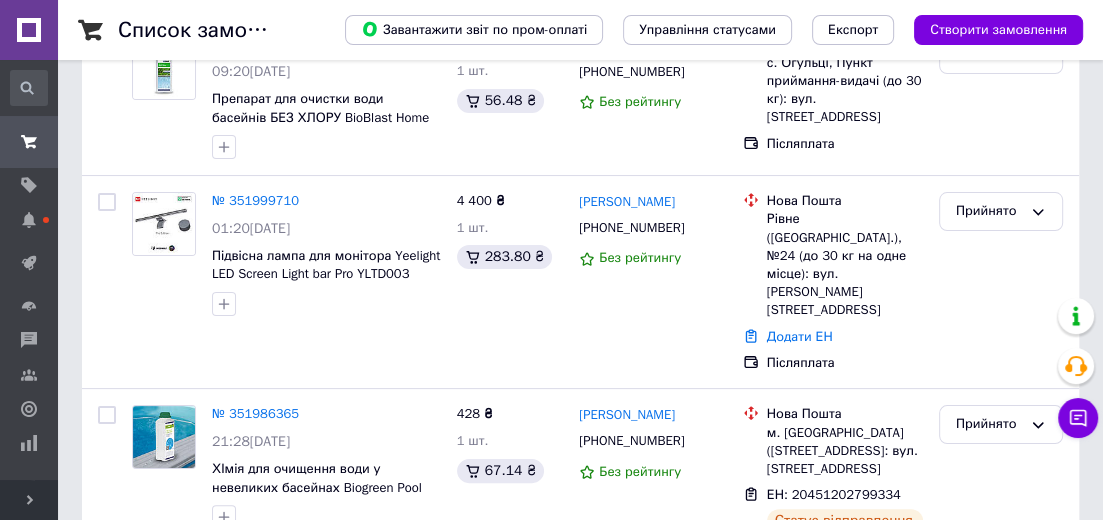 click on "№ 351999710" at bounding box center (255, 200) 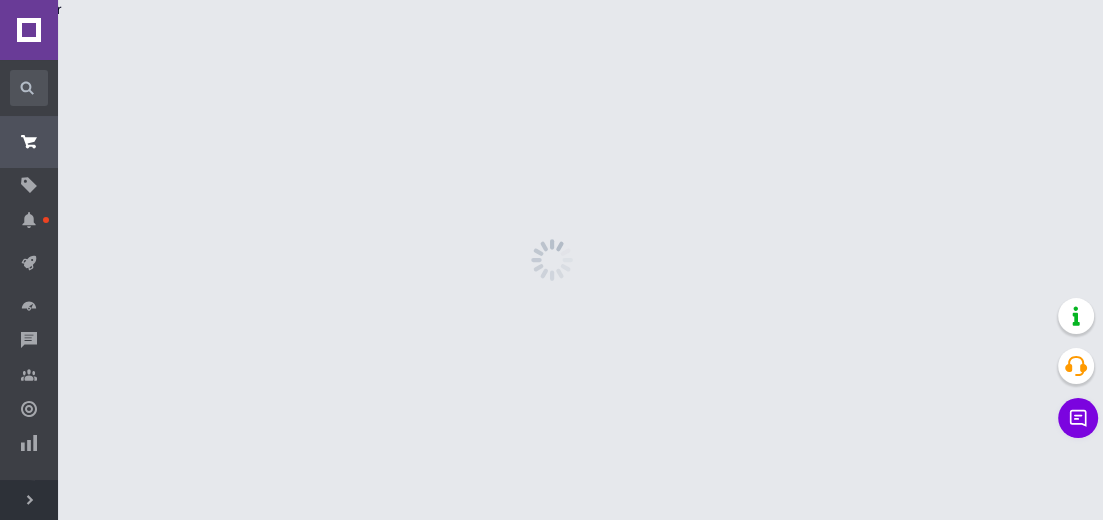 scroll, scrollTop: 0, scrollLeft: 0, axis: both 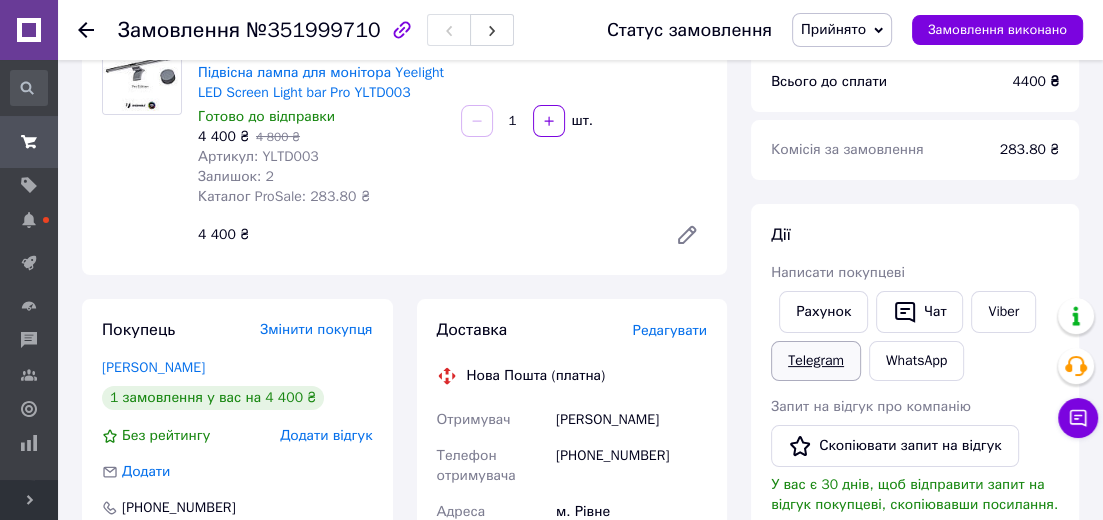 click on "Telegram" at bounding box center (816, 361) 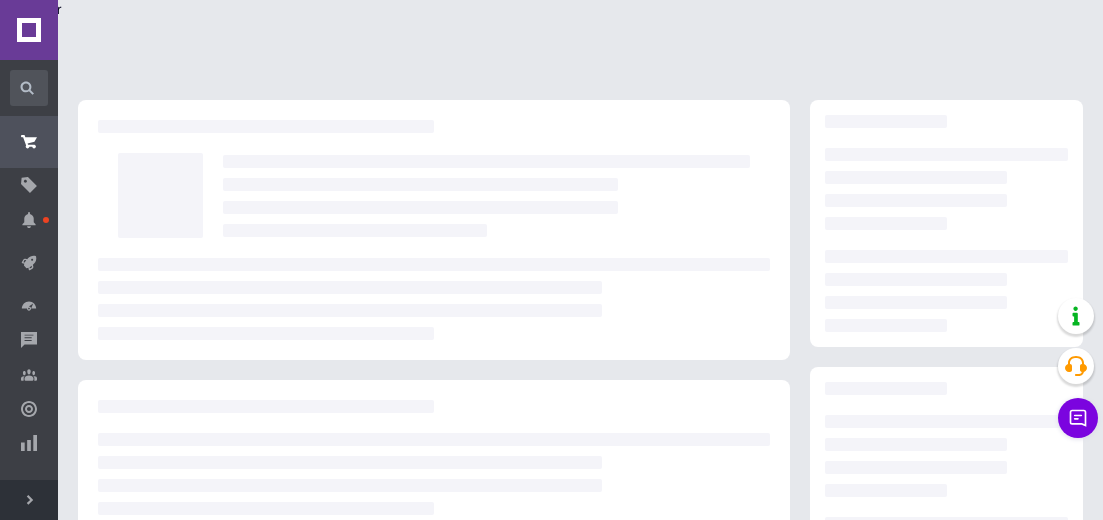 scroll, scrollTop: 0, scrollLeft: 0, axis: both 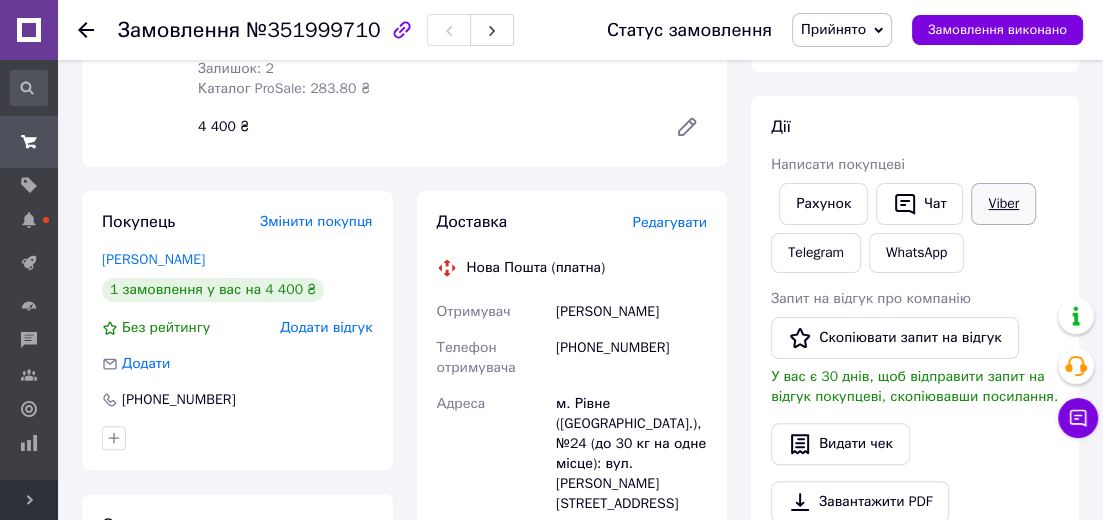 click on "Viber" at bounding box center [1003, 204] 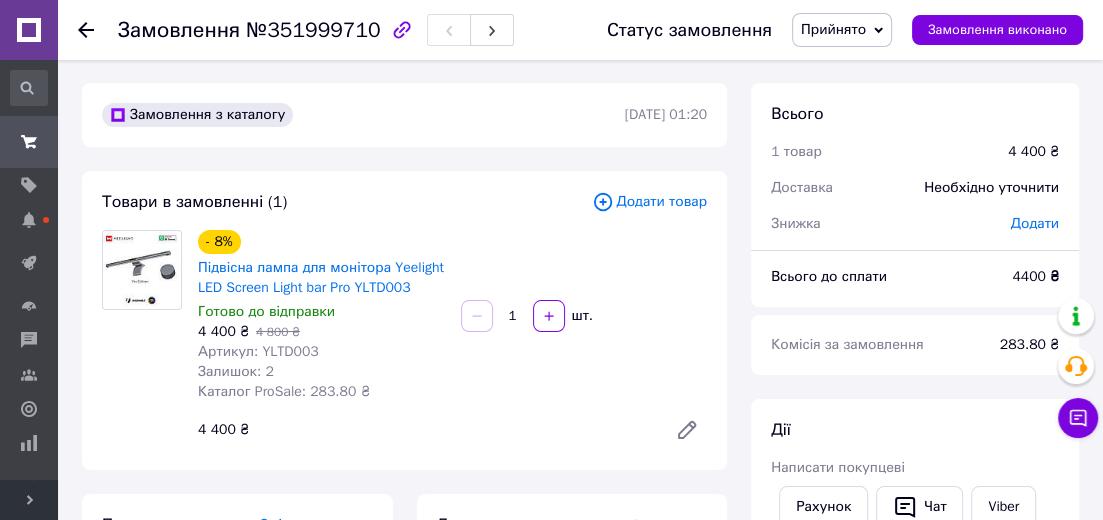 scroll, scrollTop: 0, scrollLeft: 0, axis: both 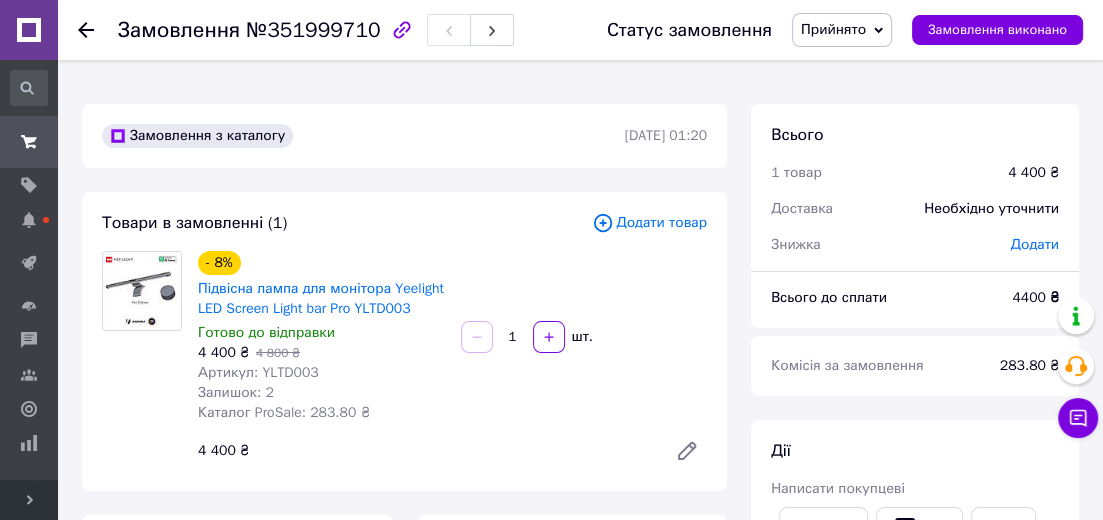 click on "Підвісна лампа для монітора Yeelight LED Screen Light bar Pro YLTD003" at bounding box center [321, 299] 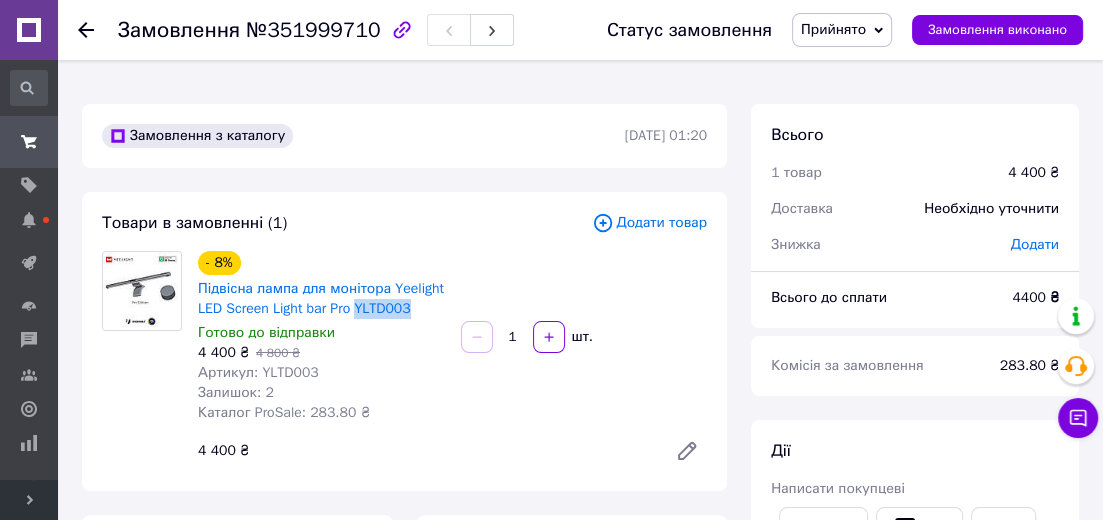 click on "Підвісна лампа для монітора Yeelight LED Screen Light bar Pro YLTD003" at bounding box center [321, 299] 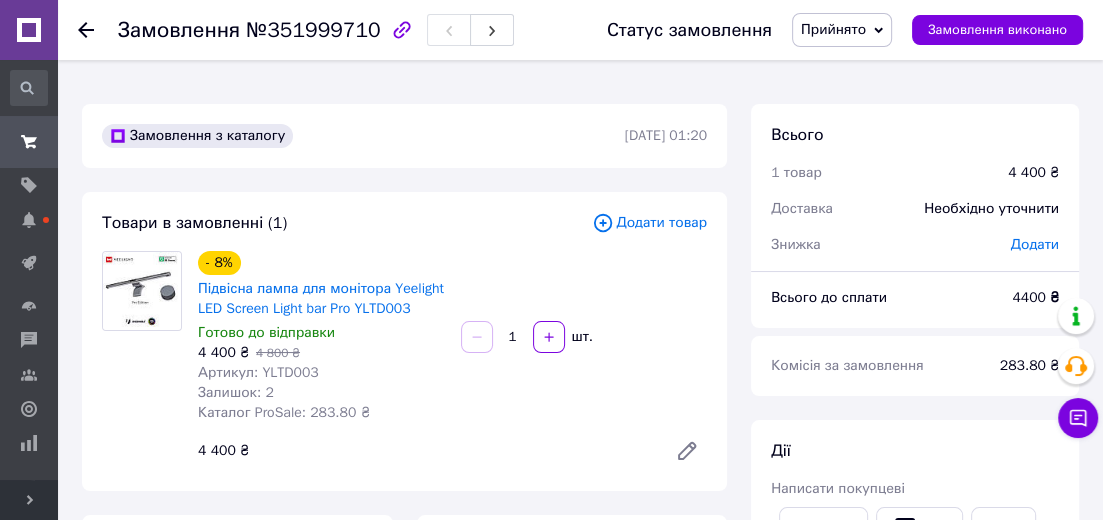 click on "Підвісна лампа для монітора Yeelight LED Screen Light bar Pro YLTD003" at bounding box center (321, 299) 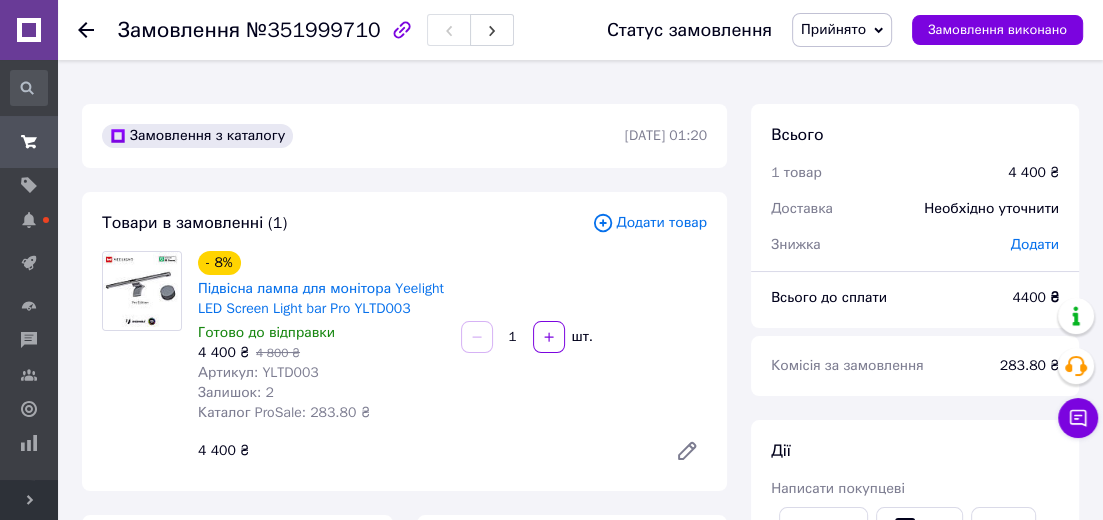 click on "Товари в замовленні (1)" at bounding box center [347, 223] 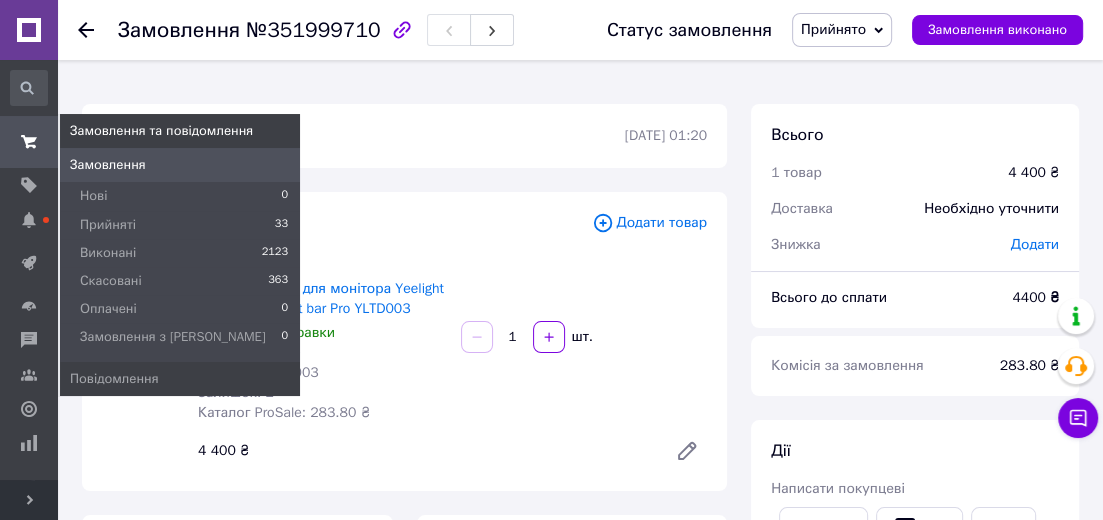 click at bounding box center [29, 142] 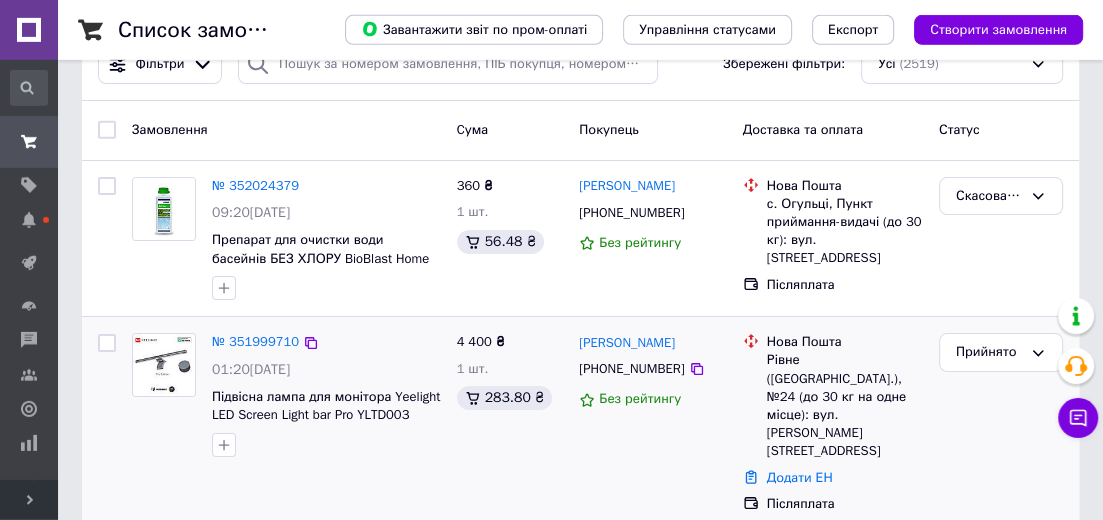 scroll, scrollTop: 108, scrollLeft: 0, axis: vertical 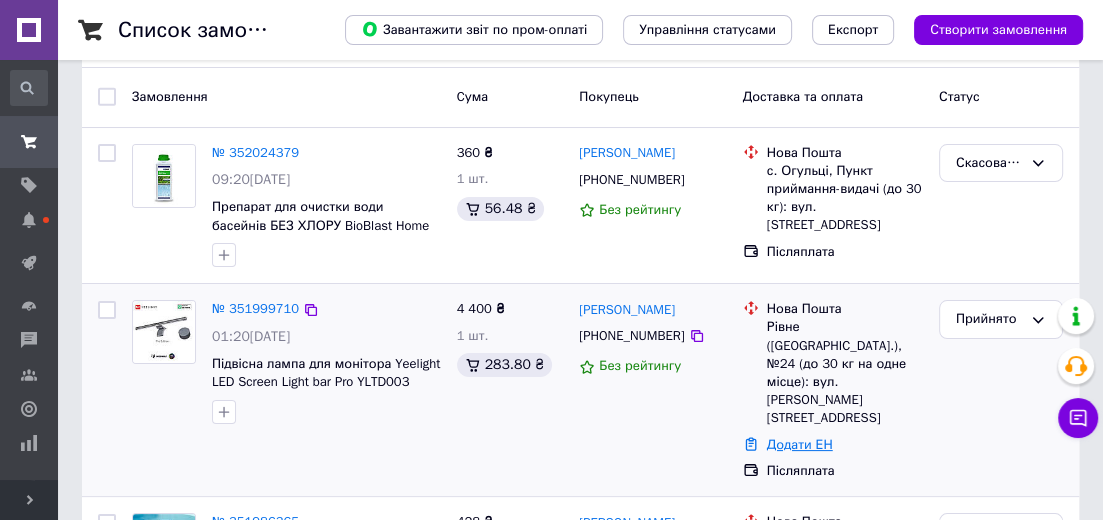 click on "Додати ЕН" at bounding box center (800, 444) 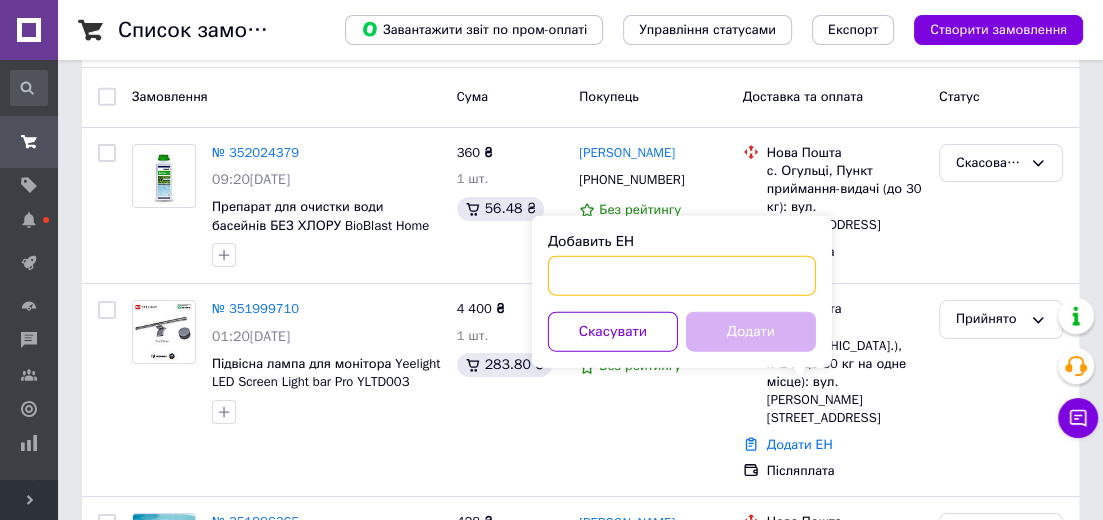 click on "Добавить ЕН" at bounding box center [682, 276] 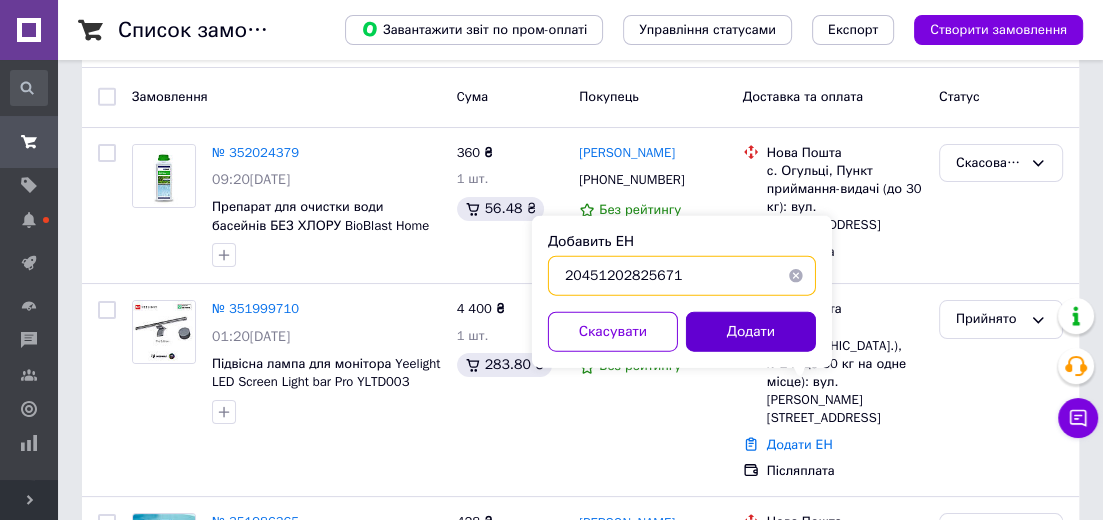 type on "20451202825671" 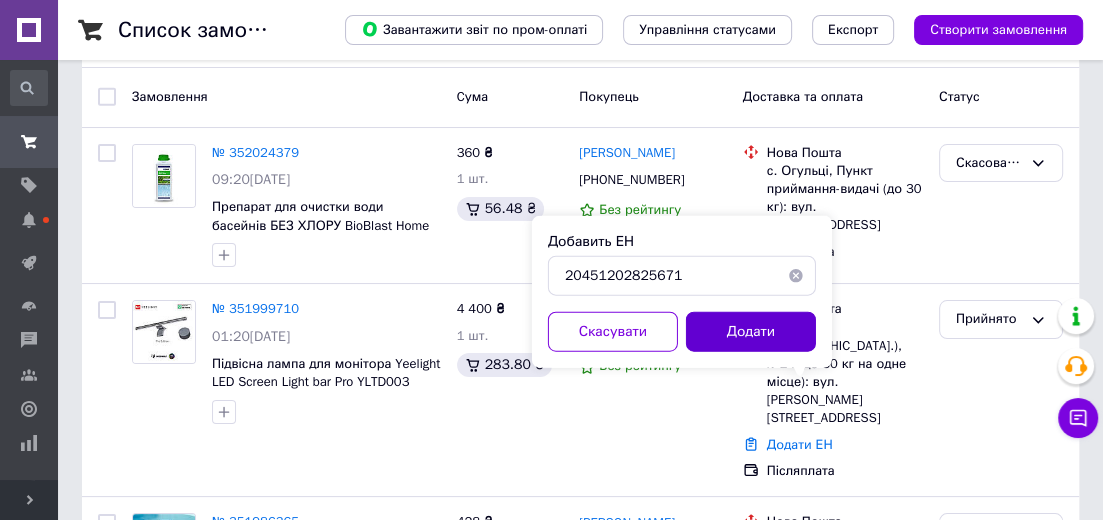 click on "Додати" at bounding box center (751, 332) 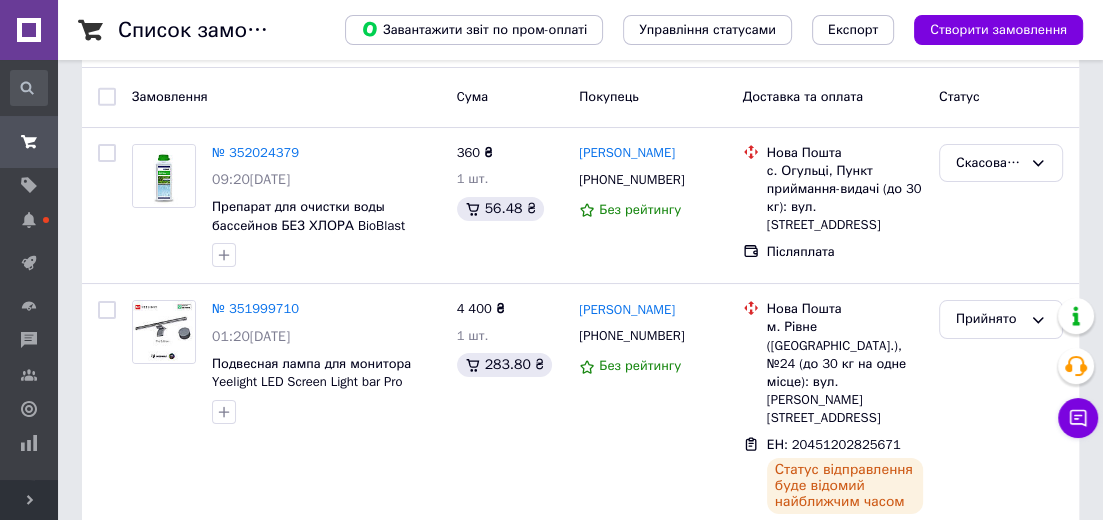 scroll, scrollTop: 0, scrollLeft: 0, axis: both 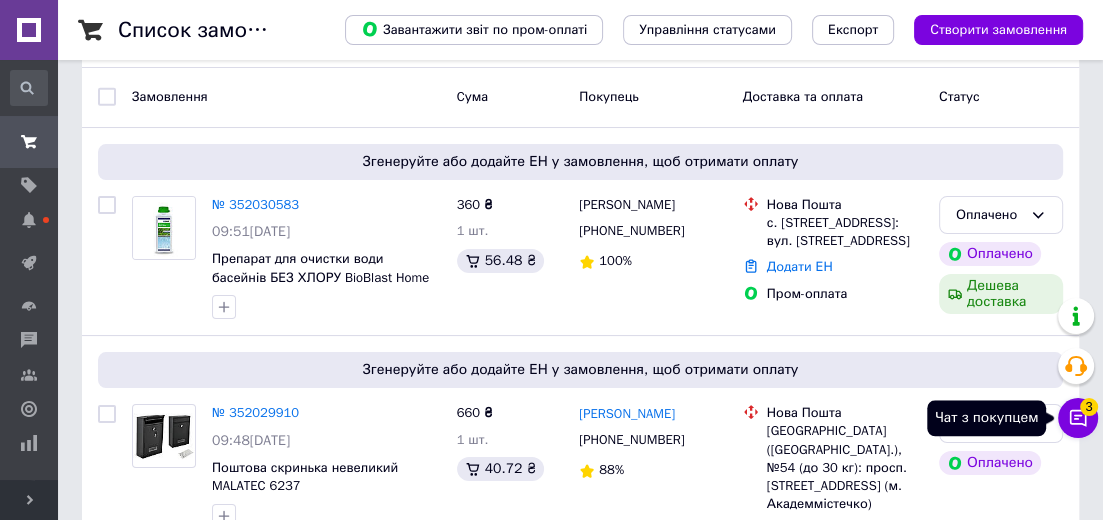 click on "Чат з покупцем 3" at bounding box center (1078, 418) 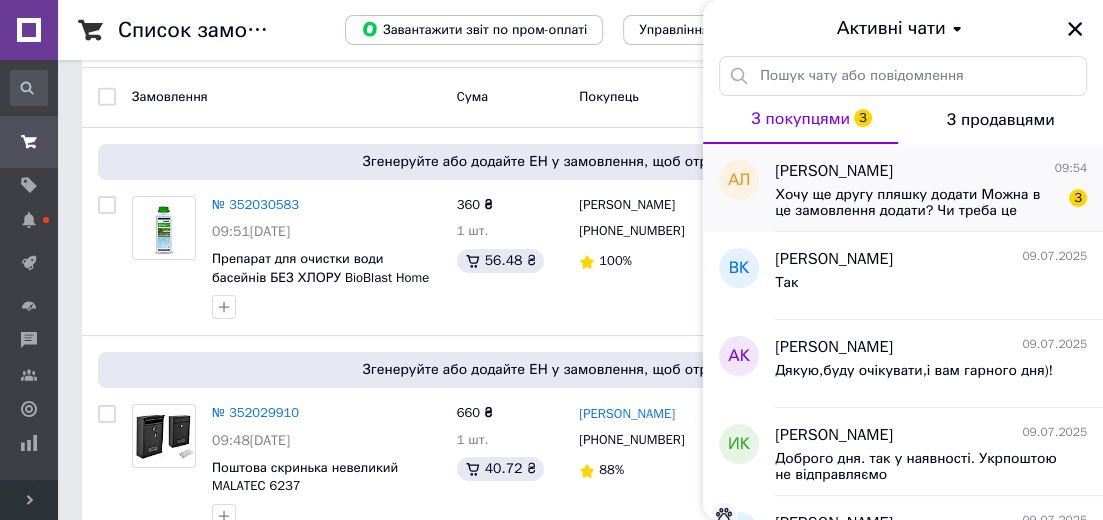 click on "Хочу ще другу пляшку додати
Можна в це замовлення додати? Чи треба це скасувати і зробити на дві? 3" at bounding box center [931, 201] 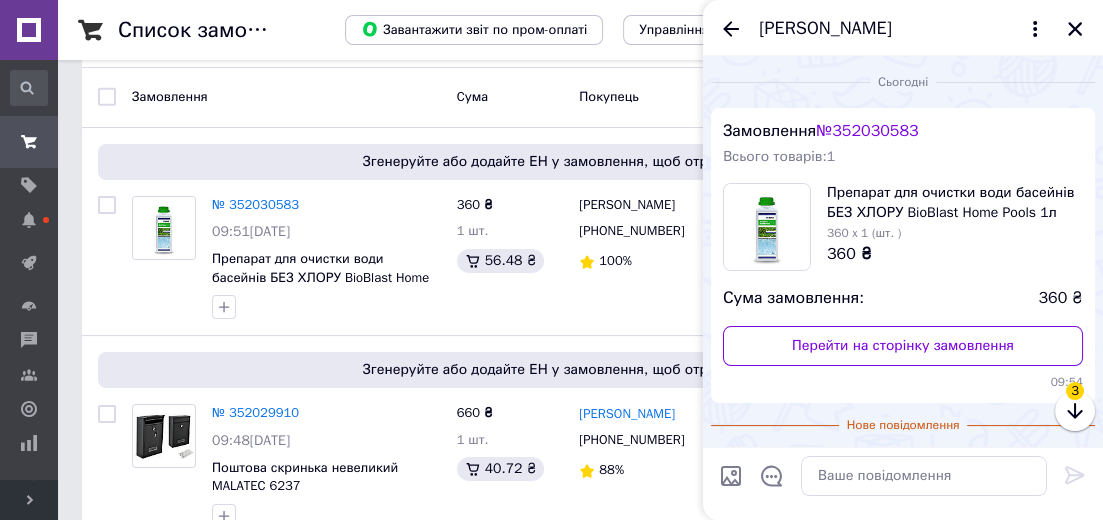 scroll, scrollTop: 236, scrollLeft: 0, axis: vertical 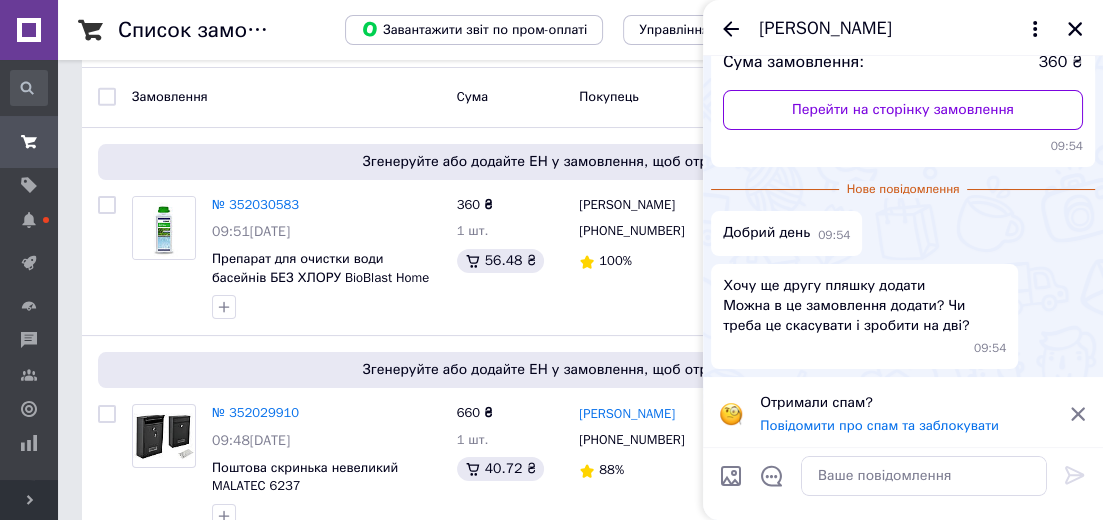 click on "Добрий день 09:54" at bounding box center [903, 233] 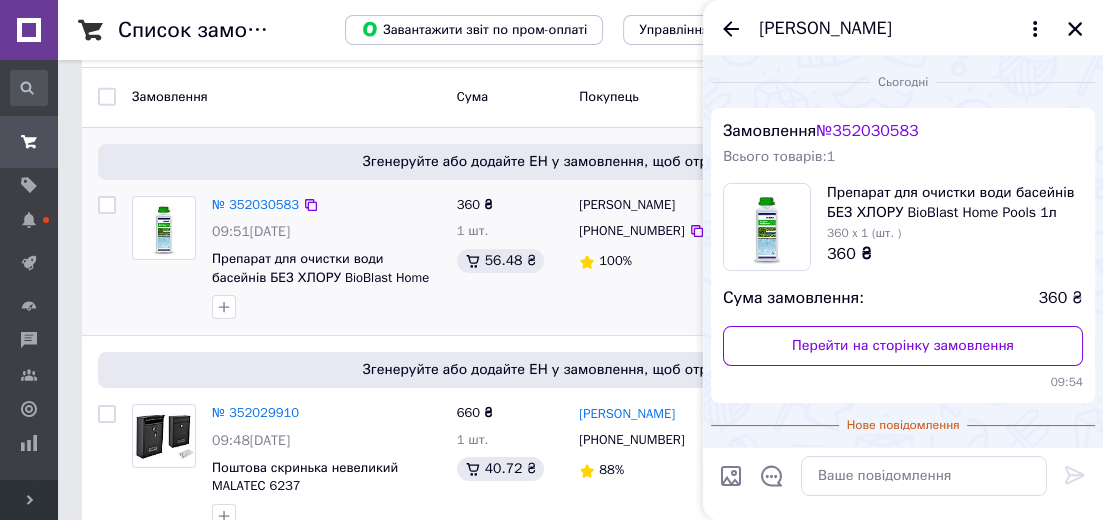 click on "Олександра Ломака +380637119632 100%" at bounding box center [652, 258] 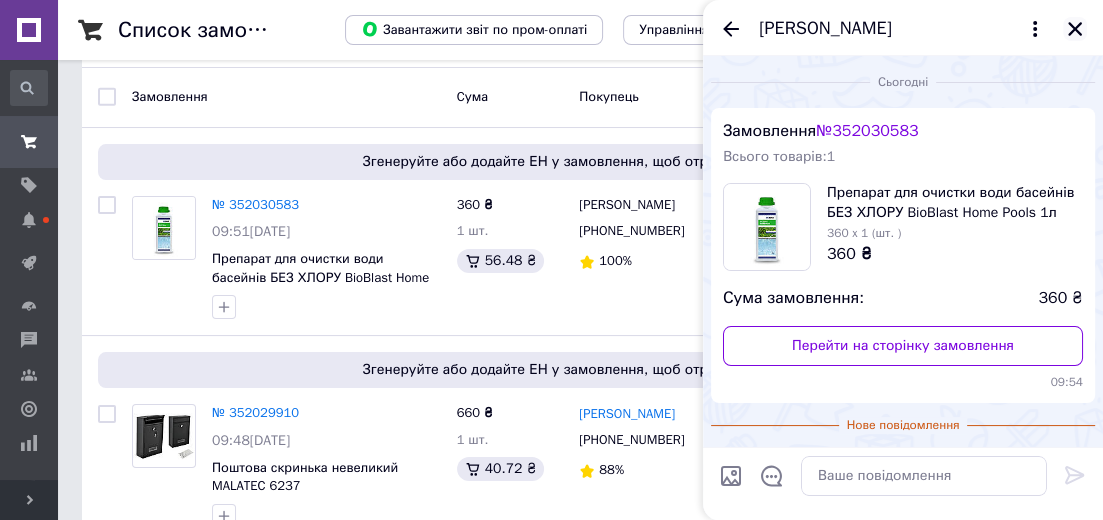 click at bounding box center [1075, 29] 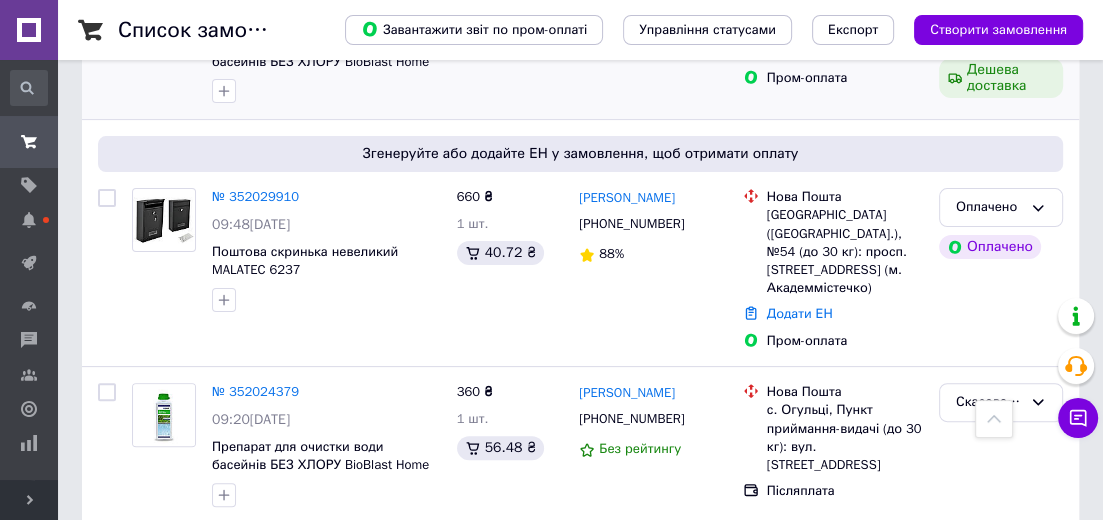 scroll, scrollTop: 216, scrollLeft: 0, axis: vertical 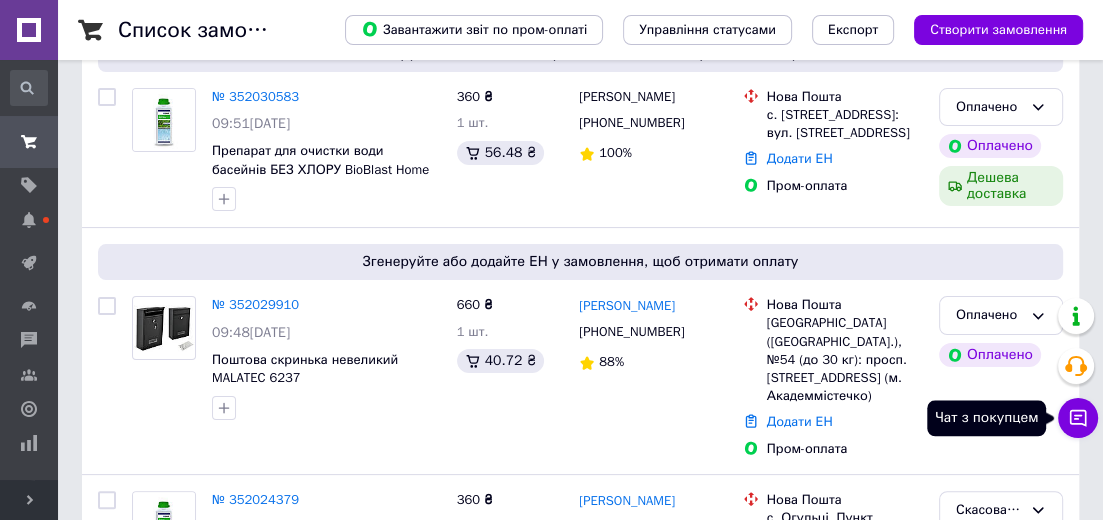 click 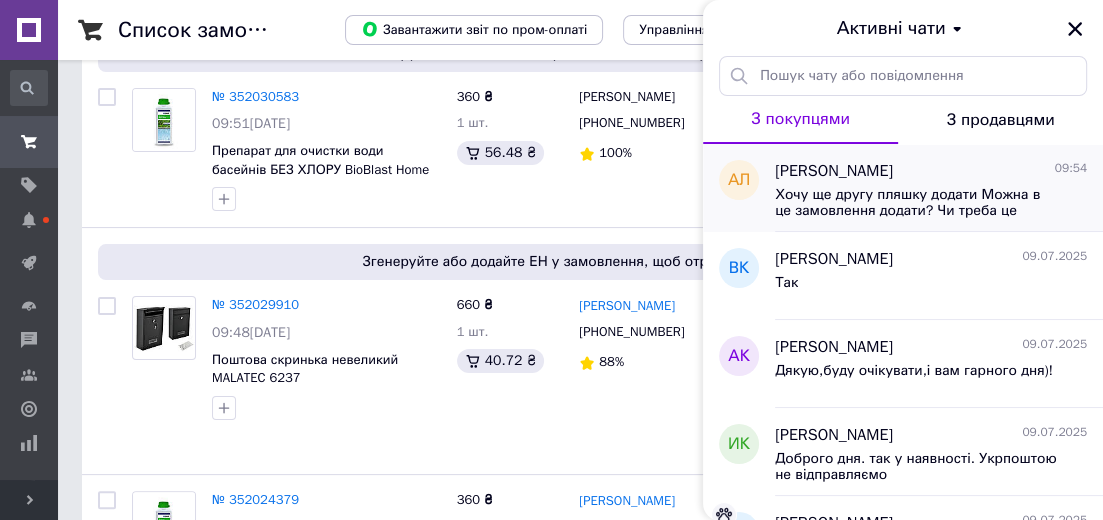 click on "Хочу ще другу пляшку додати
Можна в це замовлення додати? Чи треба це скасувати і зробити на дві?" at bounding box center (917, 203) 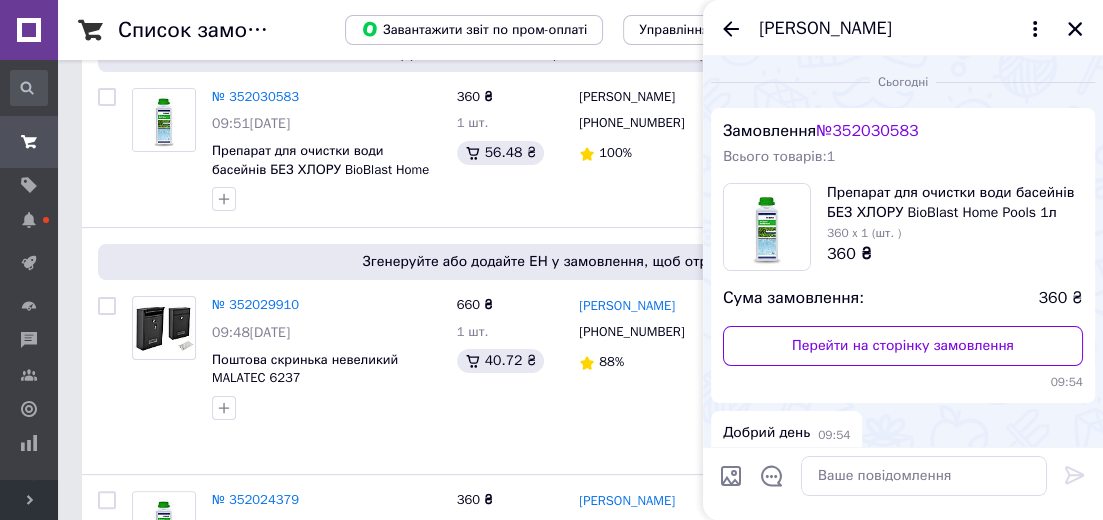 scroll, scrollTop: 200, scrollLeft: 0, axis: vertical 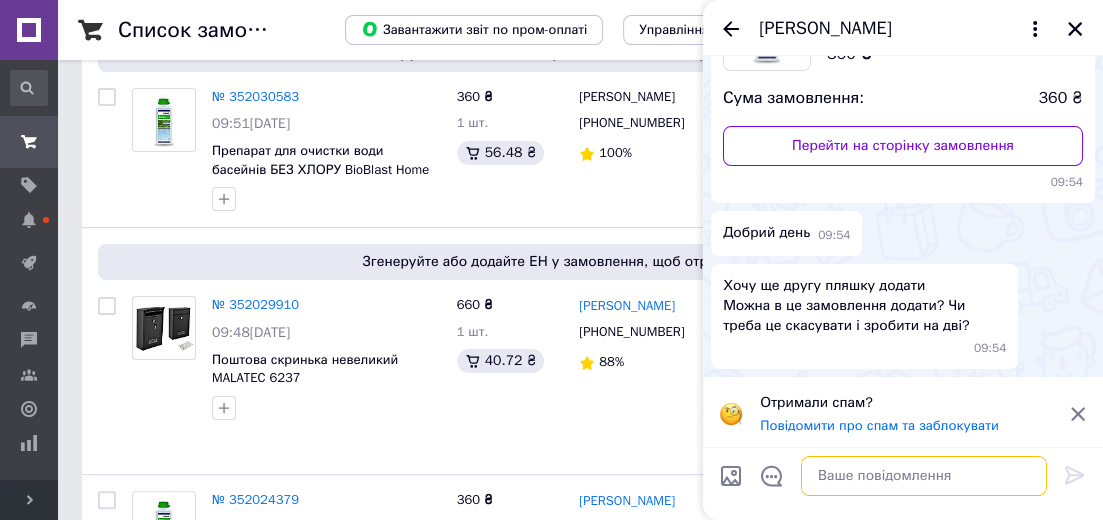 click at bounding box center (924, 476) 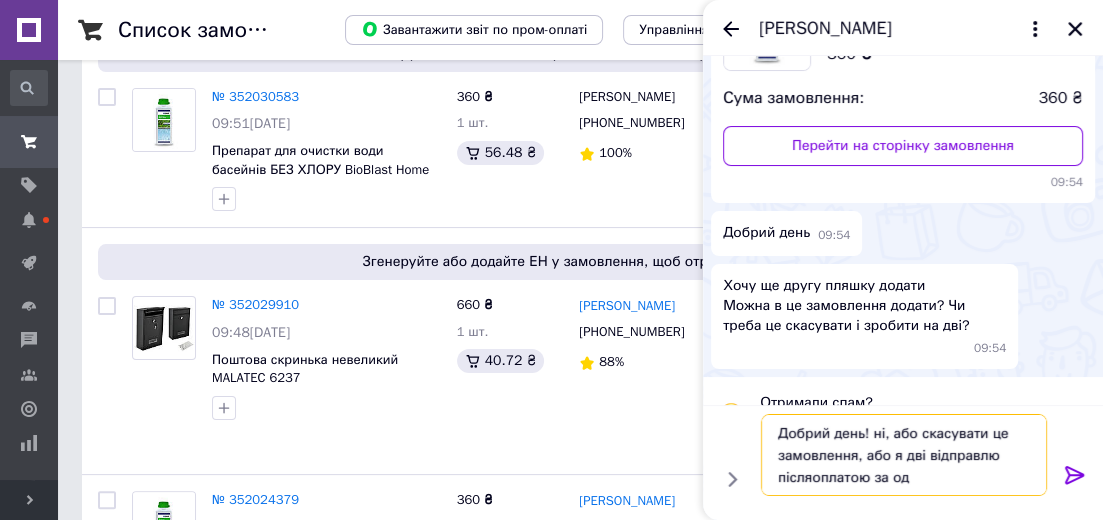 click on "Добрий день! ні, або скасувати це замовлення, або я дві відправлю післяоплатою за од" at bounding box center (904, 455) 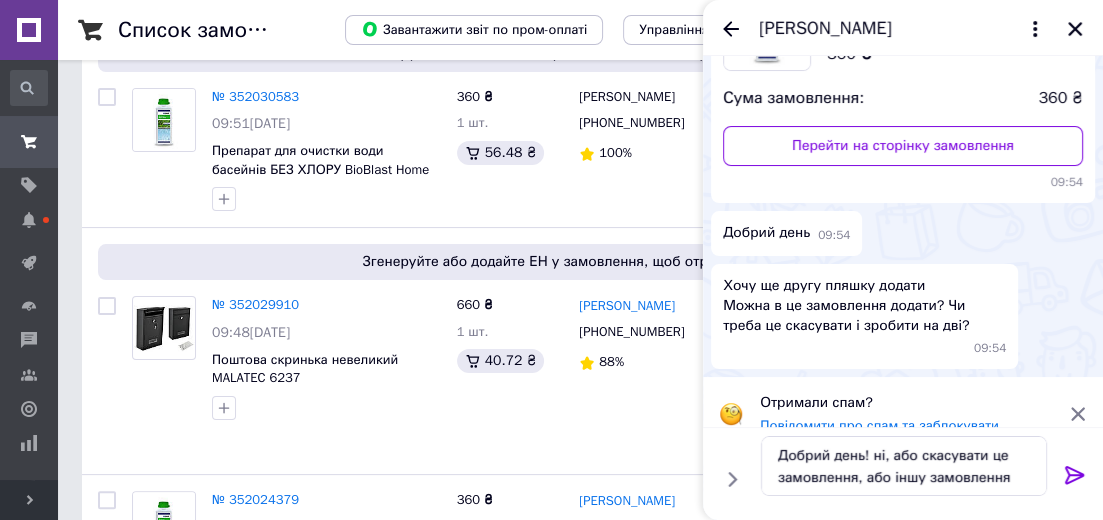 click on "Отримали спам?" at bounding box center (908, 403) 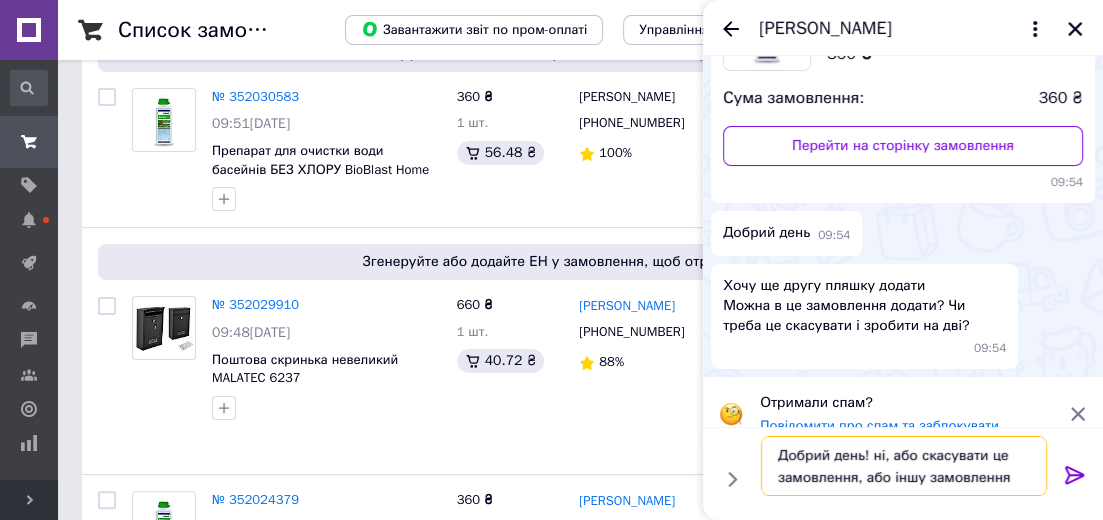 click on "Добрий день! ні, або скасувати це замовлення, або іншу замовлення" at bounding box center [904, 466] 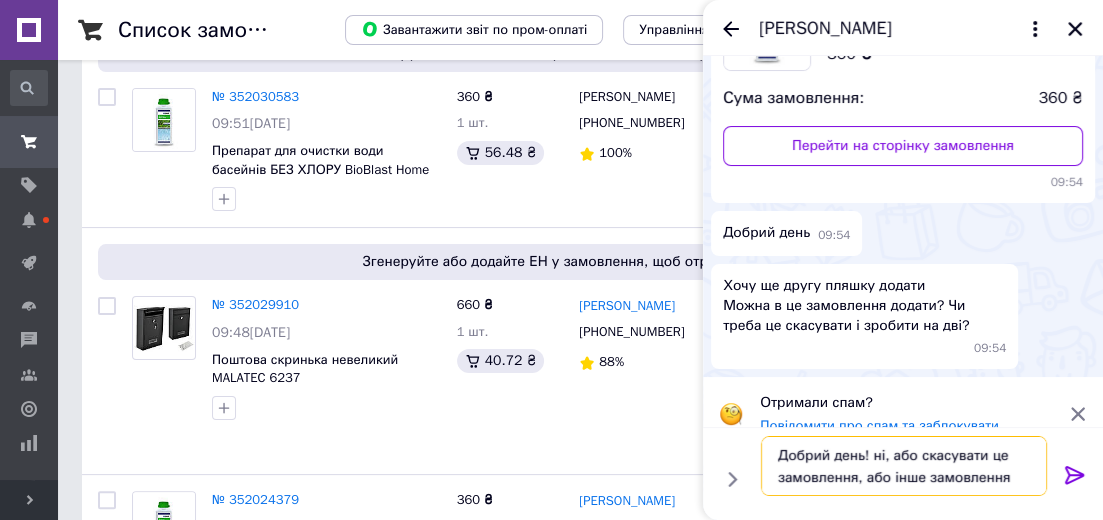 click on "Добрий день! ні, або скасувати це замовлення, або інше замовлення" at bounding box center [904, 466] 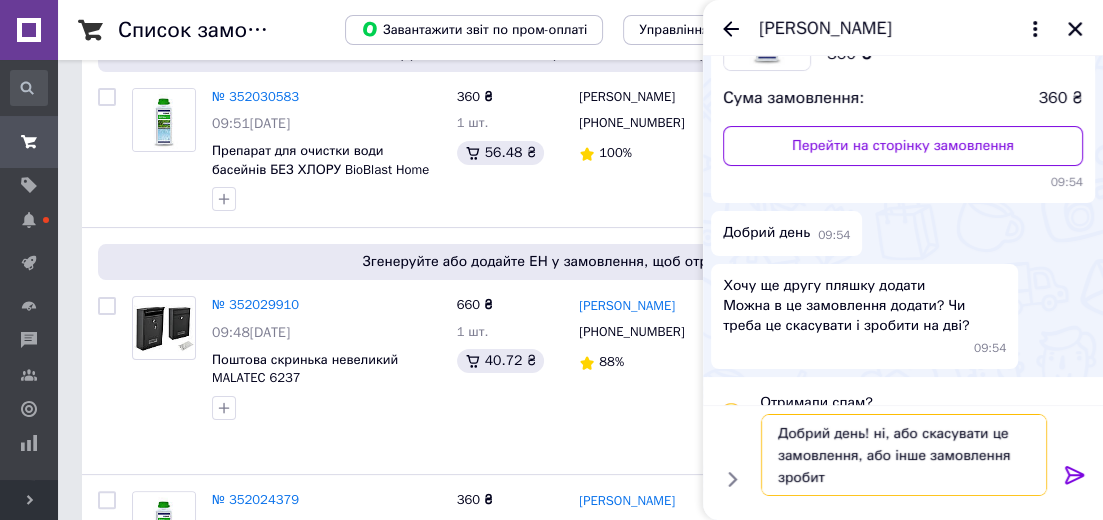 type on "Добрий день! ні, або скасувати це замовлення, або інше замовлення зробити" 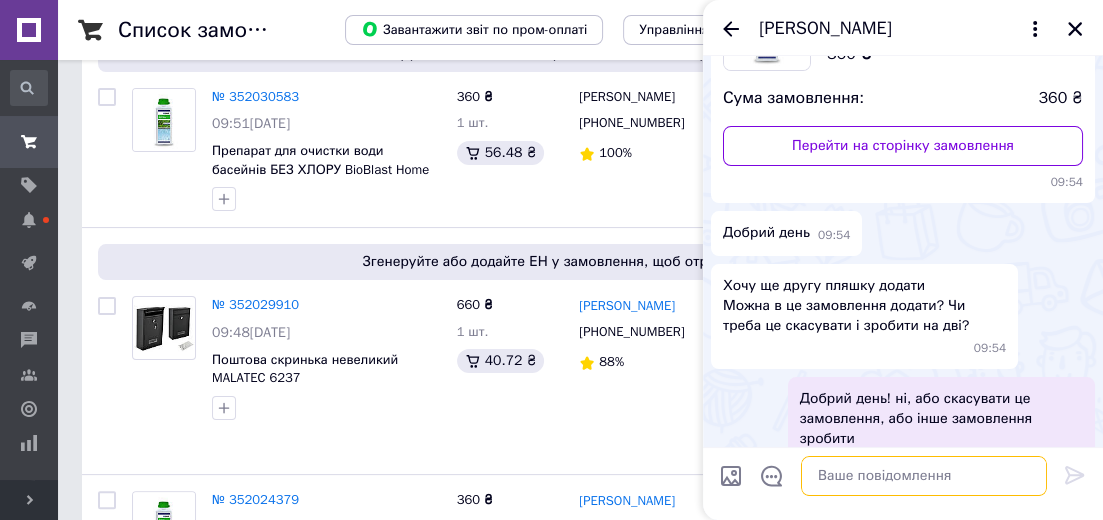scroll, scrollTop: 222, scrollLeft: 0, axis: vertical 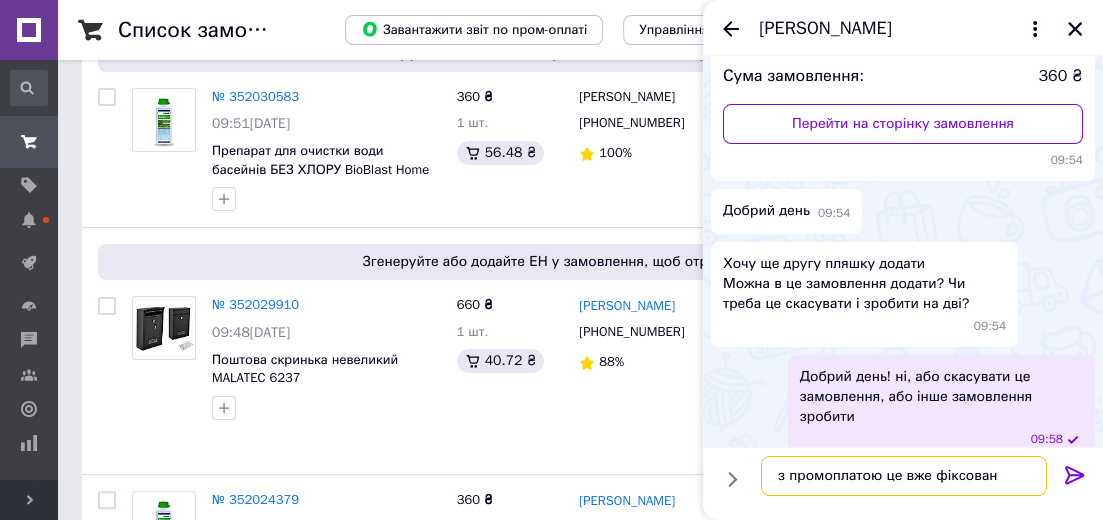 type on "з промоплатою це вже фіксоване" 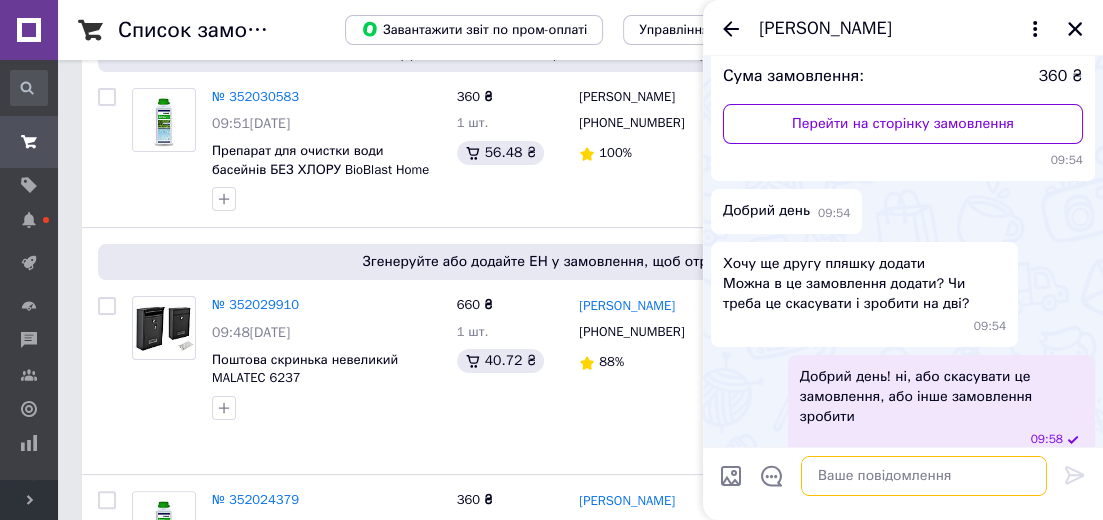 scroll, scrollTop: 275, scrollLeft: 0, axis: vertical 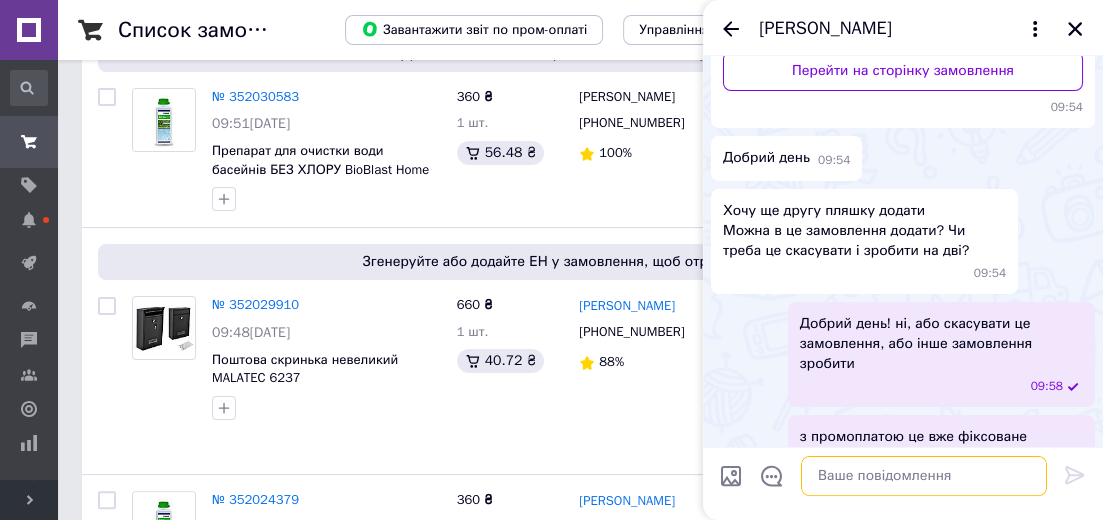 click at bounding box center (924, 476) 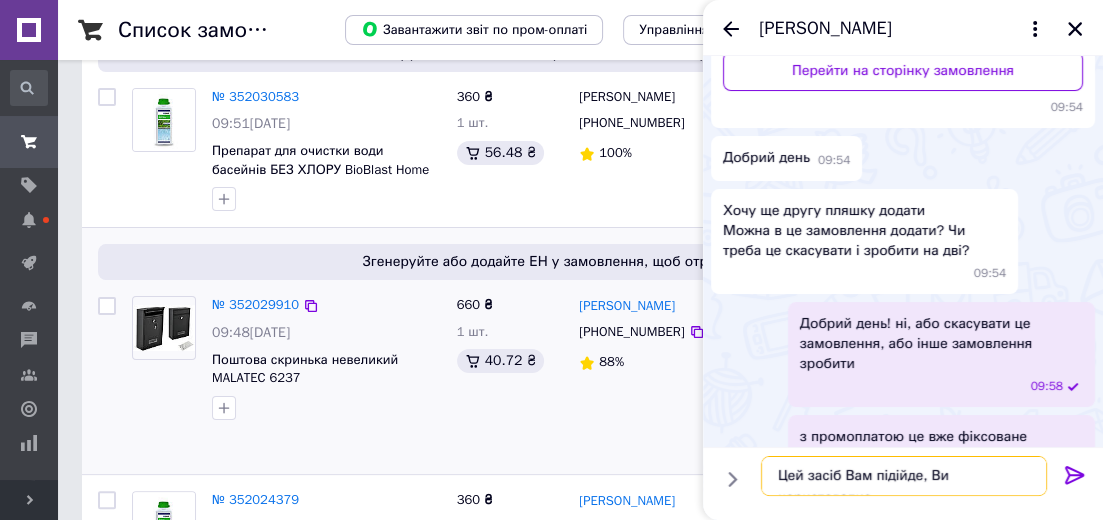scroll, scrollTop: 1, scrollLeft: 0, axis: vertical 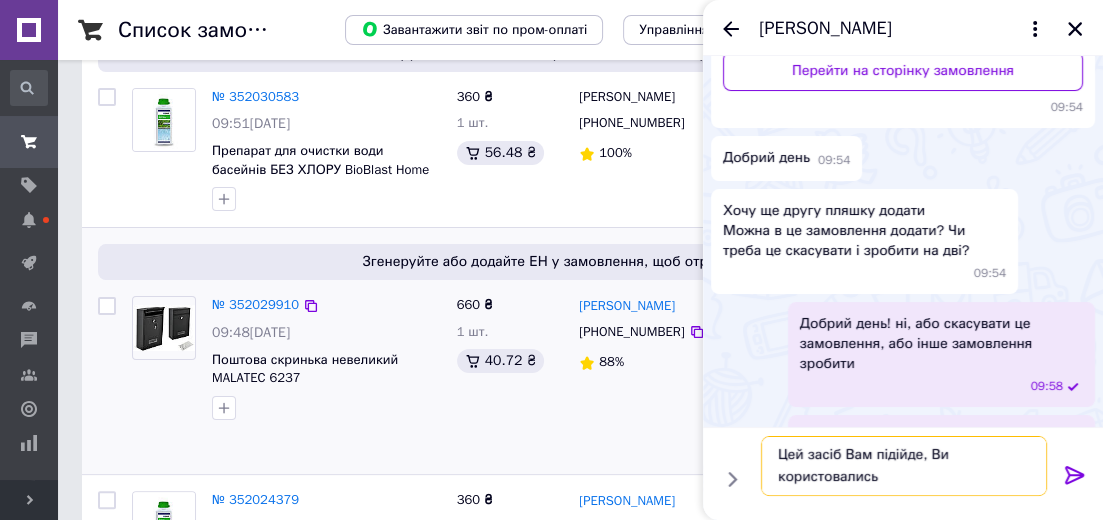 type on "Цей засіб Вам підійде, Ви користовались?" 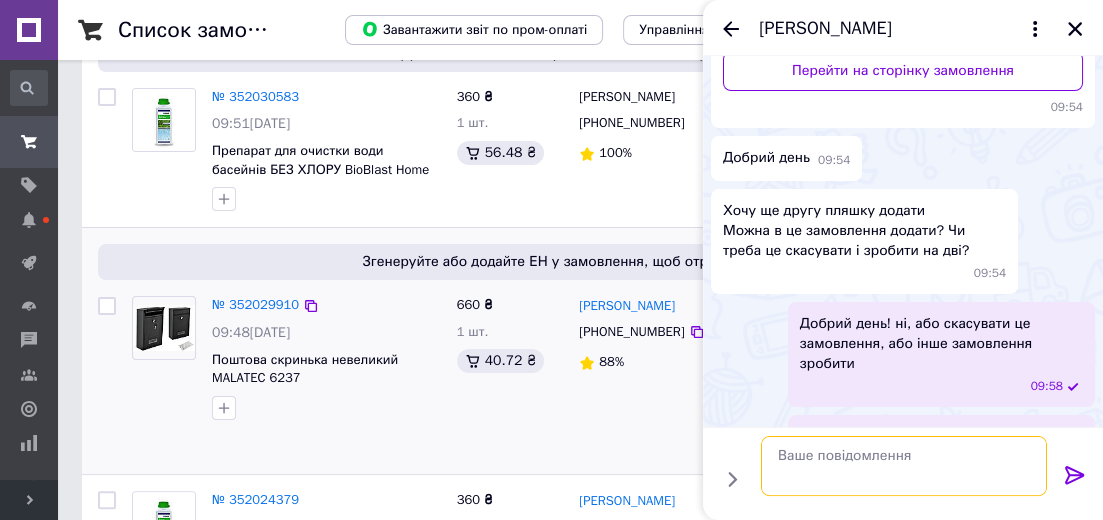 scroll, scrollTop: 0, scrollLeft: 0, axis: both 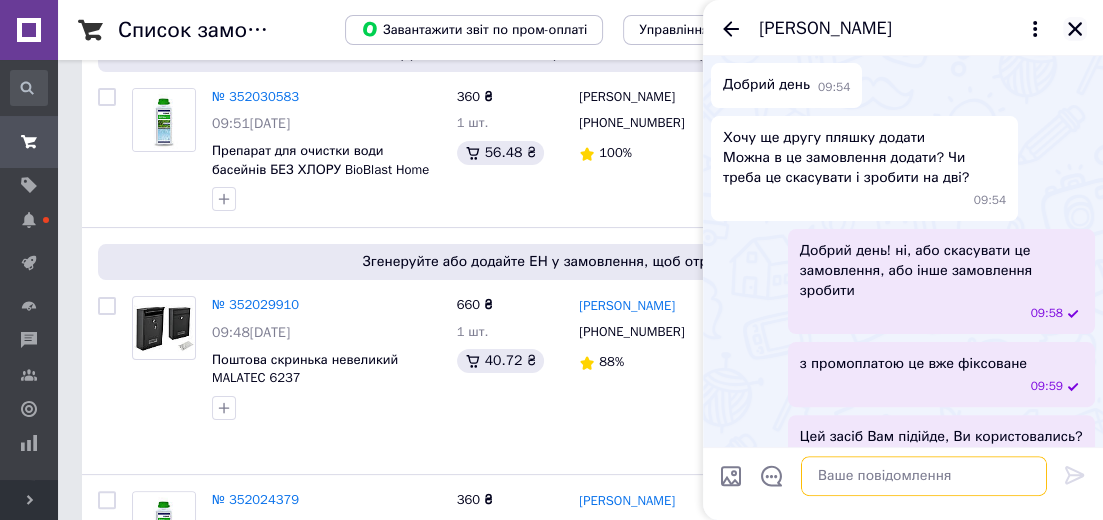 type 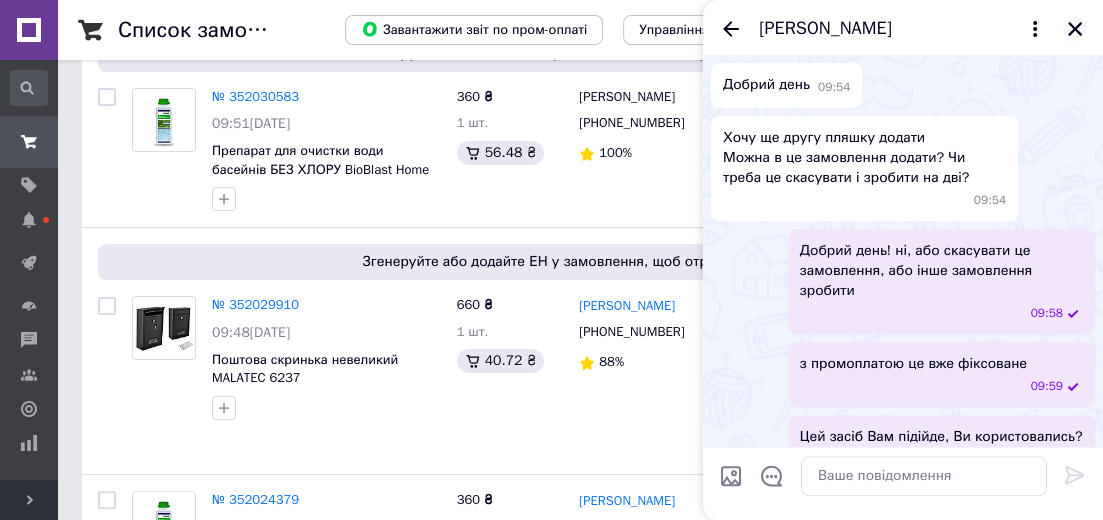 click 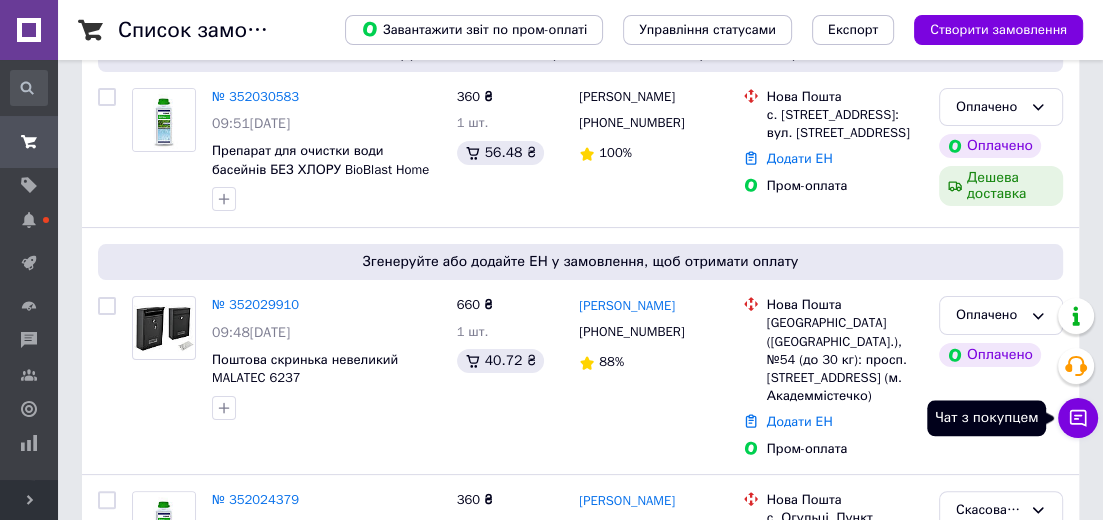 click 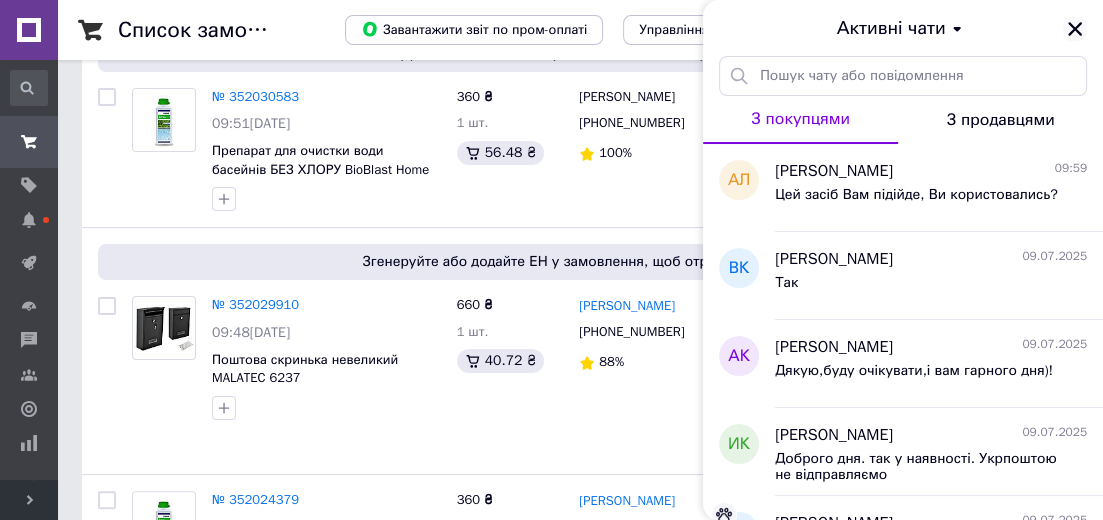 click 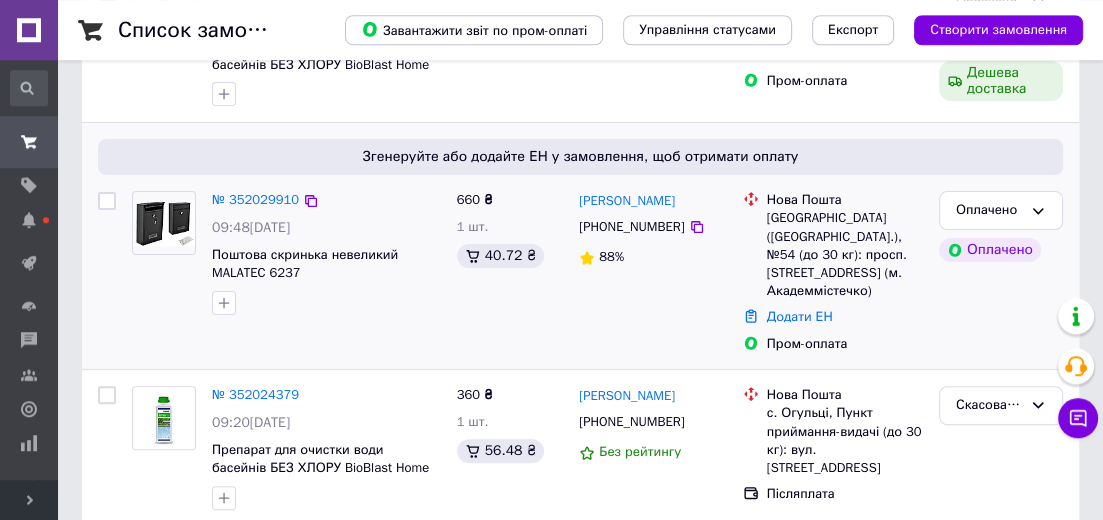 scroll, scrollTop: 324, scrollLeft: 0, axis: vertical 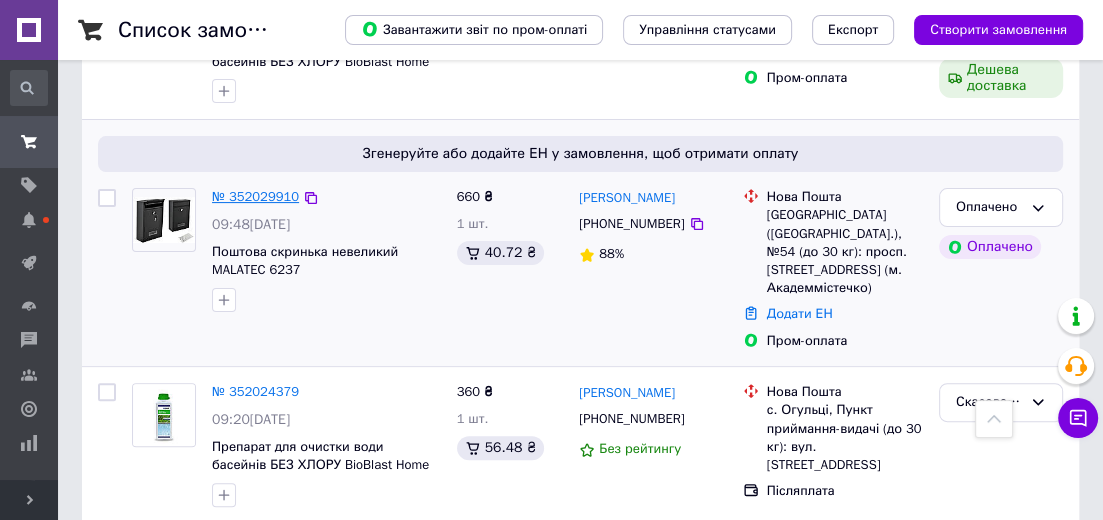 click on "№ 352029910" at bounding box center [255, 196] 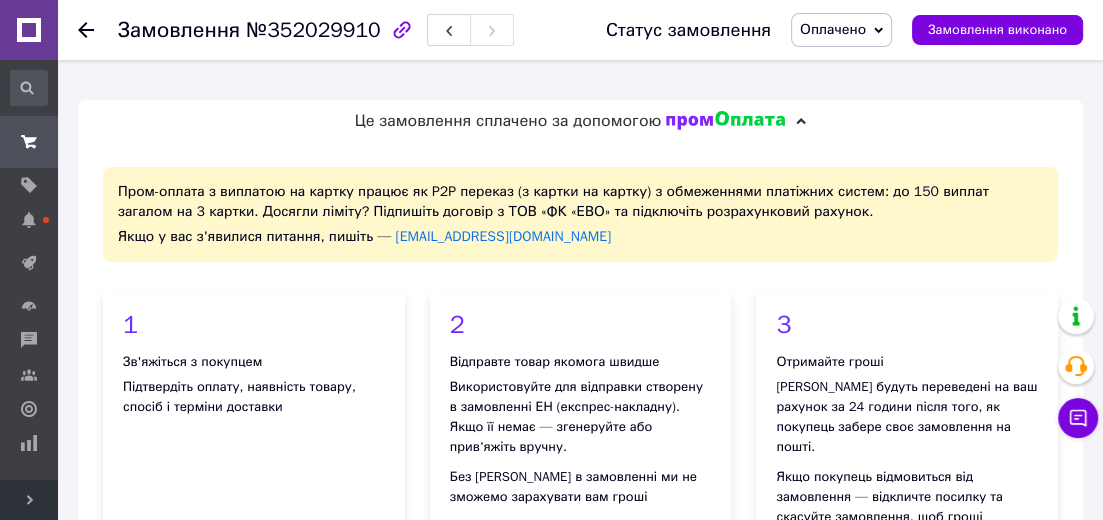 scroll, scrollTop: 648, scrollLeft: 0, axis: vertical 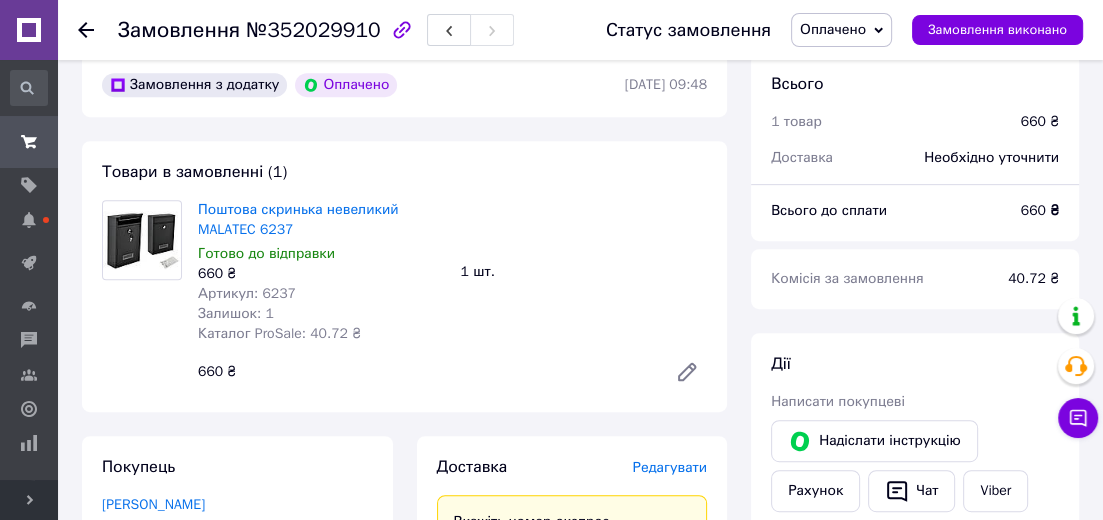 click on "Артикул: 6237" at bounding box center (247, 293) 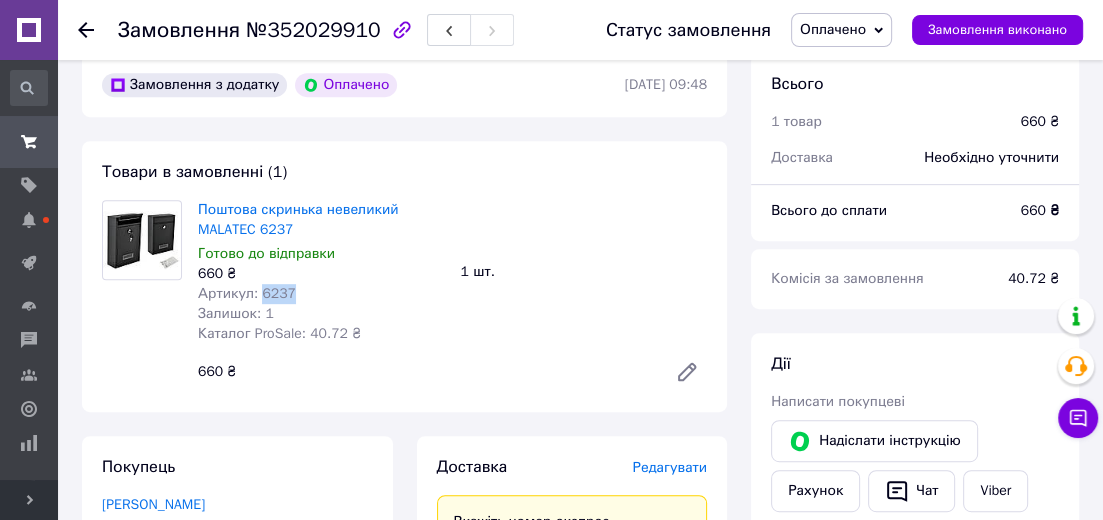 click on "Артикул: 6237" at bounding box center (247, 293) 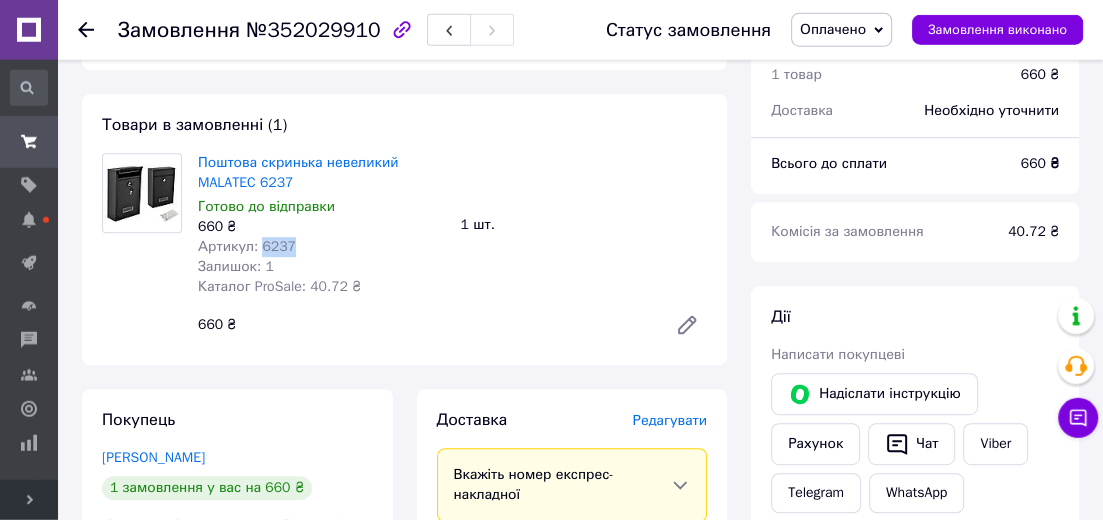 scroll, scrollTop: 648, scrollLeft: 0, axis: vertical 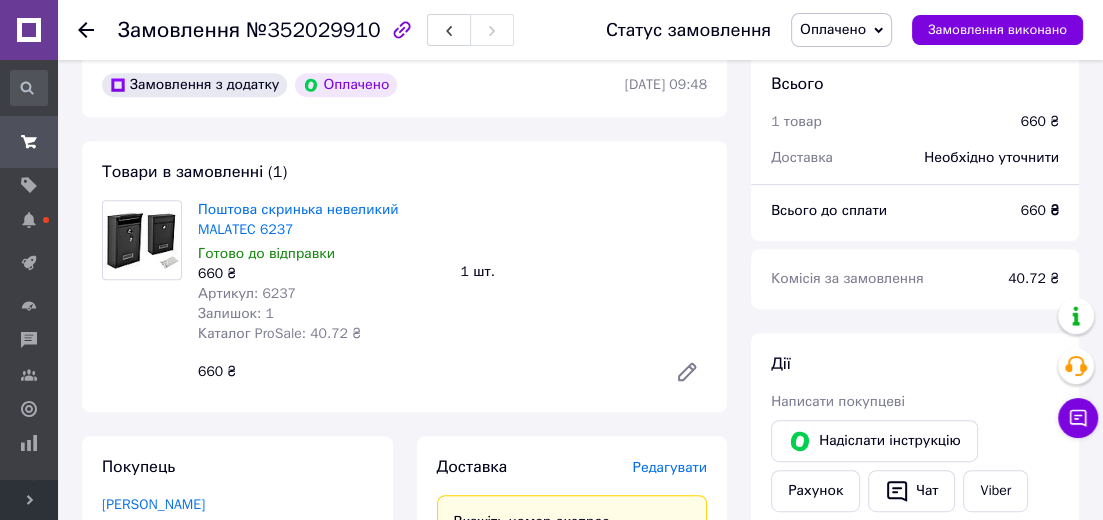 click on "Поштова скринька невеликий MALATEC 6237 Готово до відправки 660 ₴ Артикул: 6237 Залишок: 1 Каталог ProSale: 40.72 ₴  1 шт. 660 ₴" at bounding box center (452, 296) 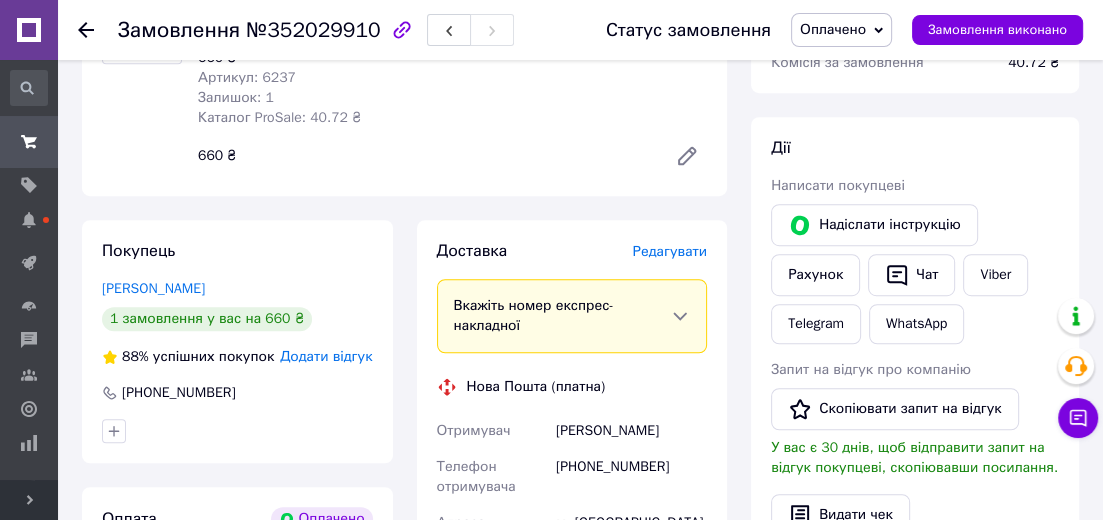 scroll, scrollTop: 540, scrollLeft: 0, axis: vertical 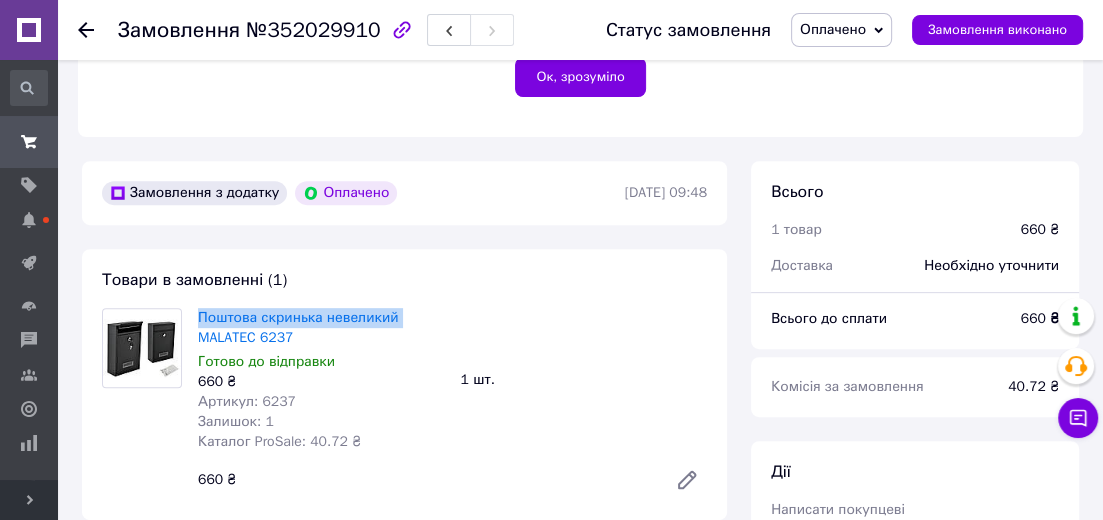 drag, startPoint x: 396, startPoint y: 278, endPoint x: 194, endPoint y: 277, distance: 202.00247 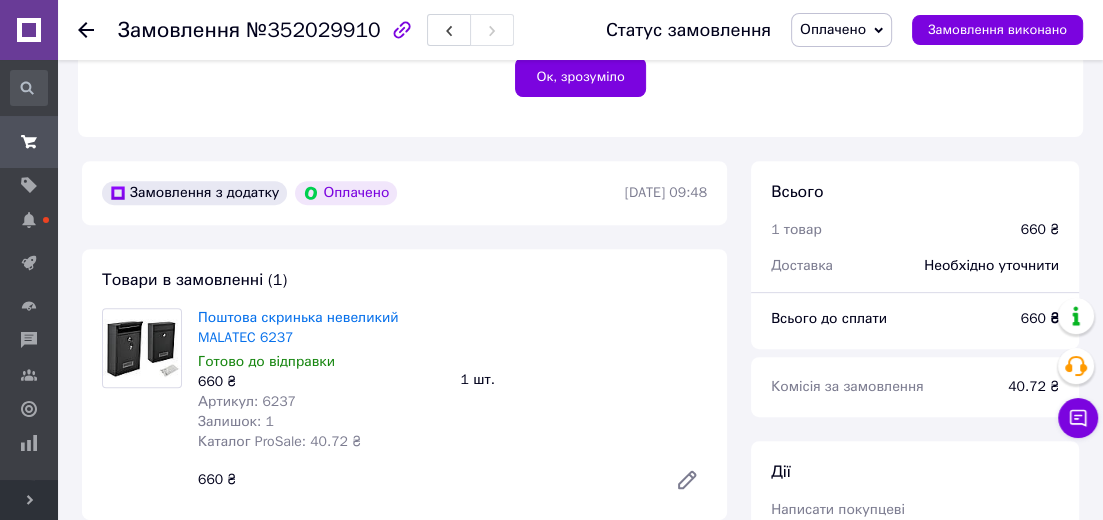 click on "Всього 1 товар 660 ₴ Доставка Необхідно уточнити" at bounding box center [915, 218] 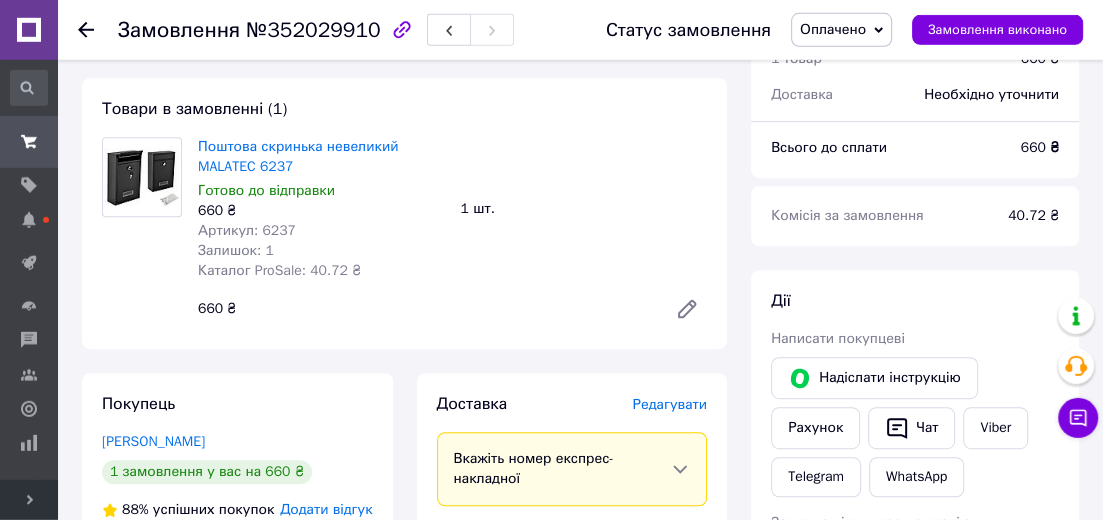 scroll, scrollTop: 540, scrollLeft: 0, axis: vertical 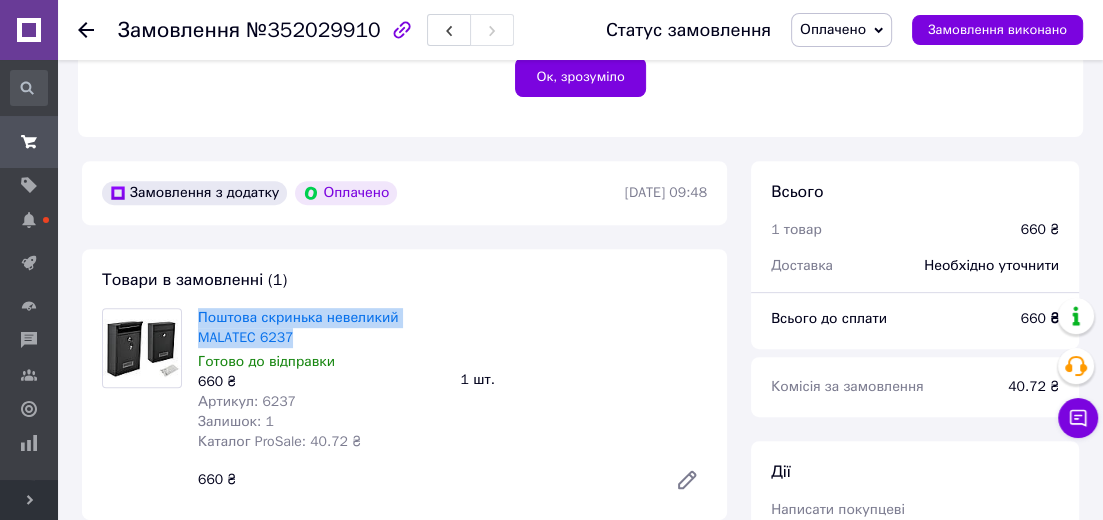 drag, startPoint x: 314, startPoint y: 298, endPoint x: 193, endPoint y: 280, distance: 122.33152 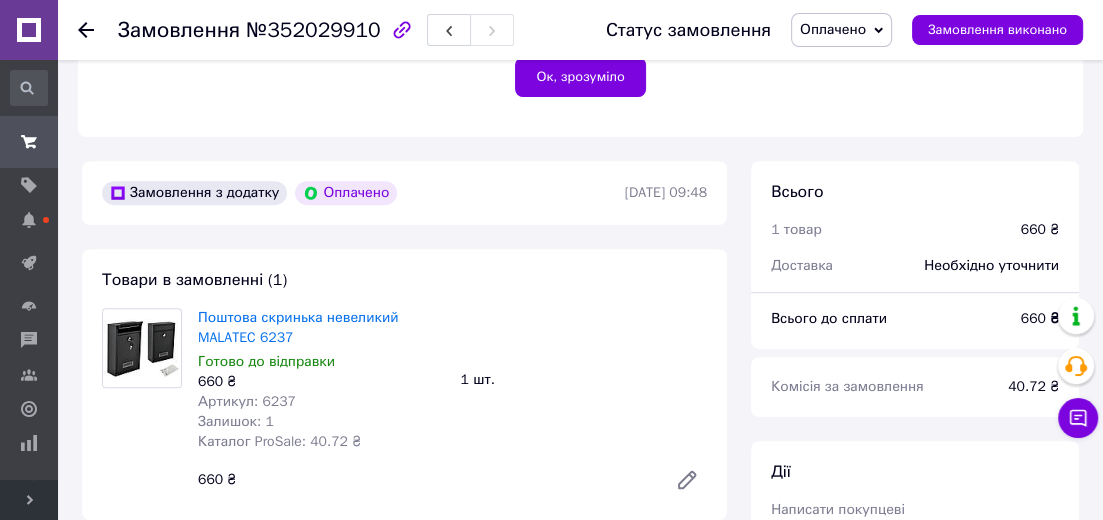 click on "Товари в замовленні (1) Поштова скринька невеликий MALATEC 6237 Готово до відправки 660 ₴ Артикул: 6237 Залишок: 1 Каталог ProSale: 40.72 ₴  1 шт. 660 ₴" at bounding box center (404, 384) 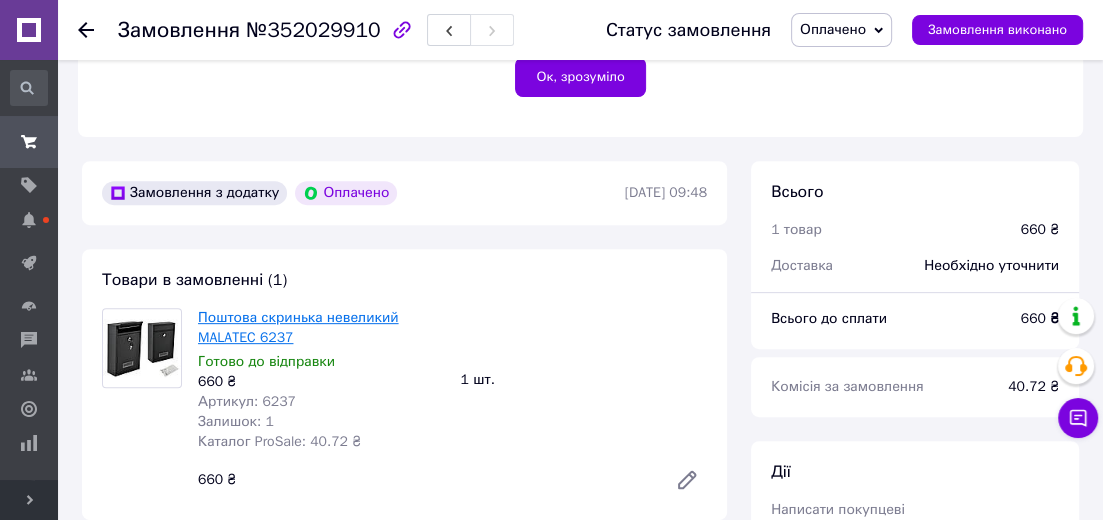 click on "Поштова скринька невеликий MALATEC 6237" at bounding box center (298, 327) 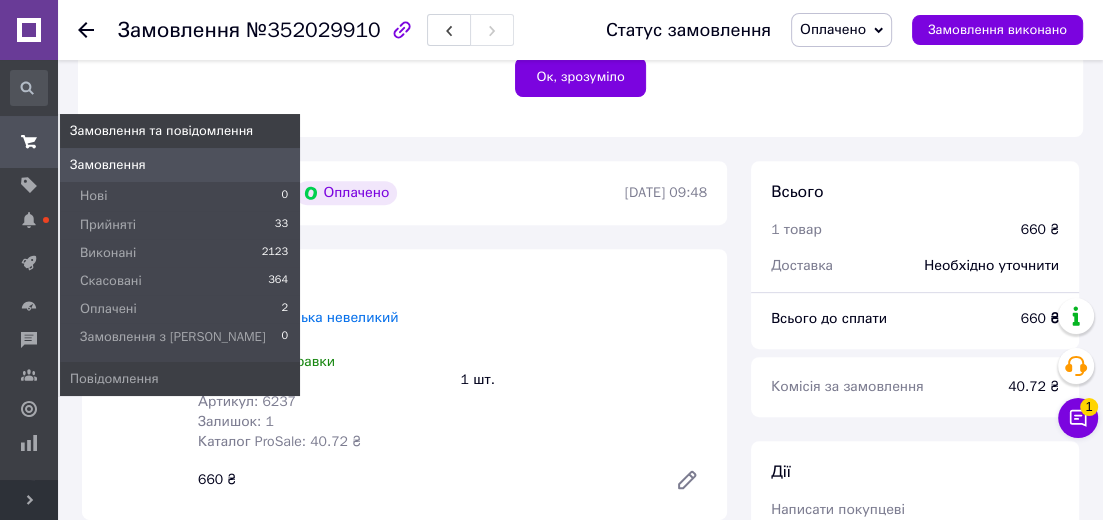 click at bounding box center (29, 142) 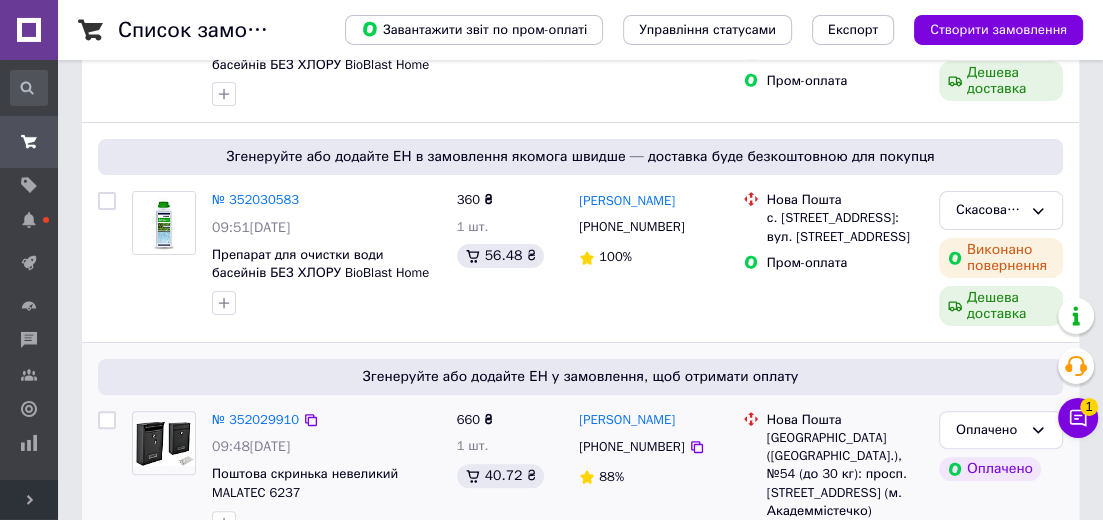 scroll, scrollTop: 324, scrollLeft: 0, axis: vertical 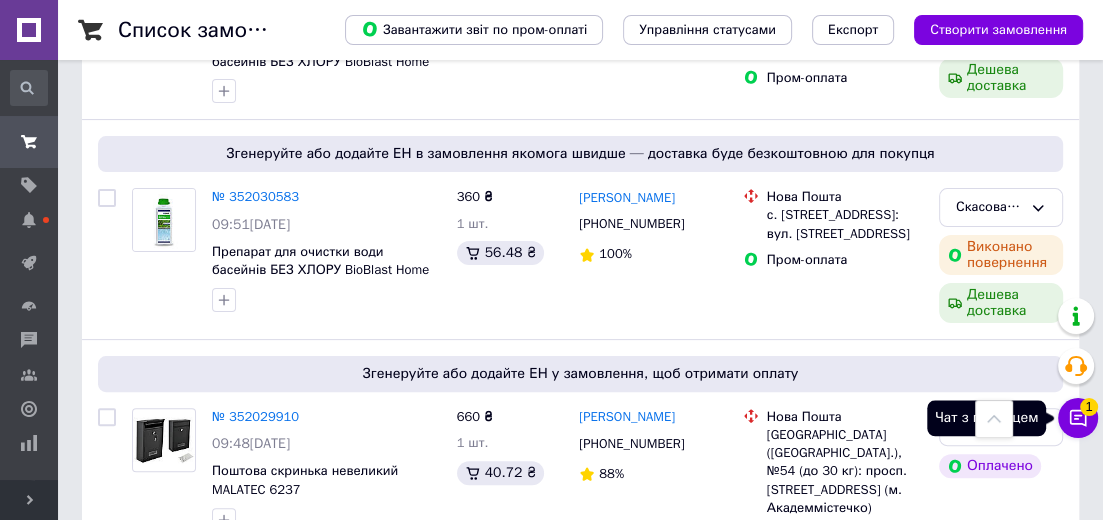 click 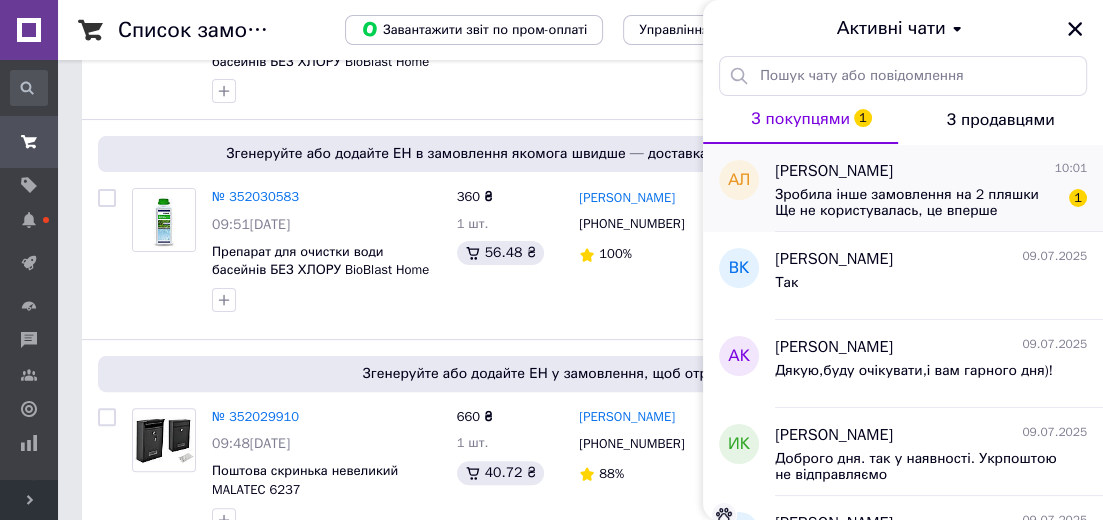click on "Зробила інше замовлення на 2 пляшки
Ще не користувалась, це вперше" at bounding box center (917, 203) 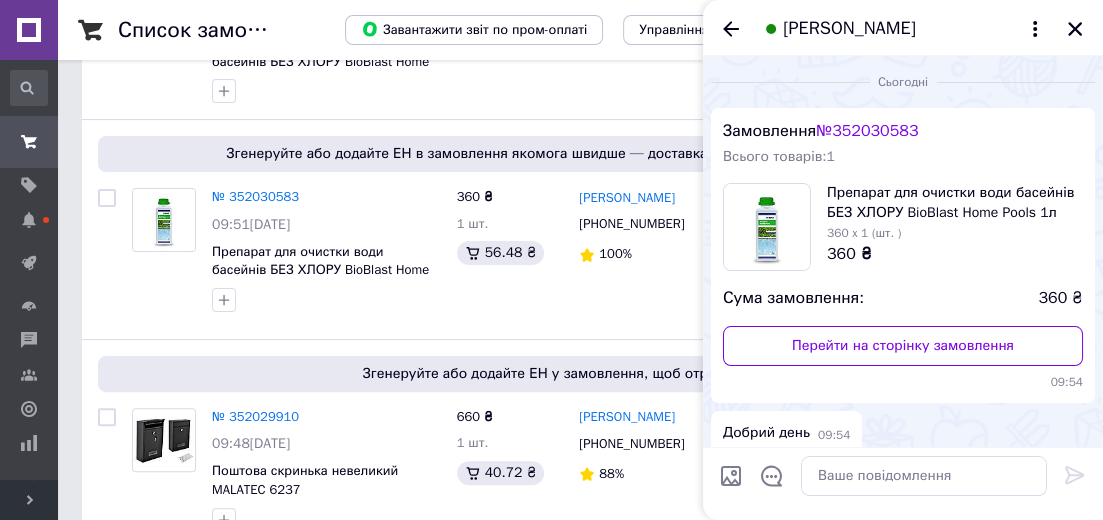 scroll, scrollTop: 478, scrollLeft: 0, axis: vertical 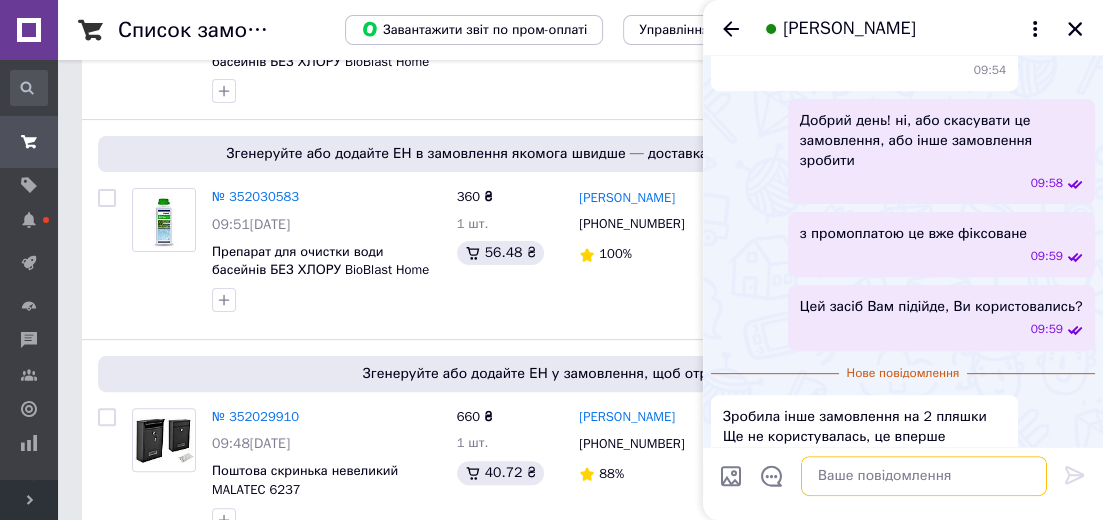 click at bounding box center (924, 476) 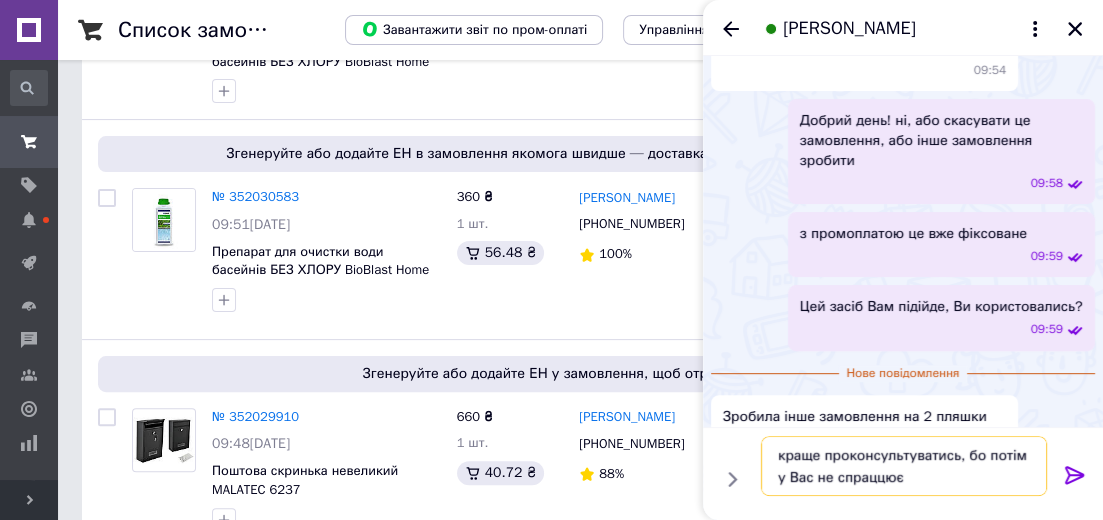 click on "краще проконсультуватись, бо потім у Вас не спраццює" at bounding box center [904, 466] 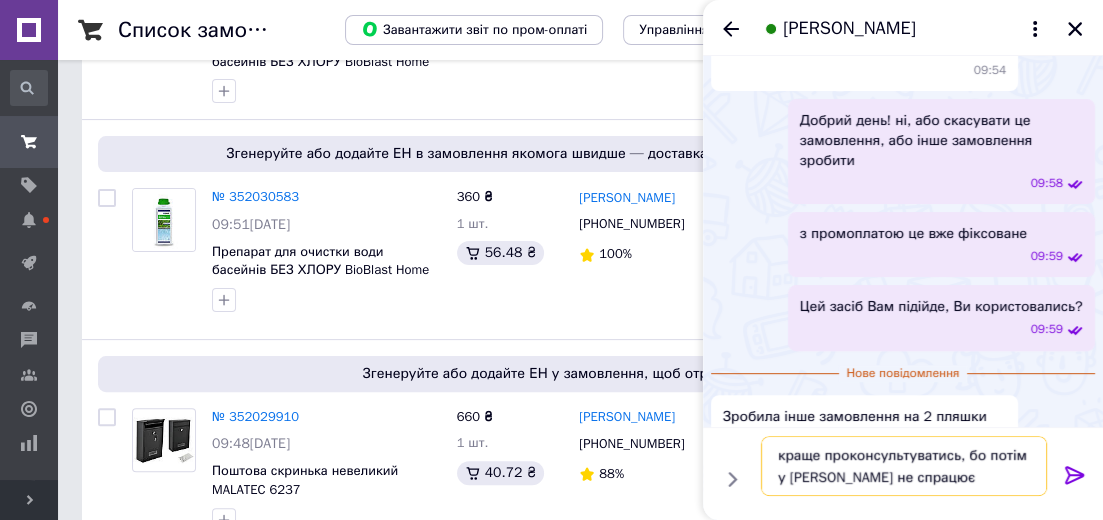 click on "краще проконсультуватись, бо потім у Вас не спрацює" at bounding box center [904, 466] 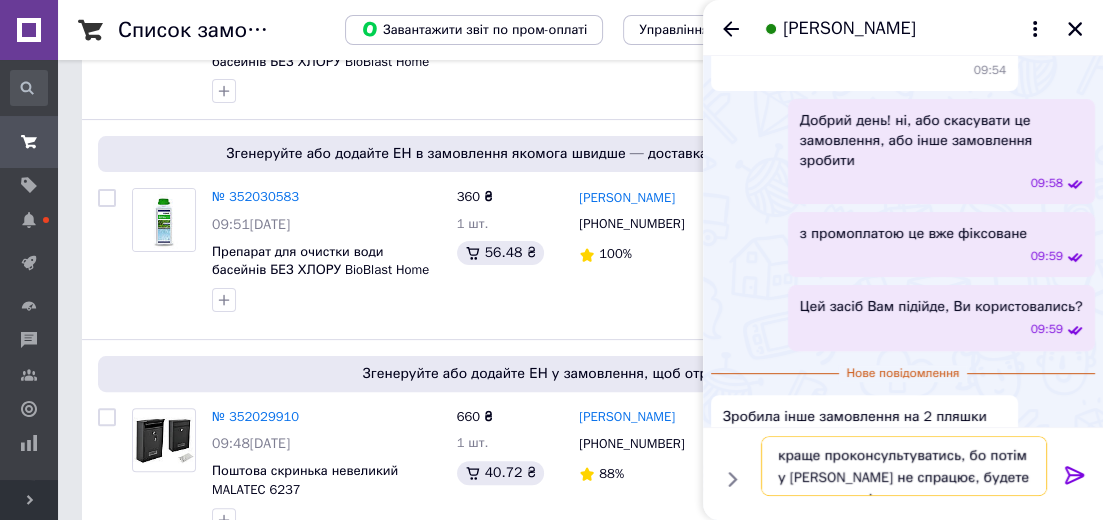 scroll, scrollTop: 12, scrollLeft: 0, axis: vertical 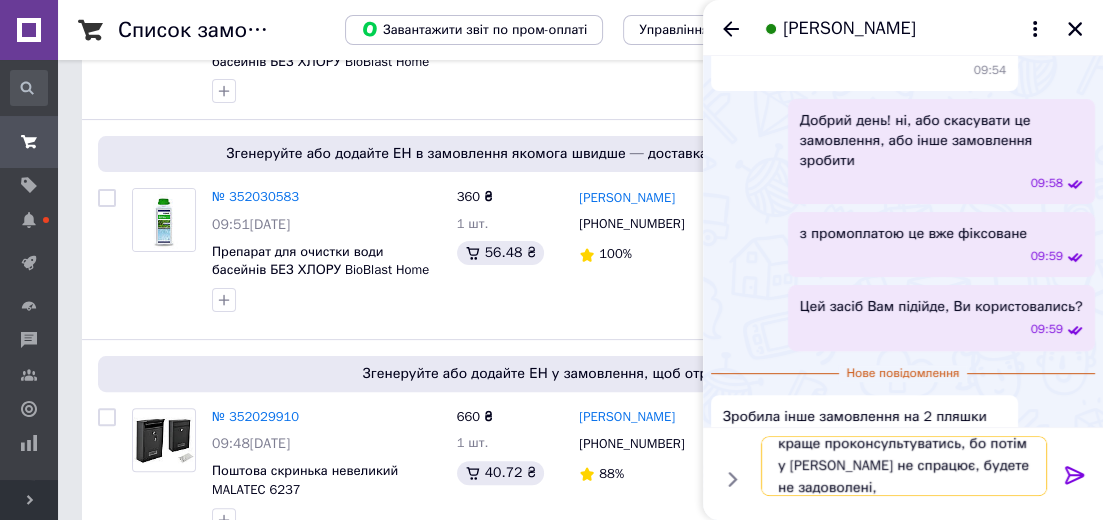 type on "краще проконсультуватись, бо потім у Вас не спрацює, будете не задоволені" 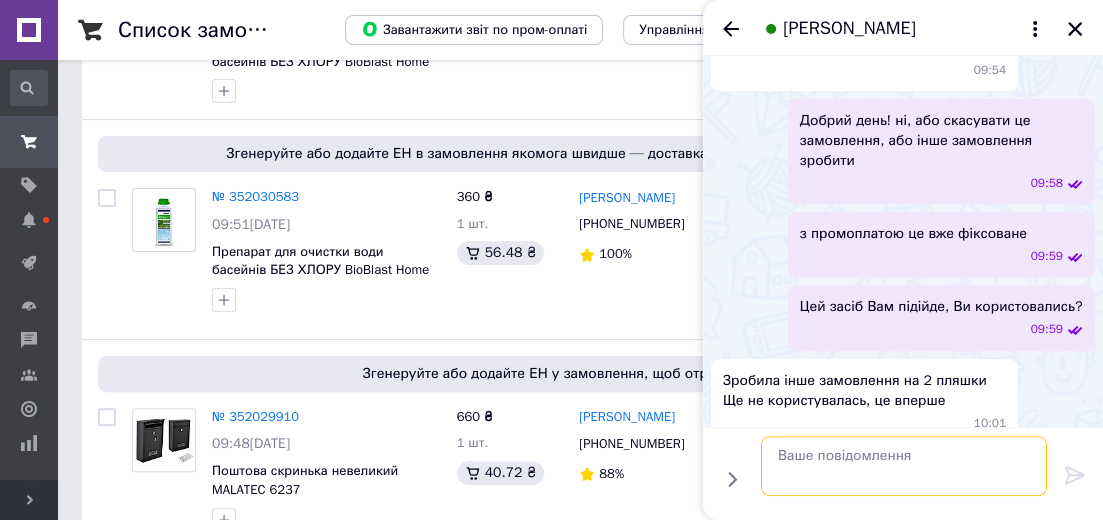 scroll, scrollTop: 0, scrollLeft: 0, axis: both 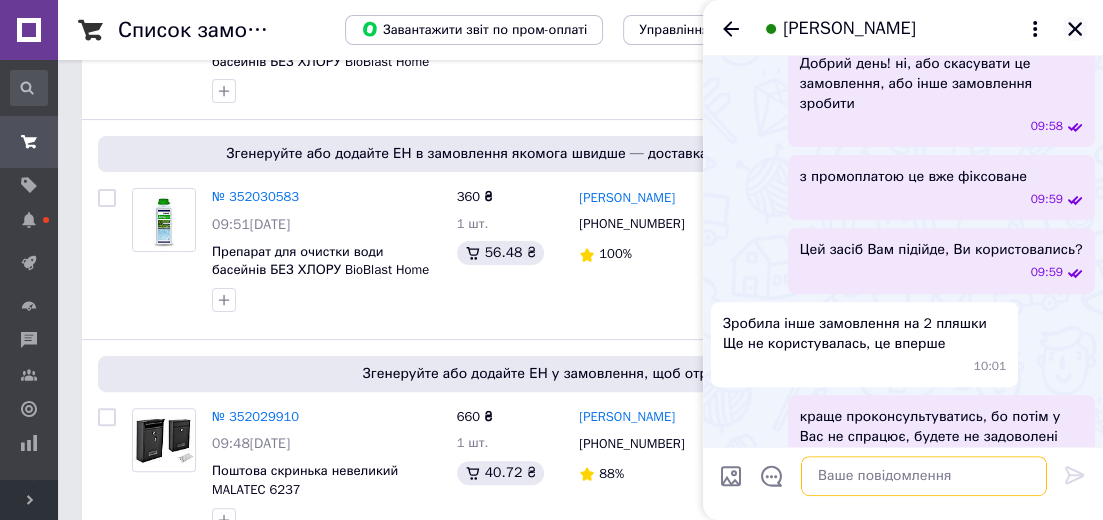 type 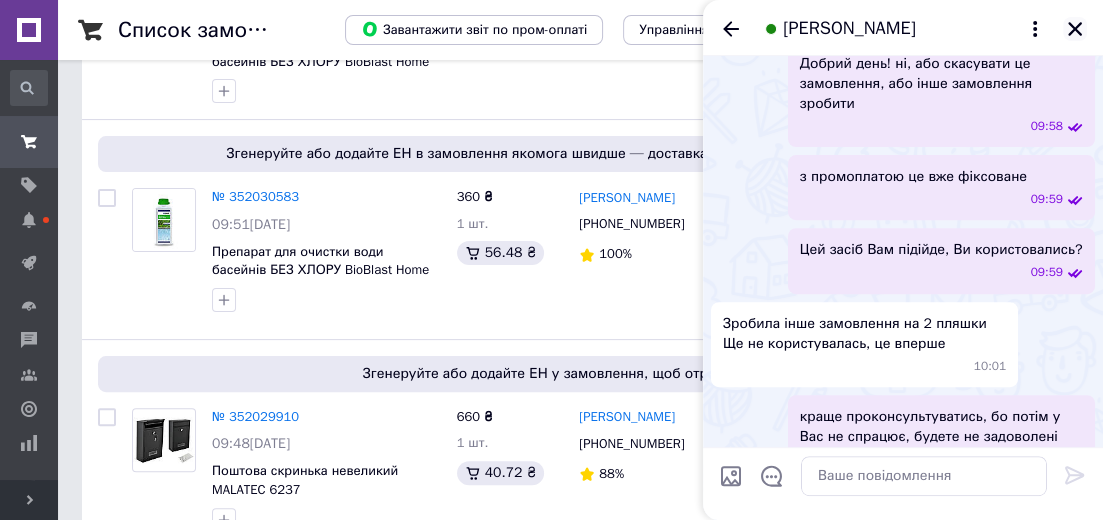 click 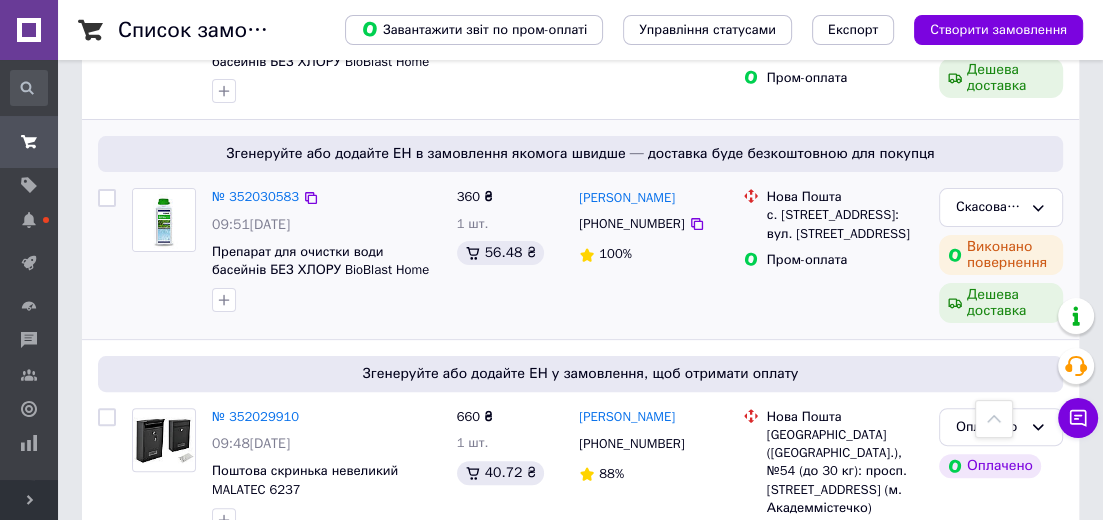 scroll, scrollTop: 0, scrollLeft: 0, axis: both 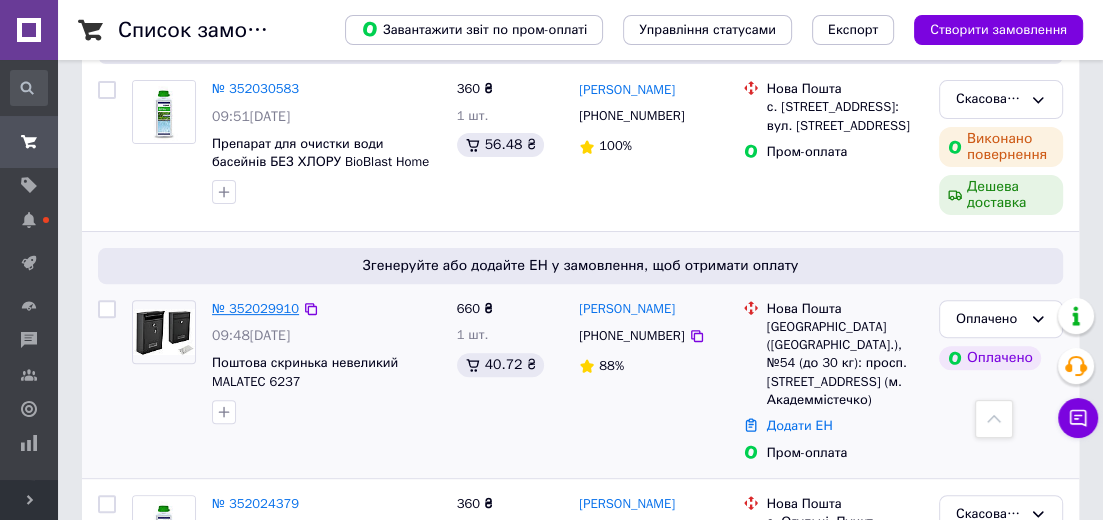 click on "№ 352029910" at bounding box center [255, 308] 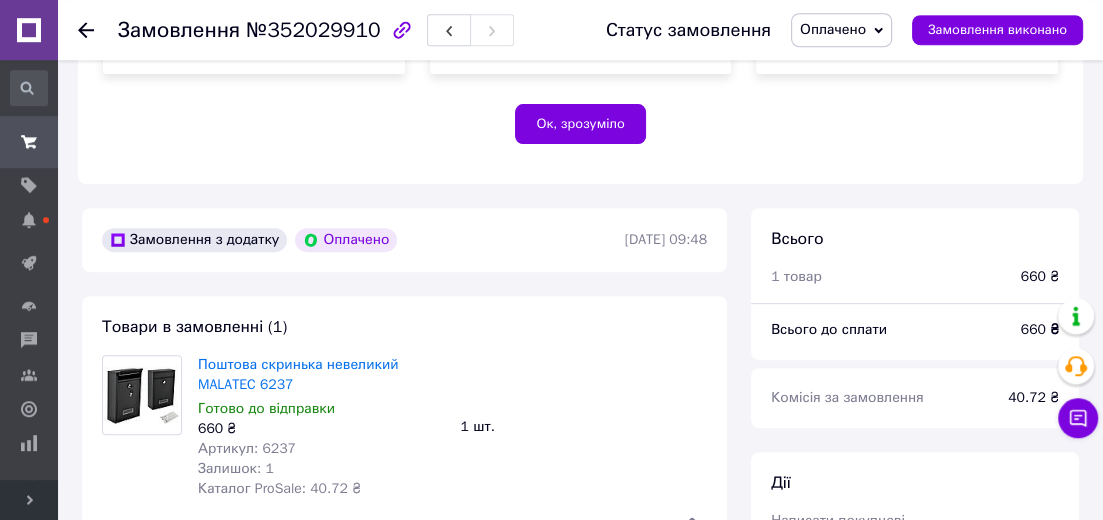 scroll, scrollTop: 540, scrollLeft: 0, axis: vertical 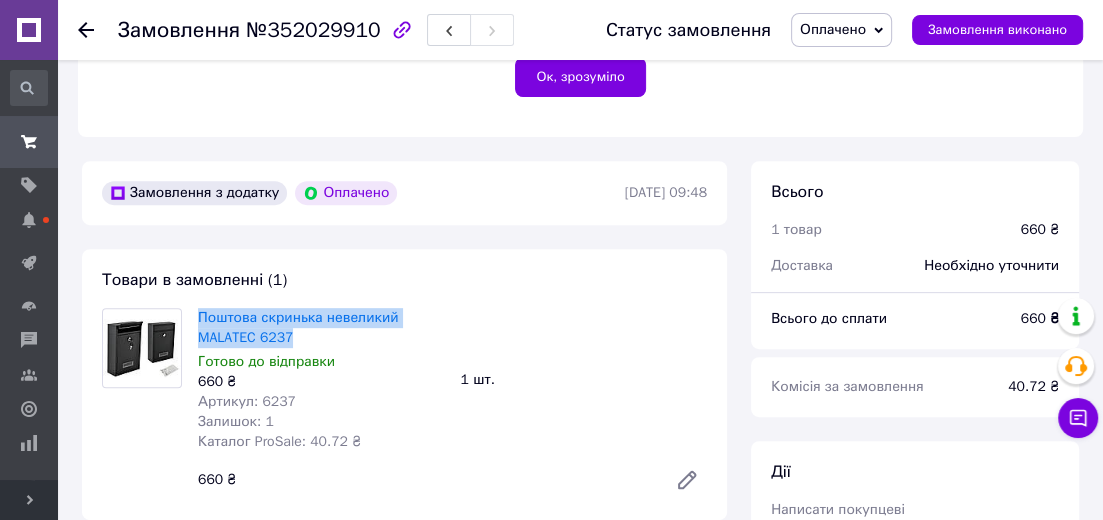 drag, startPoint x: 323, startPoint y: 304, endPoint x: 196, endPoint y: 286, distance: 128.26924 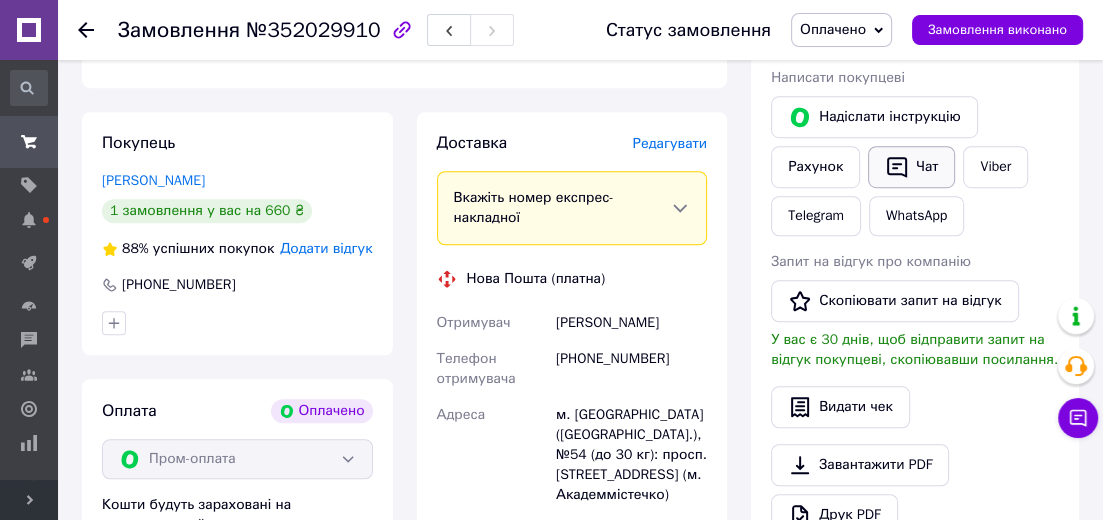 click on "Чат" at bounding box center (911, 167) 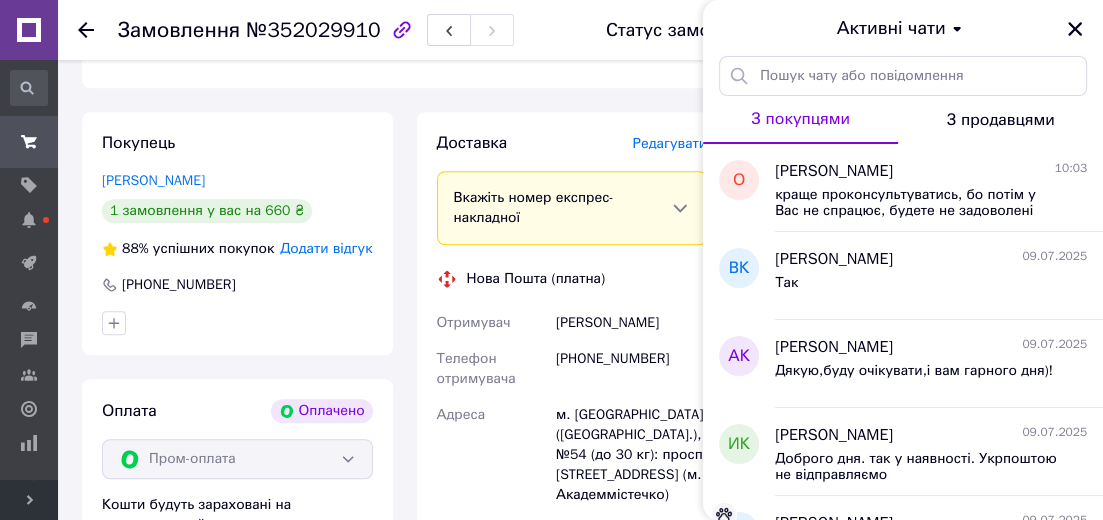 type 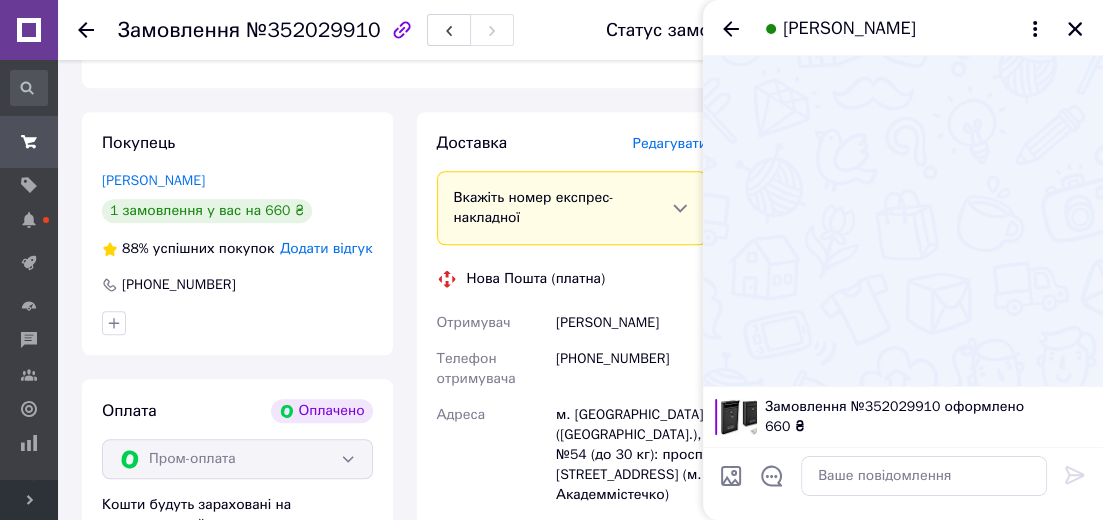 click on "Чат" at bounding box center [911, 167] 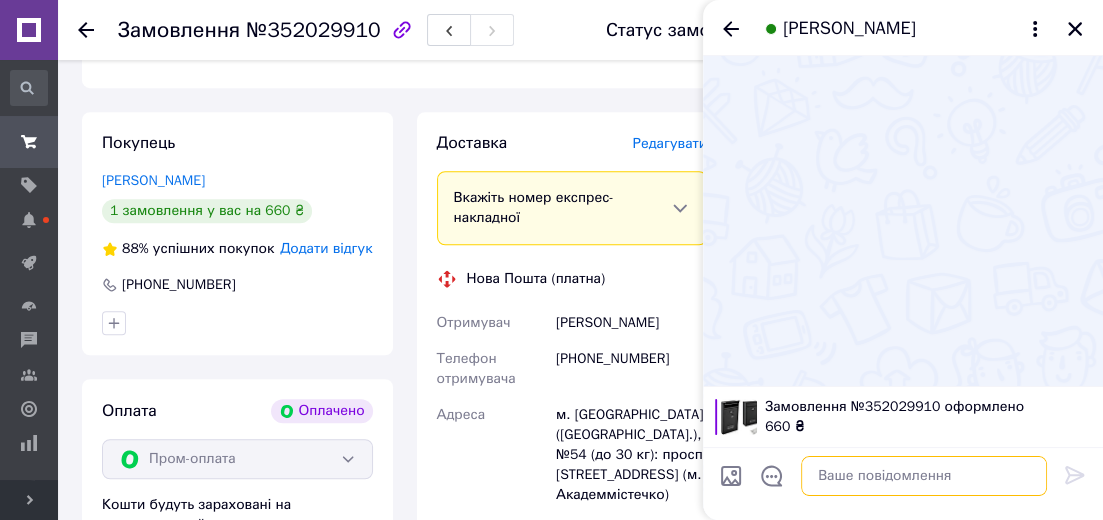 click at bounding box center [924, 476] 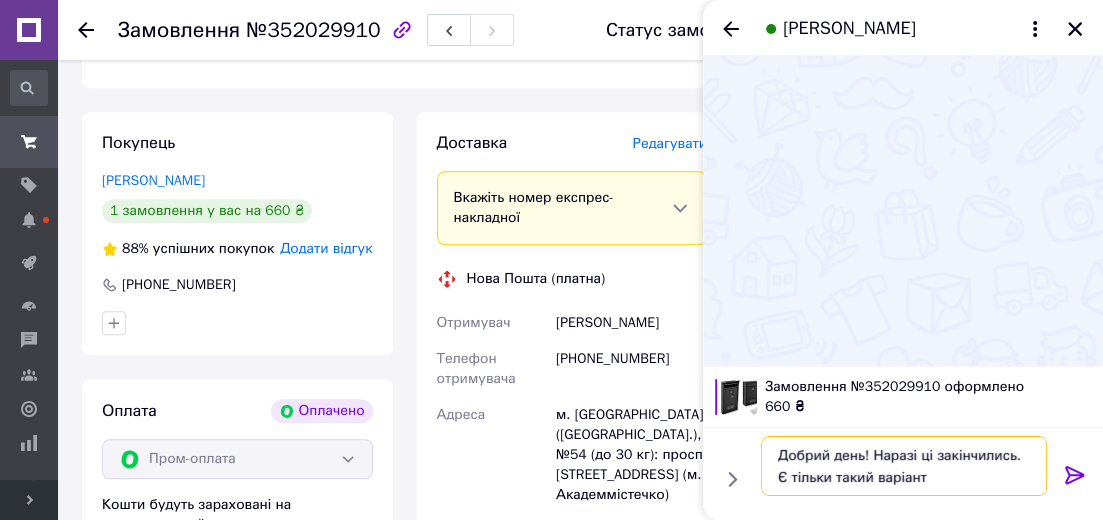 click on "Добрий день! Наразі ці закінчились. Є тільки такий варіант" at bounding box center (904, 466) 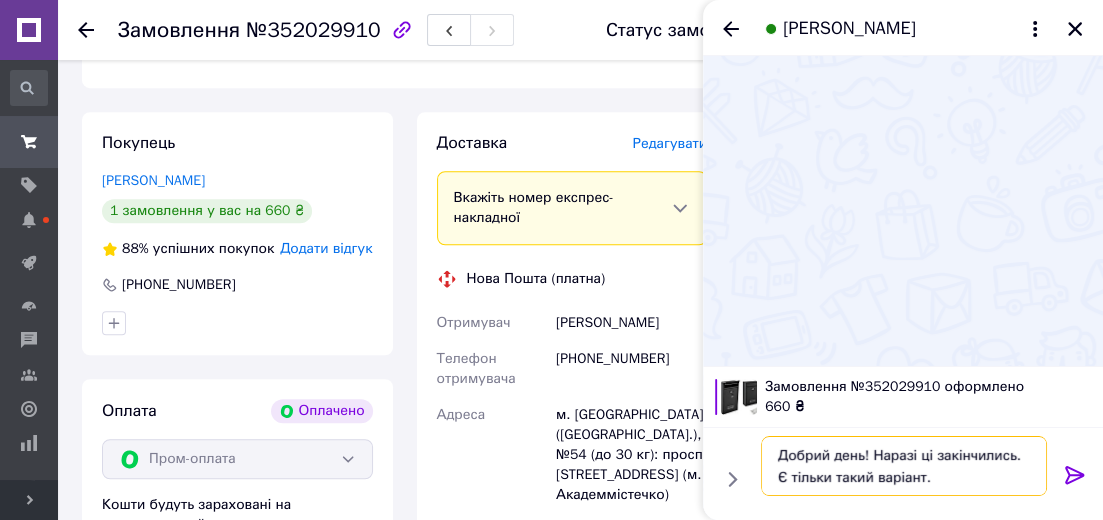 paste on "https://tikko.in.ua/ua/p1553871528-pochtovyj-yaschik-nebolshoj.html" 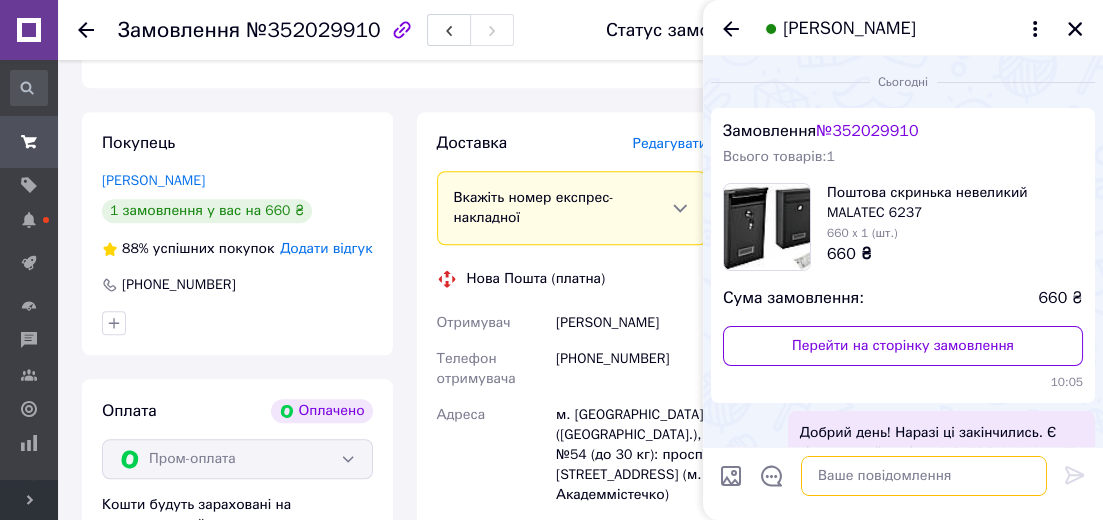type 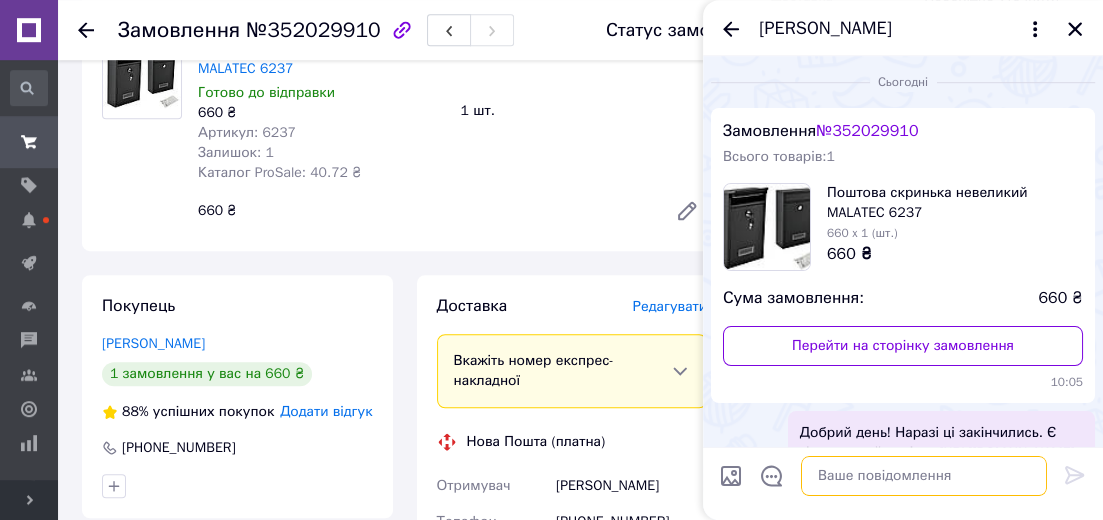 scroll, scrollTop: 648, scrollLeft: 0, axis: vertical 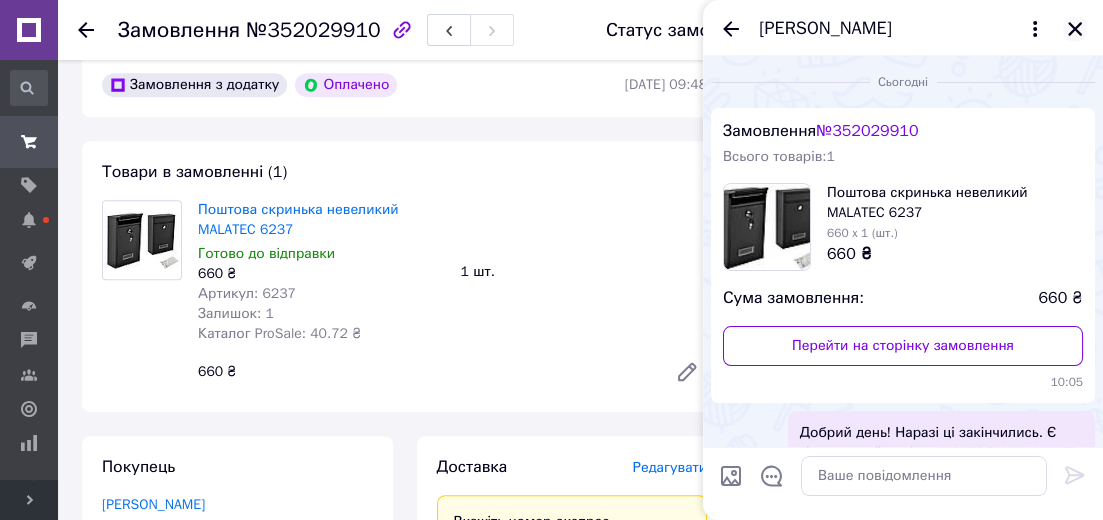 click 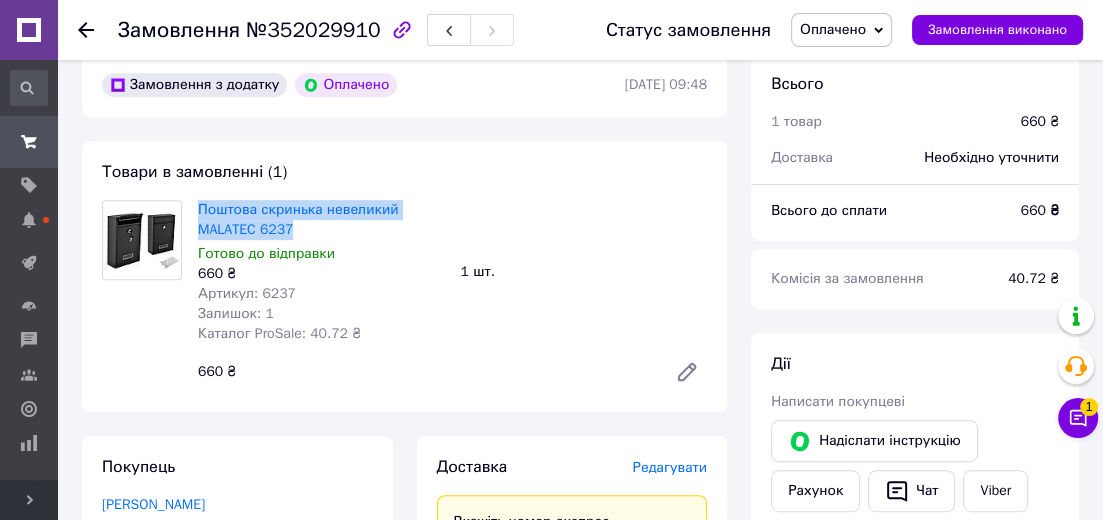 drag, startPoint x: 280, startPoint y: 195, endPoint x: 193, endPoint y: 174, distance: 89.498604 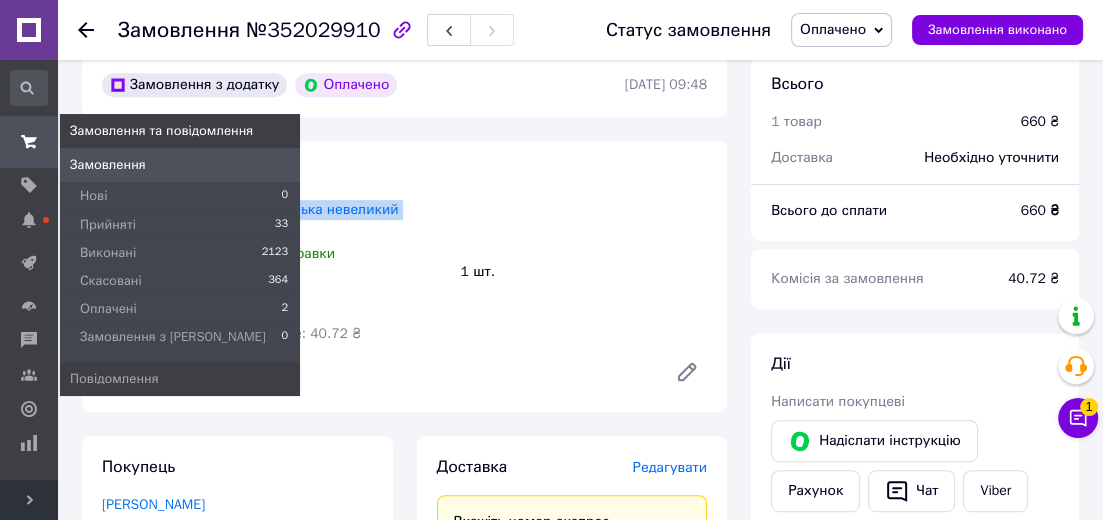 click at bounding box center [29, 142] 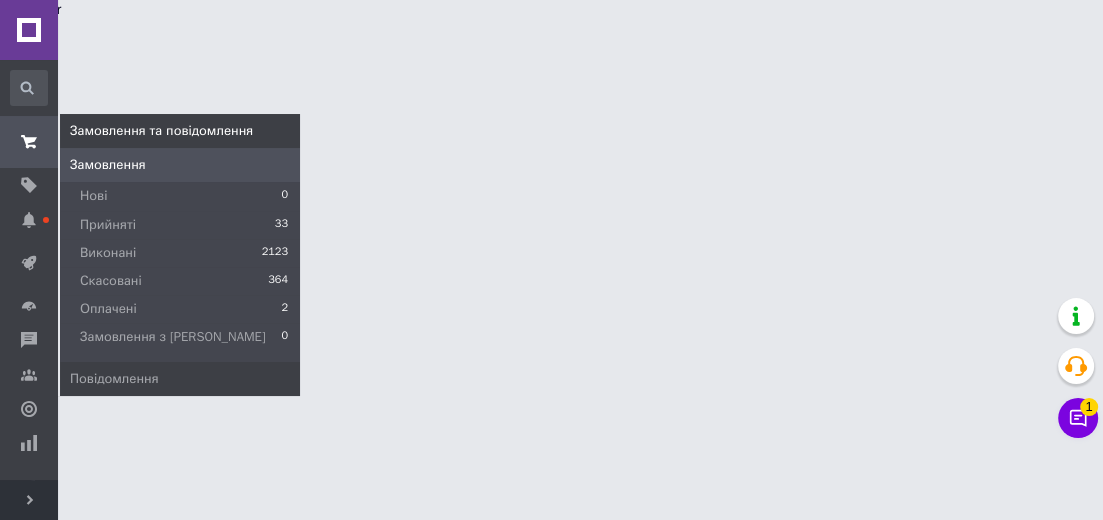 scroll, scrollTop: 360, scrollLeft: 0, axis: vertical 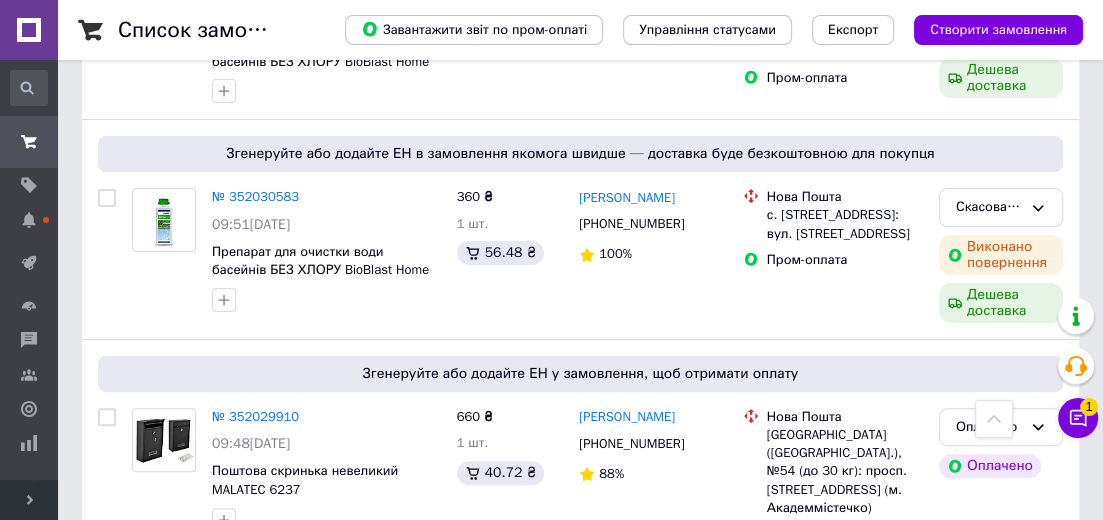 click on "Розгорнути" at bounding box center [29, 500] 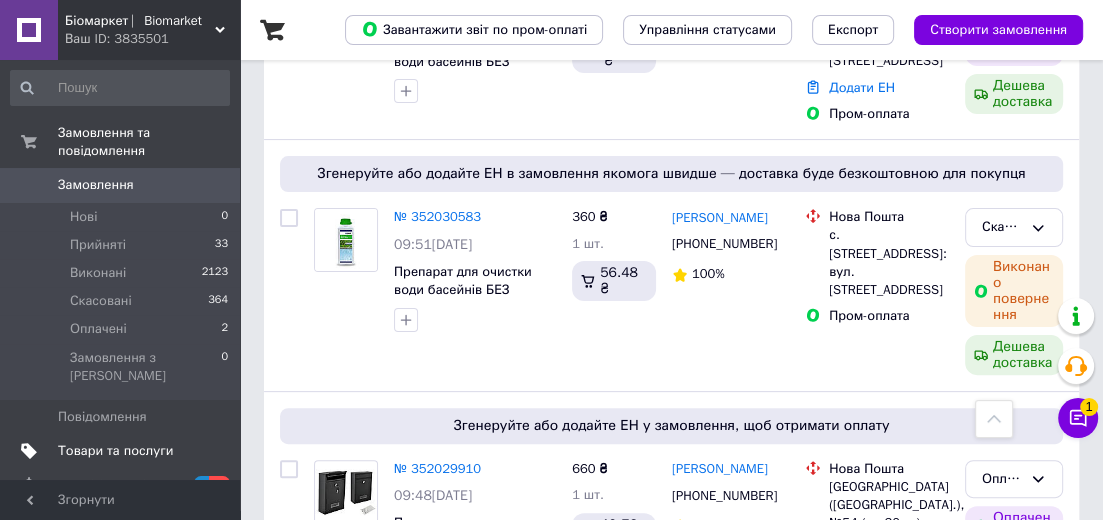 click on "Товари та послуги" at bounding box center (115, 451) 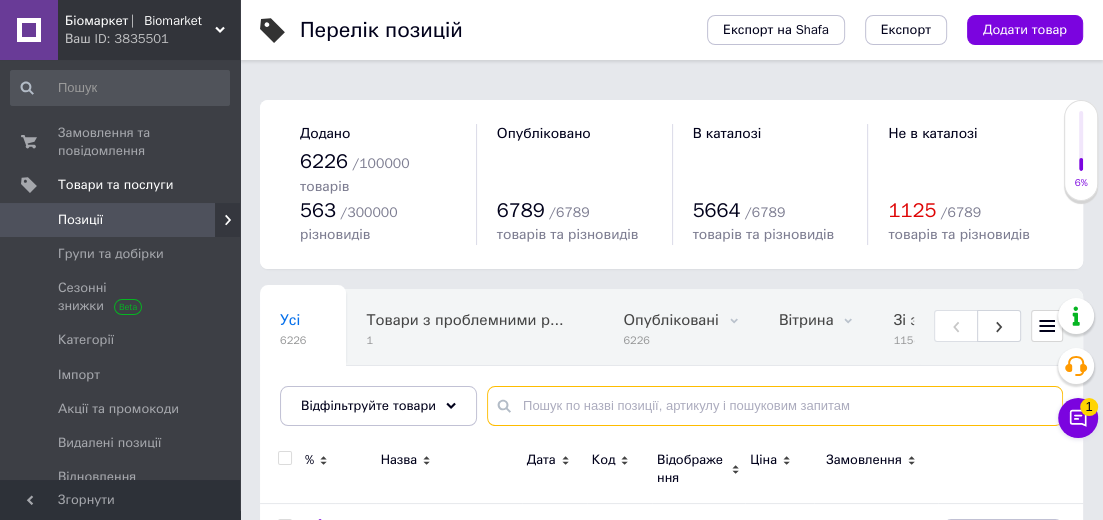 click at bounding box center (775, 406) 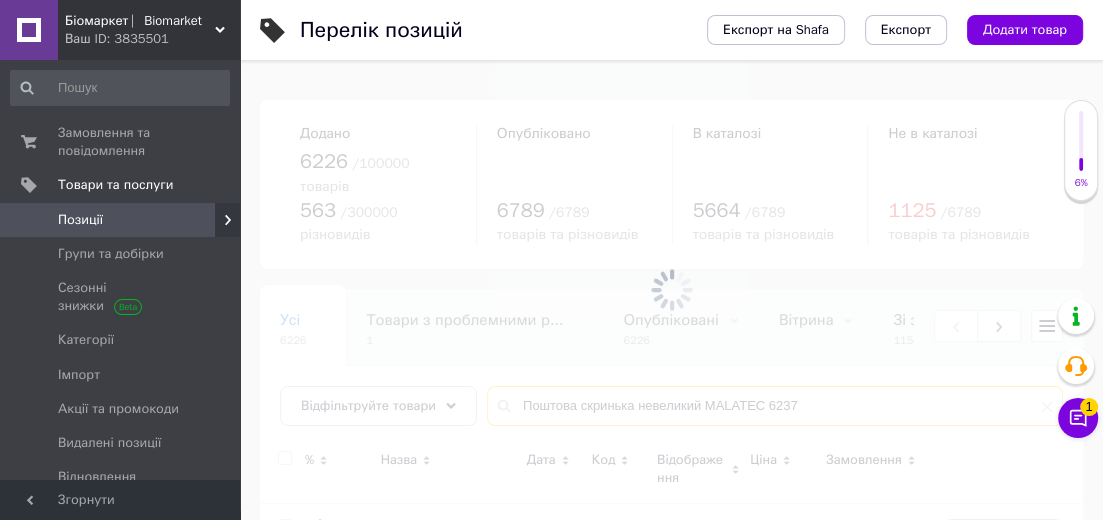 type on "Поштова скринька невеликий MALATEC 6237" 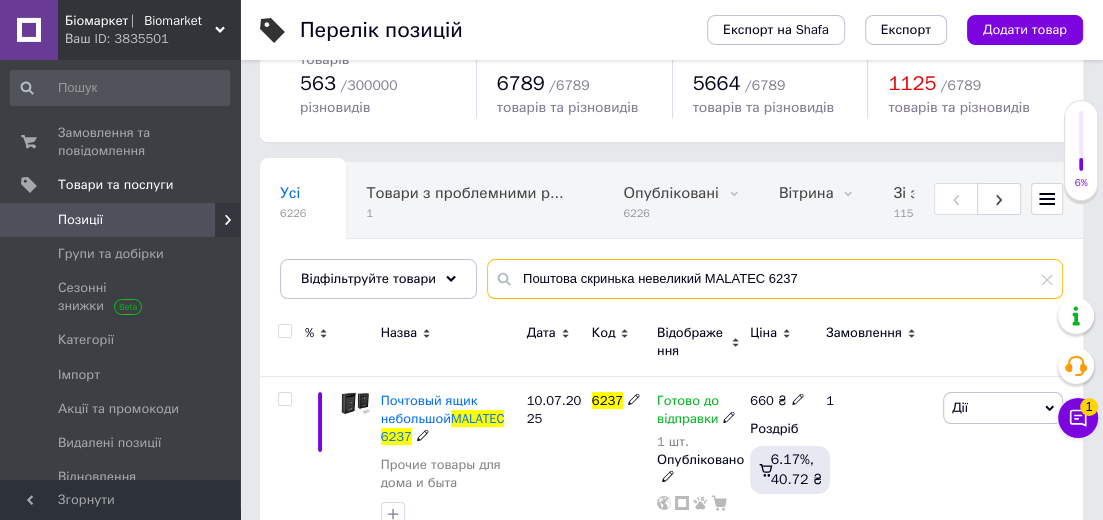 scroll, scrollTop: 136, scrollLeft: 0, axis: vertical 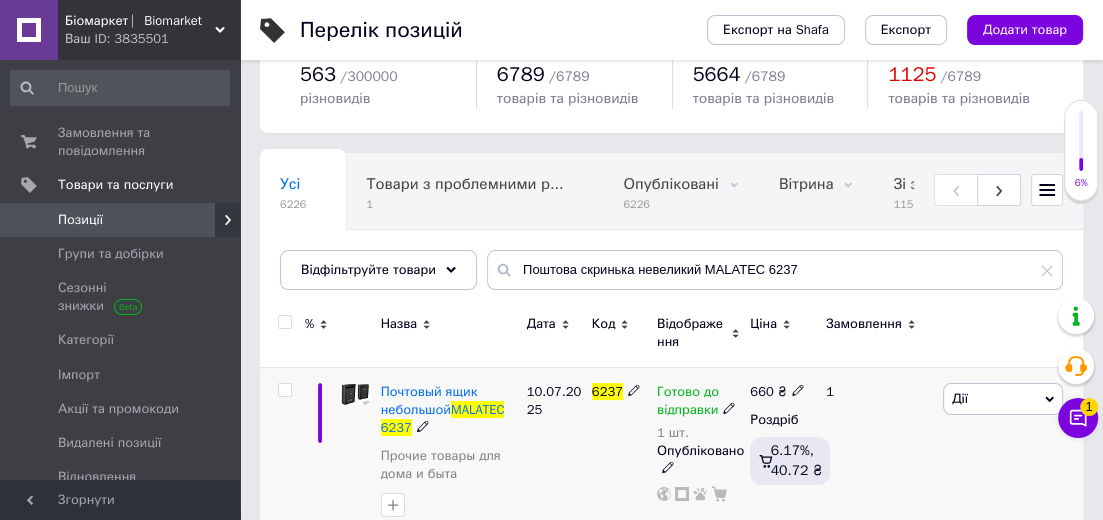 click 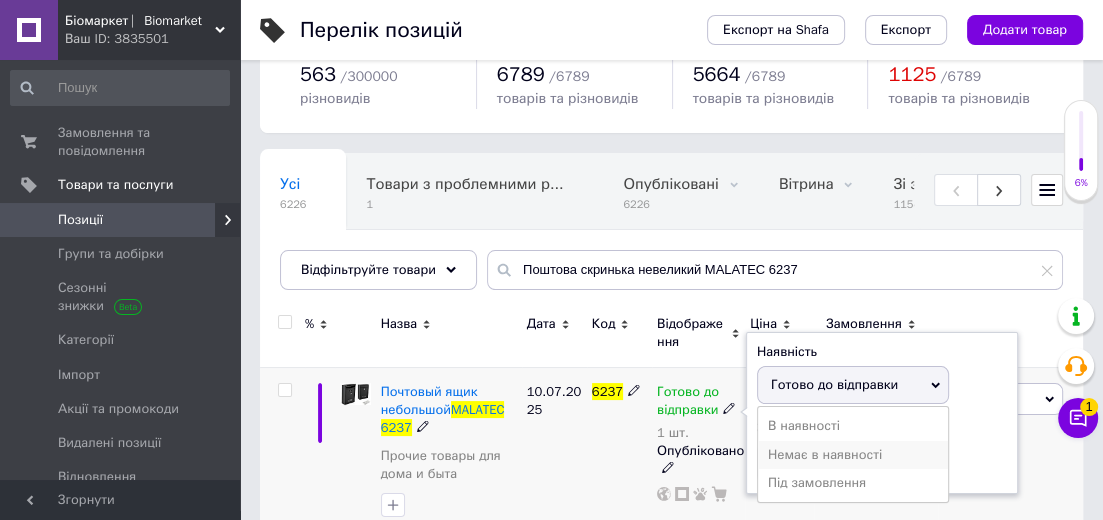 click on "Немає в наявності" at bounding box center [853, 455] 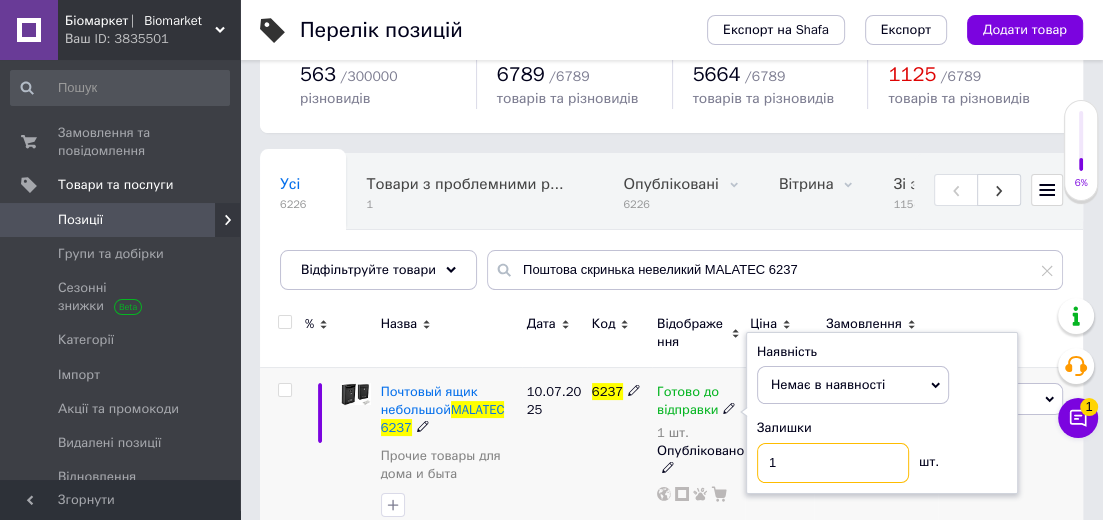 drag, startPoint x: 797, startPoint y: 421, endPoint x: 682, endPoint y: 432, distance: 115.52489 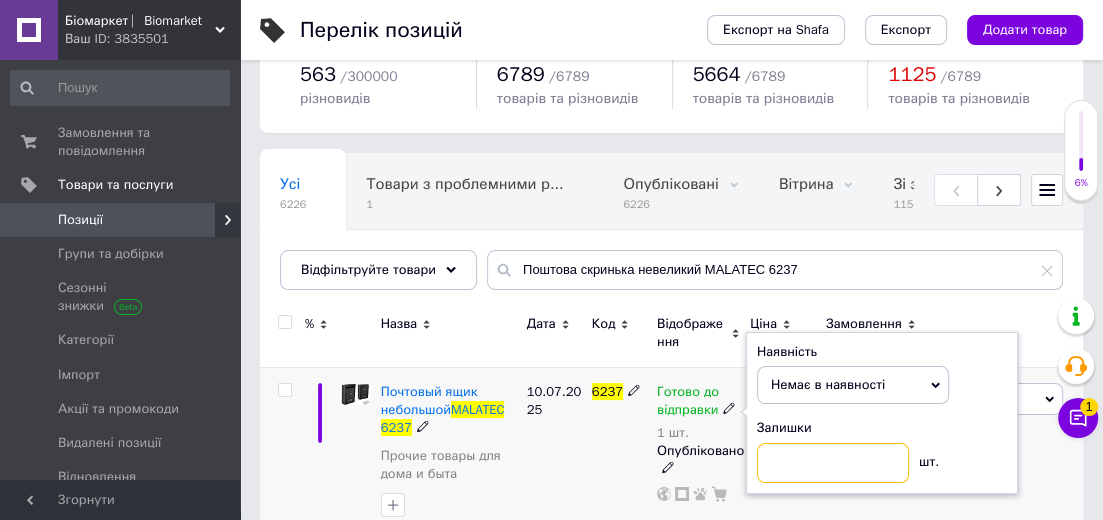 type 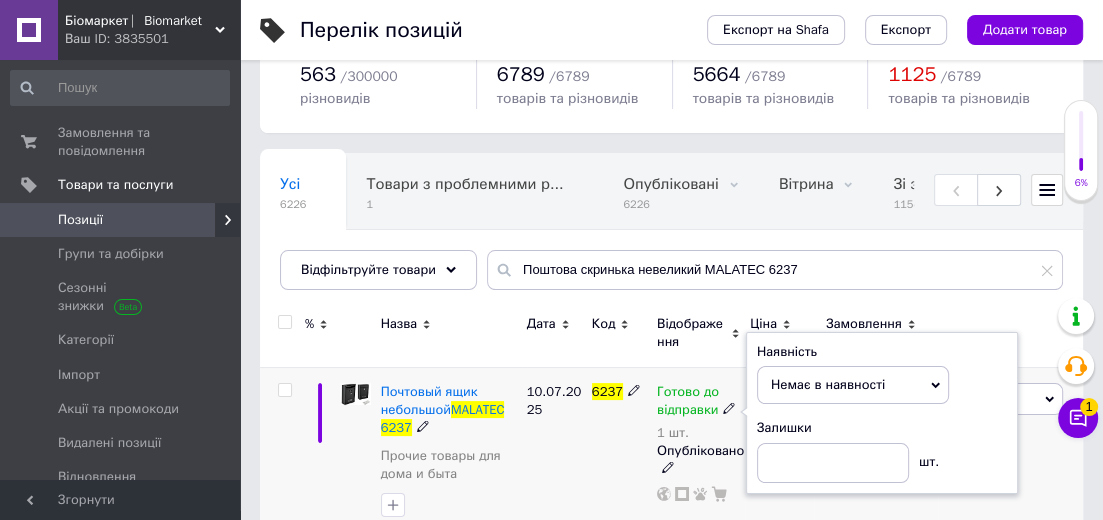 click on "10.07.2025" at bounding box center [554, 454] 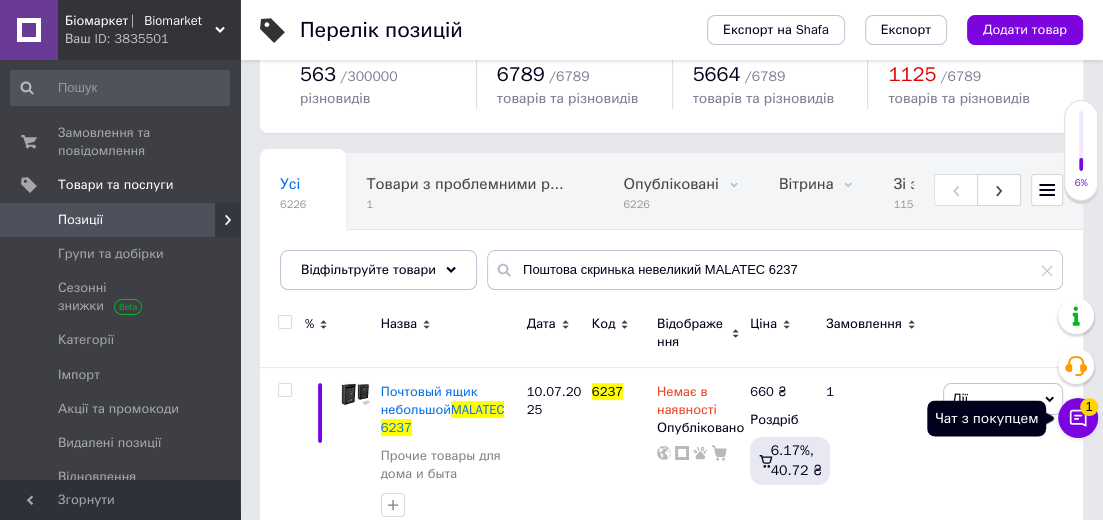 click on "Чат з покупцем 1" at bounding box center (1078, 418) 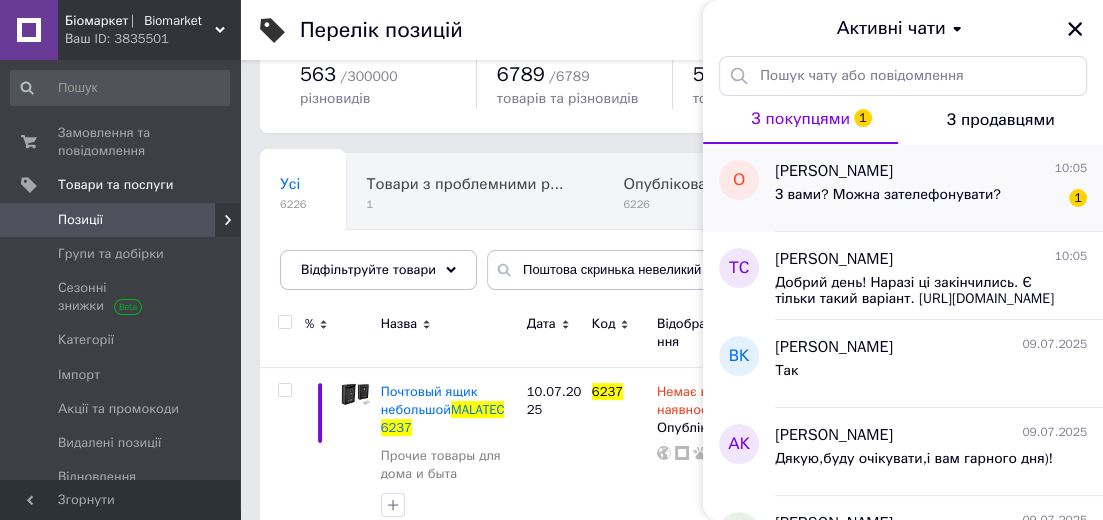 click on "З вами? Можна зателефонувати?" at bounding box center (888, 195) 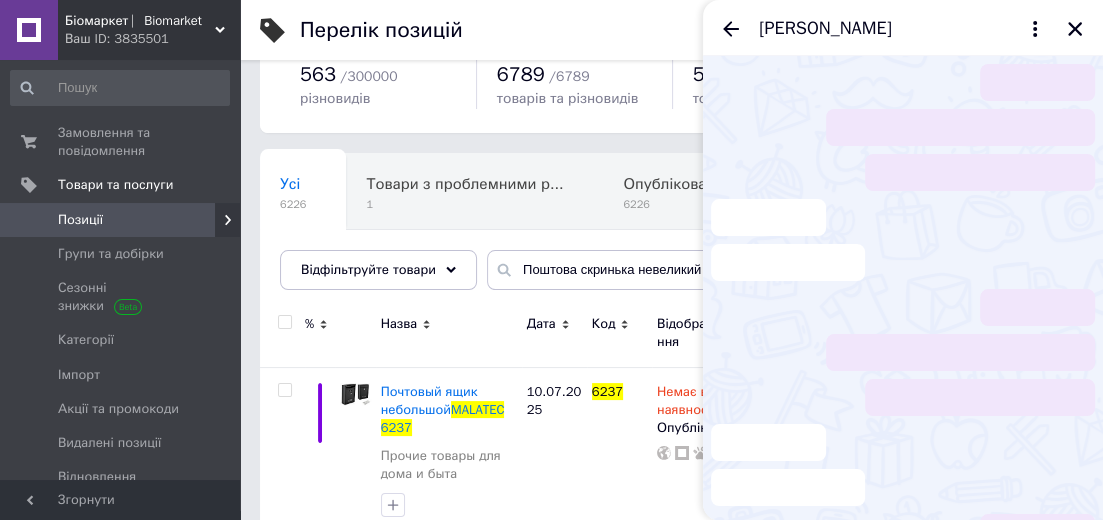 scroll, scrollTop: 623, scrollLeft: 0, axis: vertical 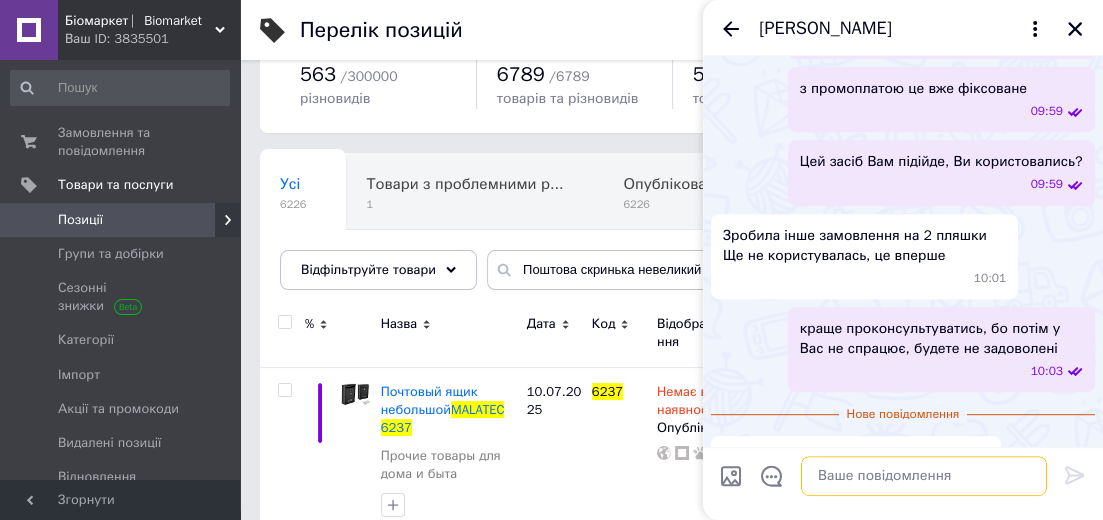 click at bounding box center [924, 476] 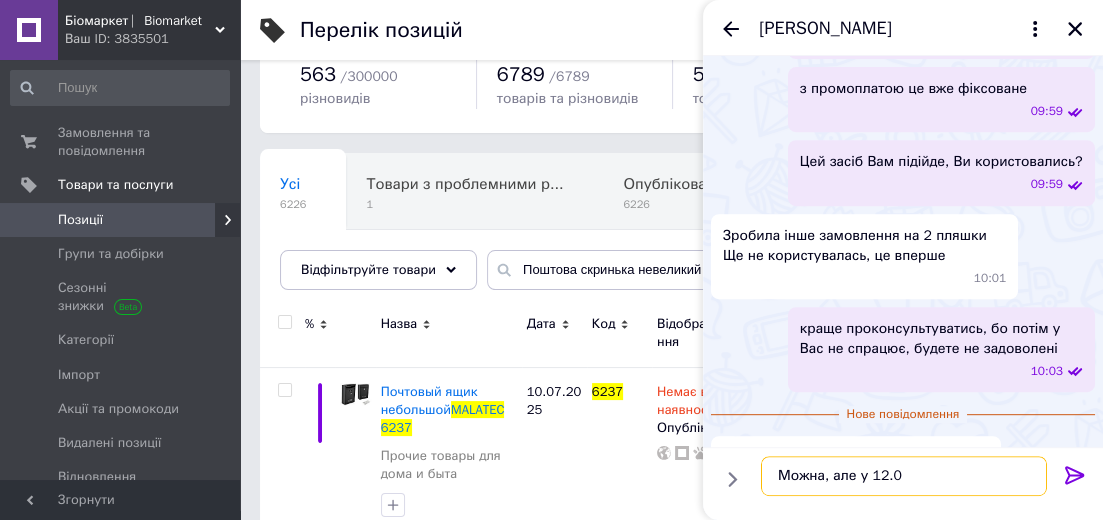 type on "Можна, але у 12.00" 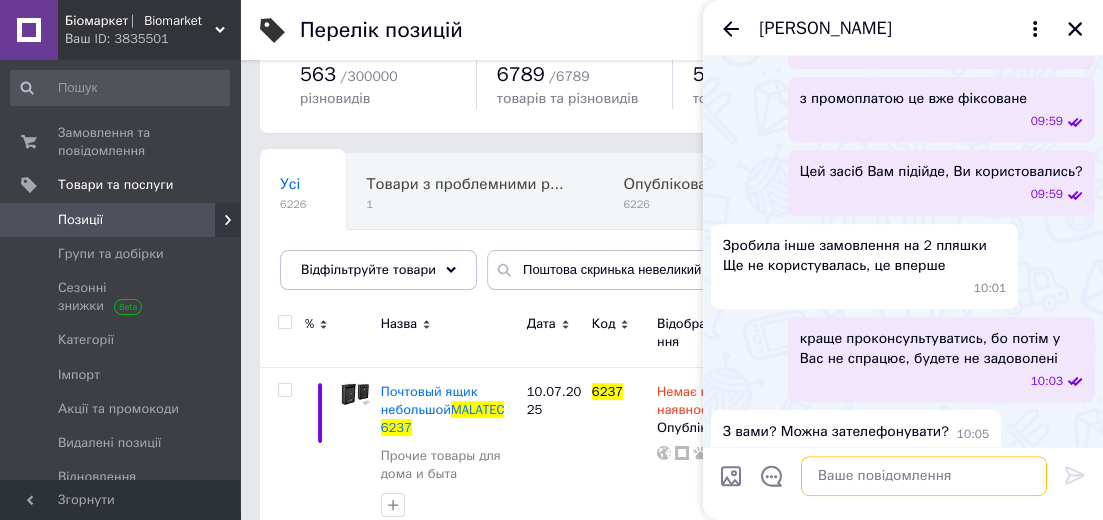scroll, scrollTop: 641, scrollLeft: 0, axis: vertical 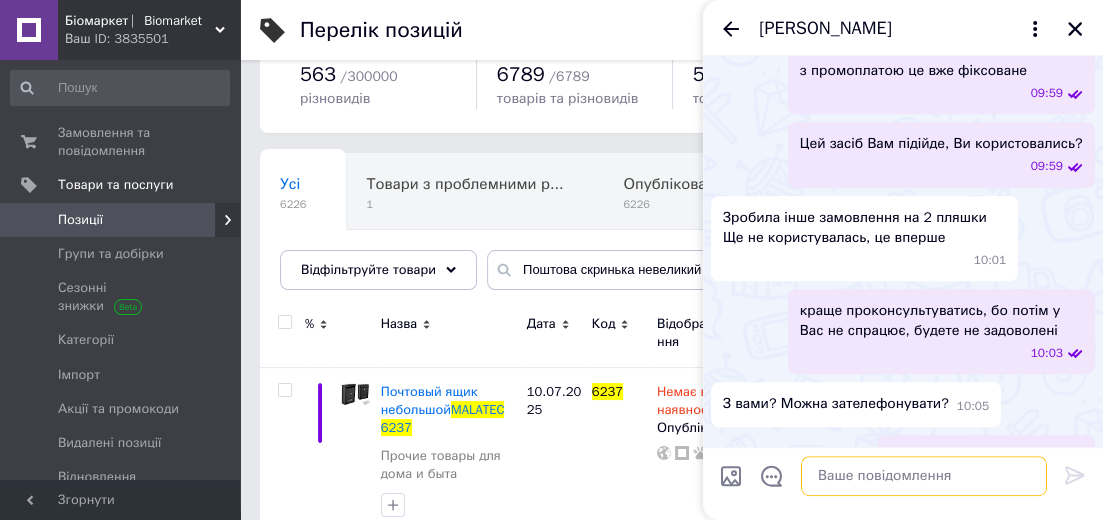 click at bounding box center [924, 476] 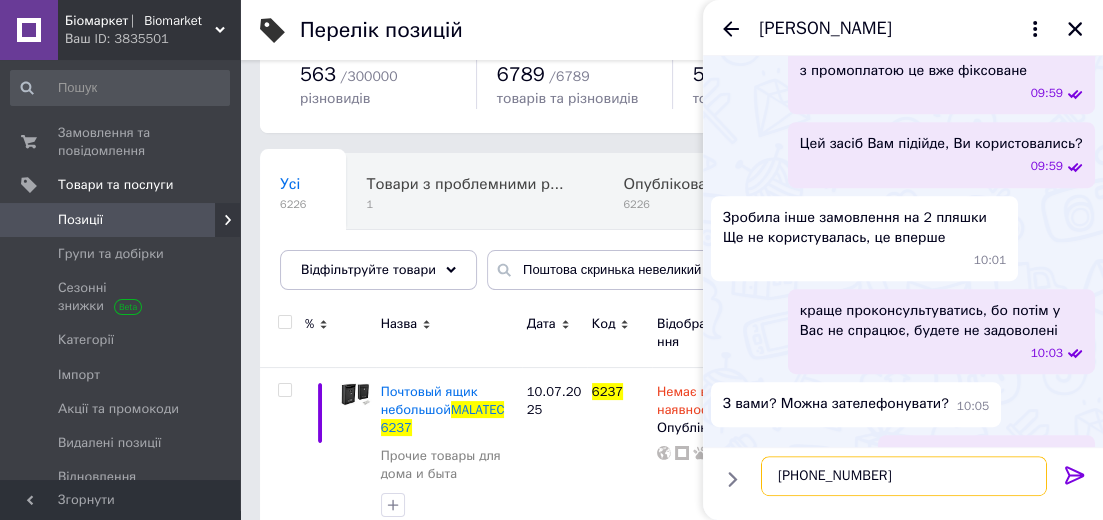 type on "+380961393930" 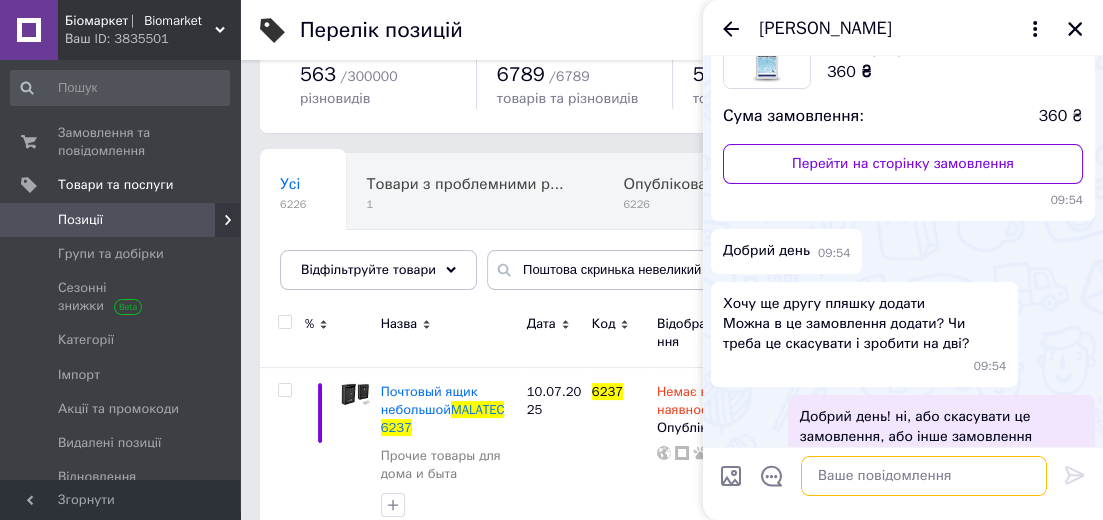 scroll, scrollTop: 39, scrollLeft: 0, axis: vertical 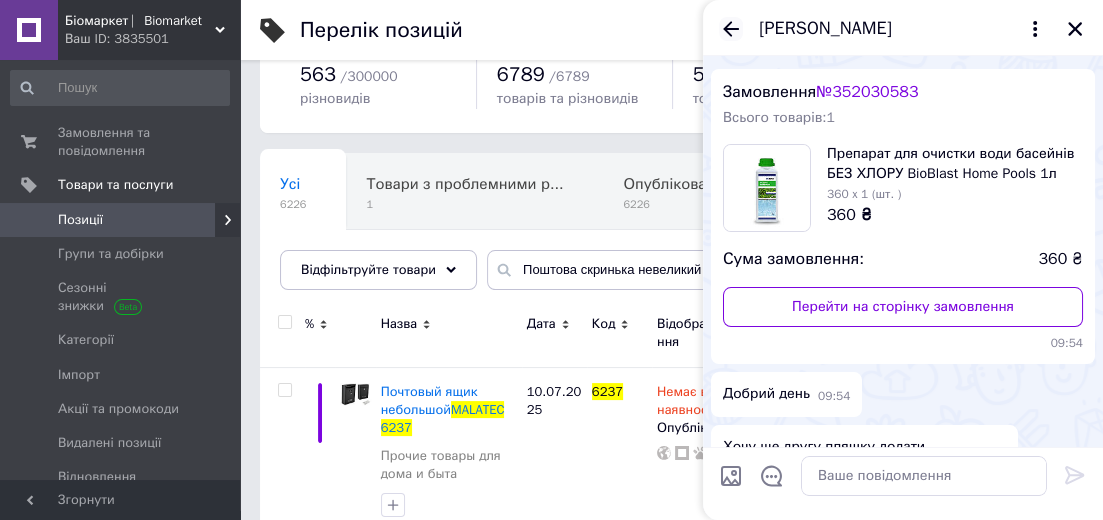 click 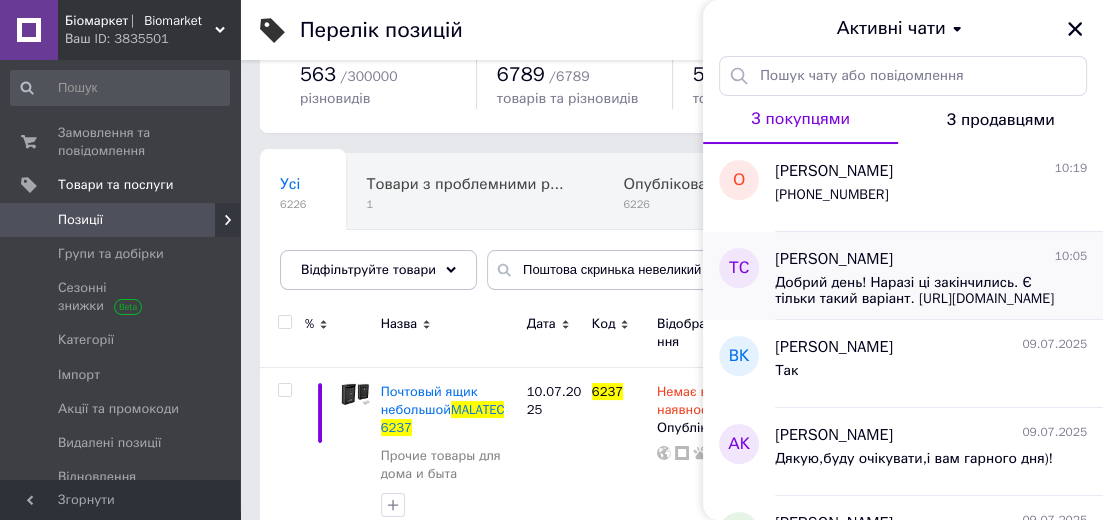 click on "Добрий день! Наразі ці закінчились. Є тільки такий варіант. https://tikko.in.ua/ua/p1553871528-pochtovyj-yaschik-nebolshoj.html" at bounding box center (917, 291) 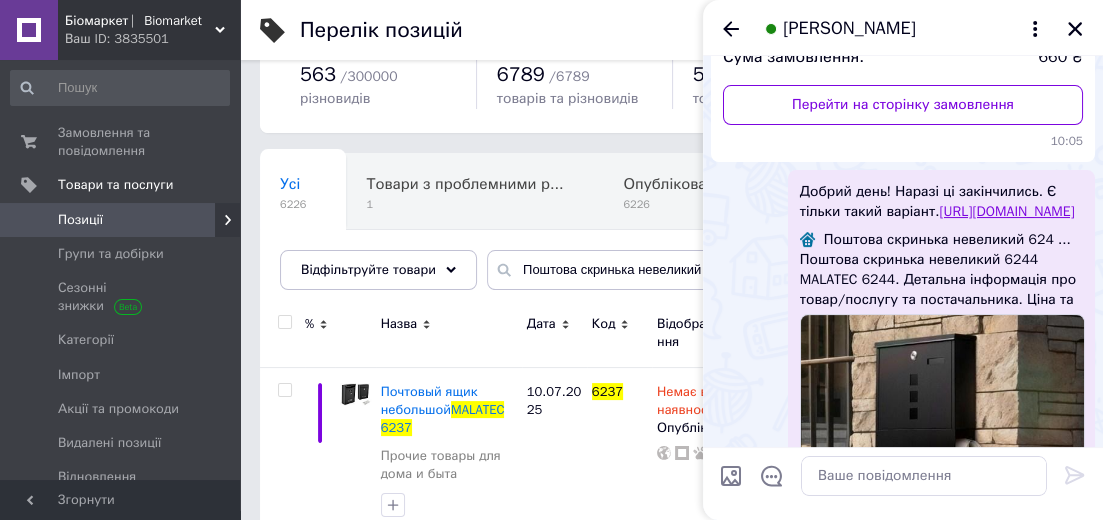 scroll, scrollTop: 339, scrollLeft: 0, axis: vertical 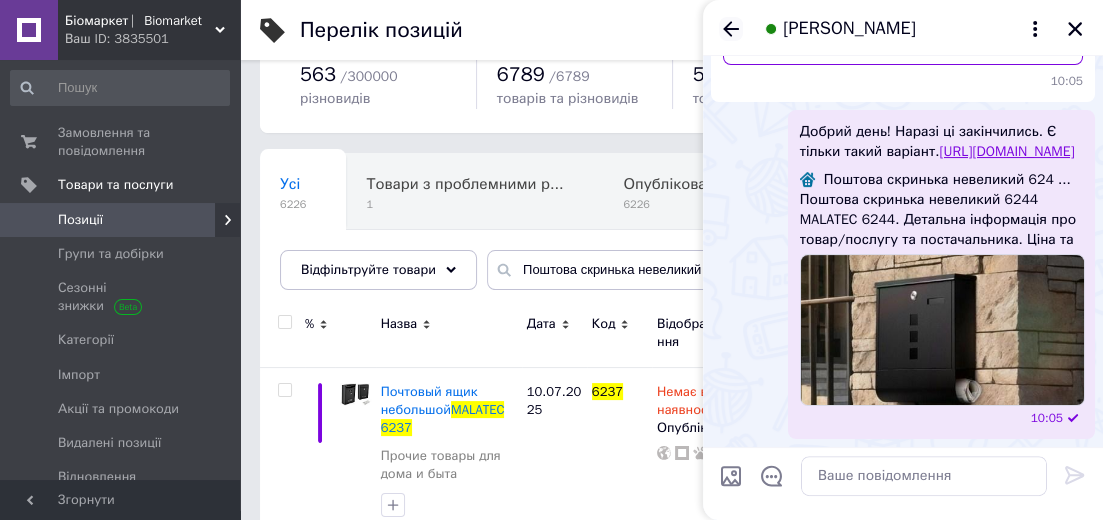 click 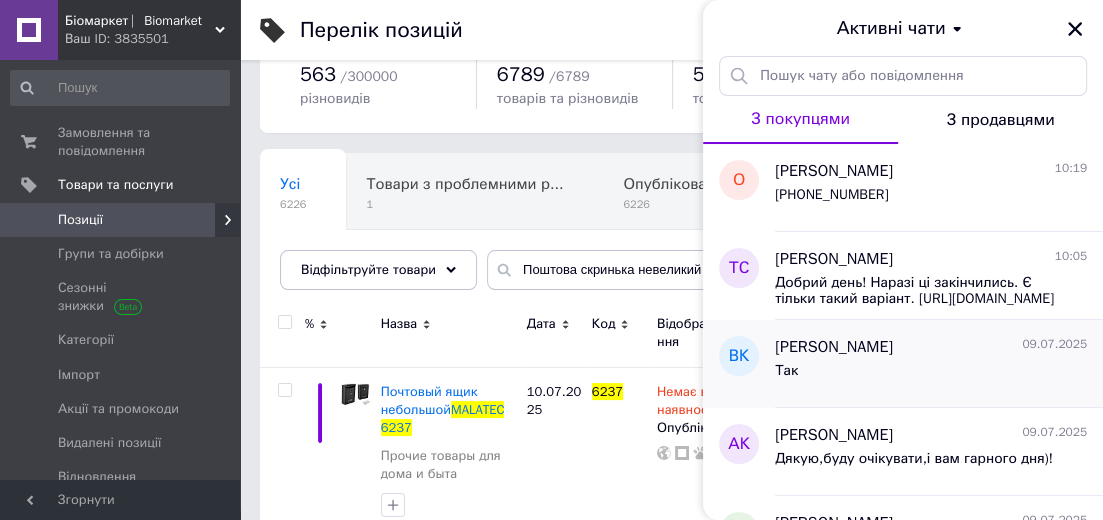 click on "[PERSON_NAME]" at bounding box center (834, 347) 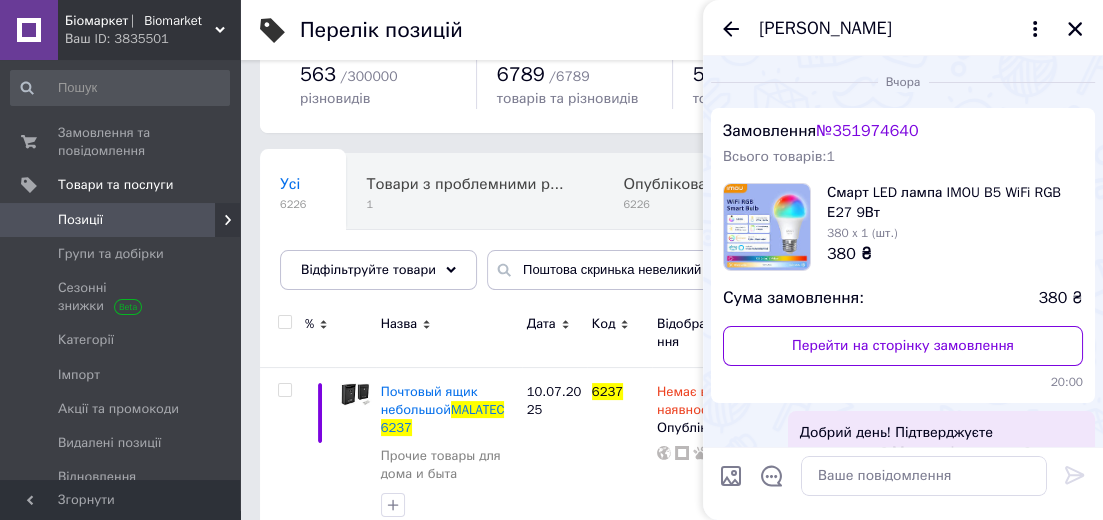 scroll, scrollTop: 169, scrollLeft: 0, axis: vertical 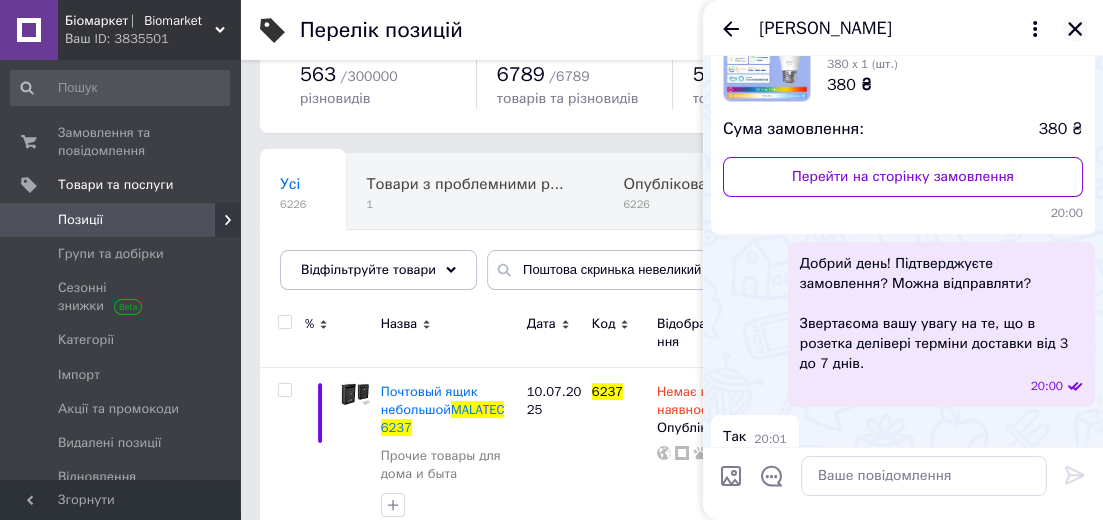 click 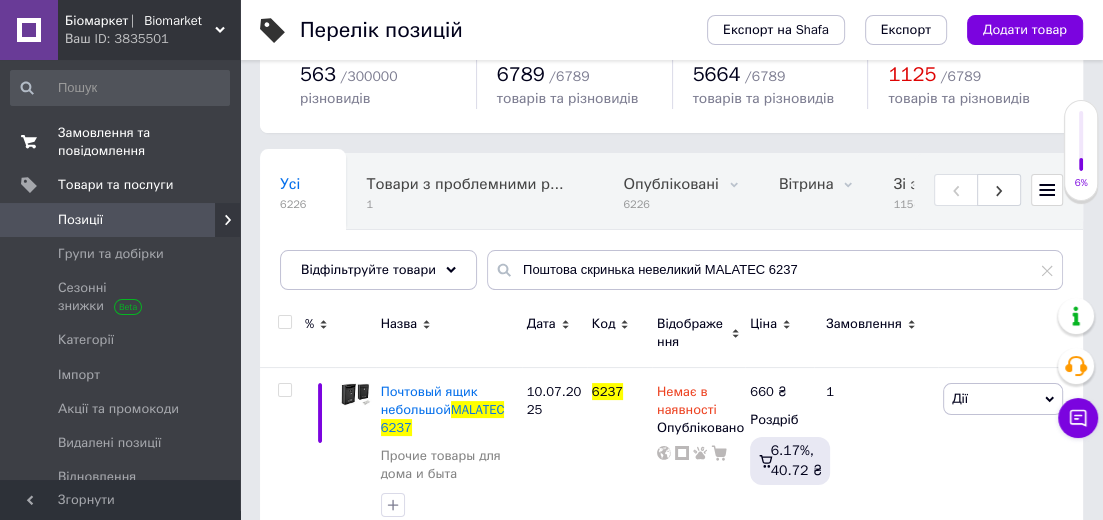 click on "Замовлення та повідомлення" at bounding box center (121, 142) 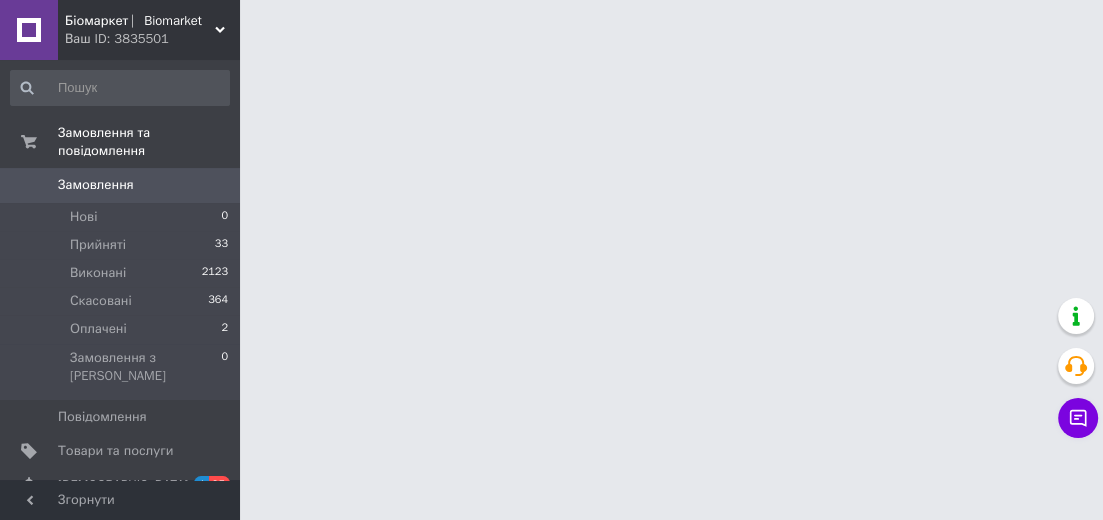 scroll, scrollTop: 0, scrollLeft: 0, axis: both 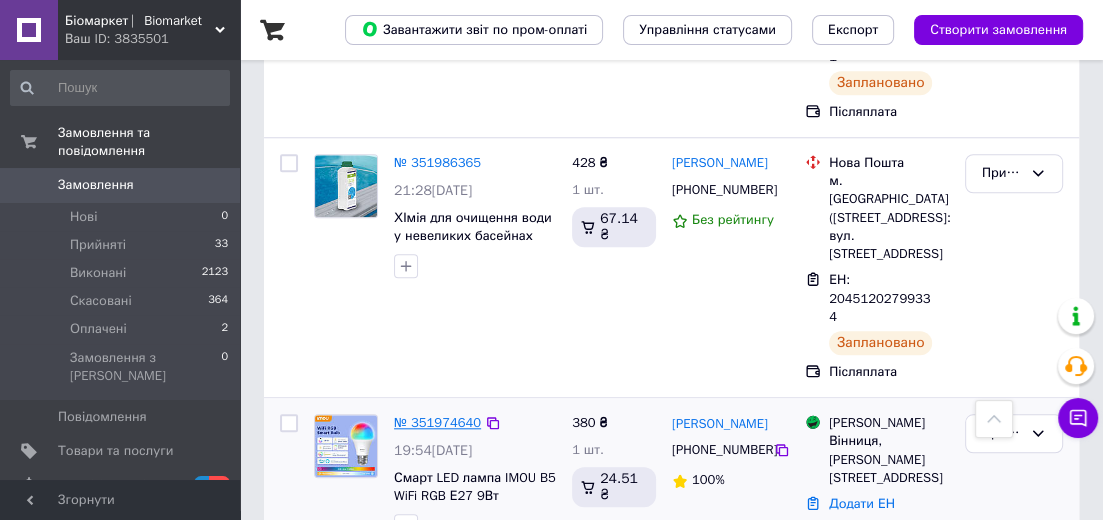 click on "№ 351974640" at bounding box center [437, 422] 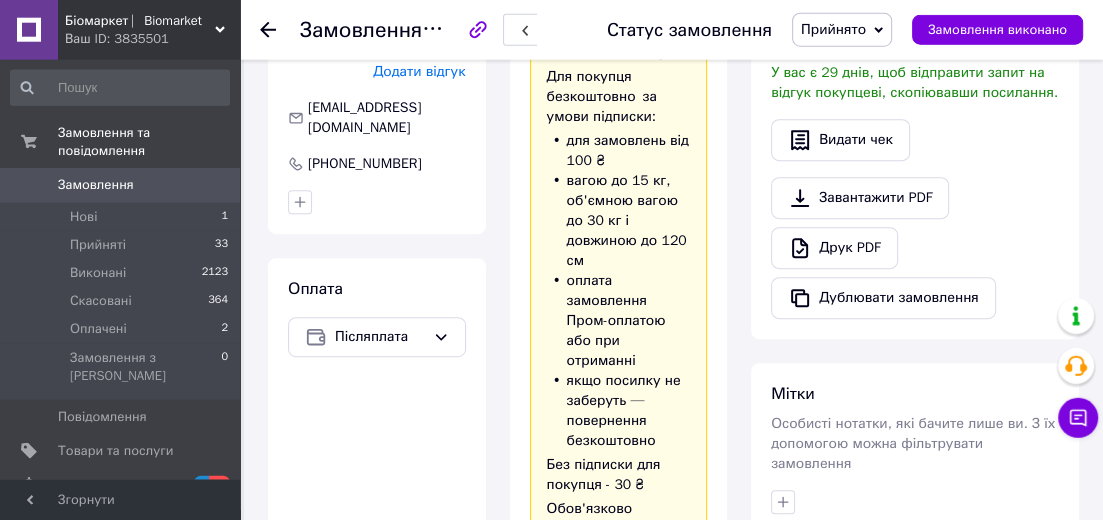 scroll, scrollTop: 393, scrollLeft: 0, axis: vertical 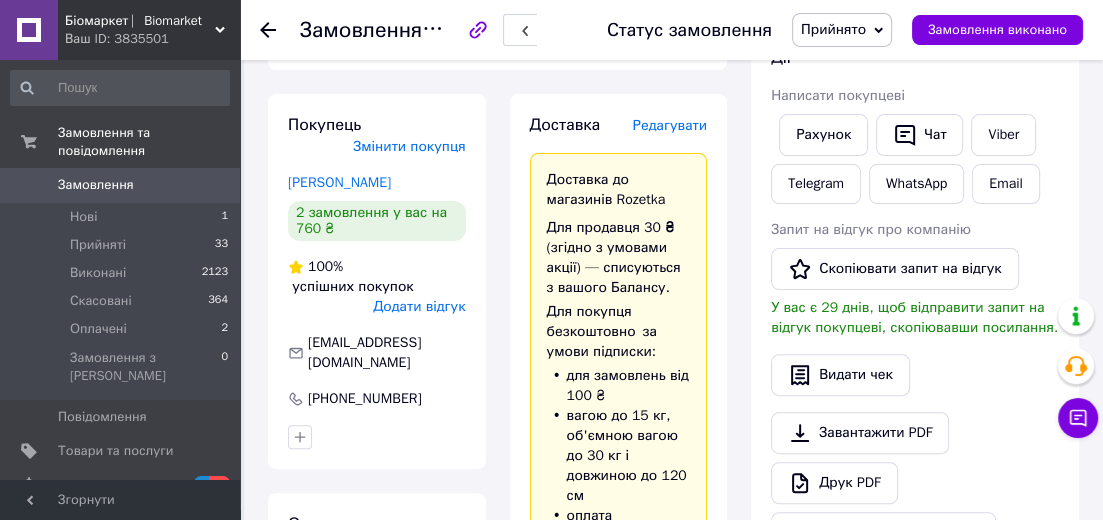 click on "Редагувати" at bounding box center (670, 126) 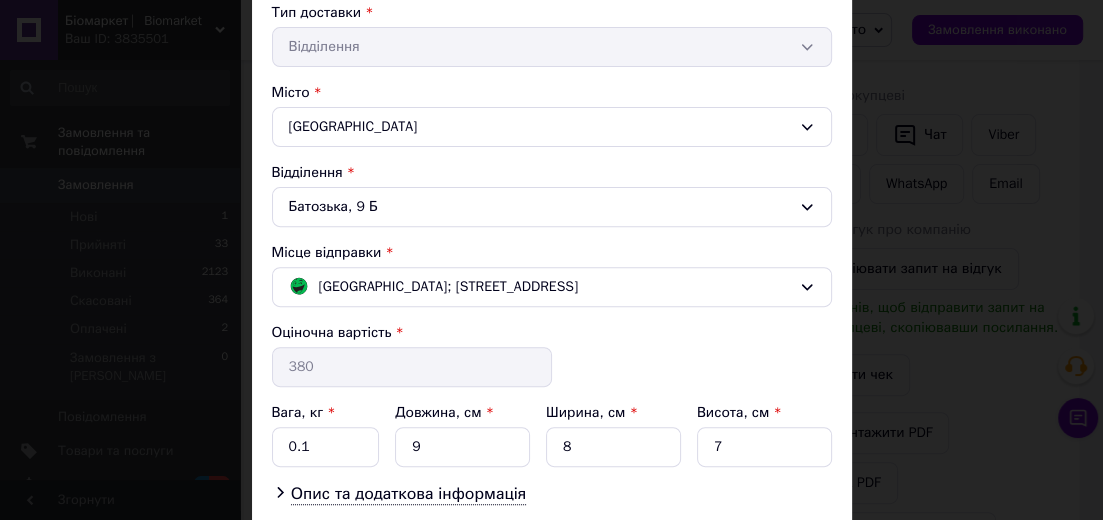 scroll, scrollTop: 595, scrollLeft: 0, axis: vertical 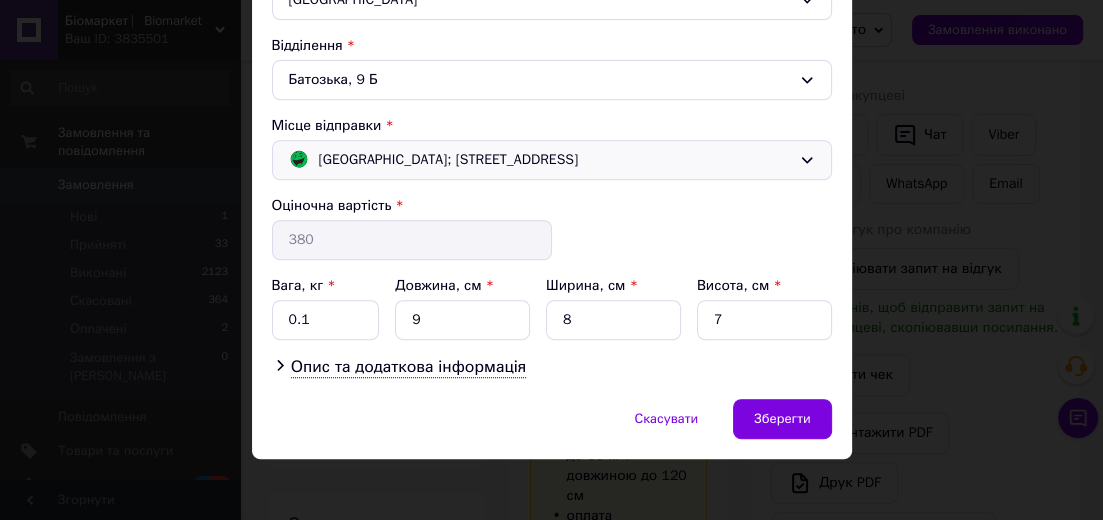 click on "Харків; Полтавський Шлях вул., 140А" at bounding box center (449, 160) 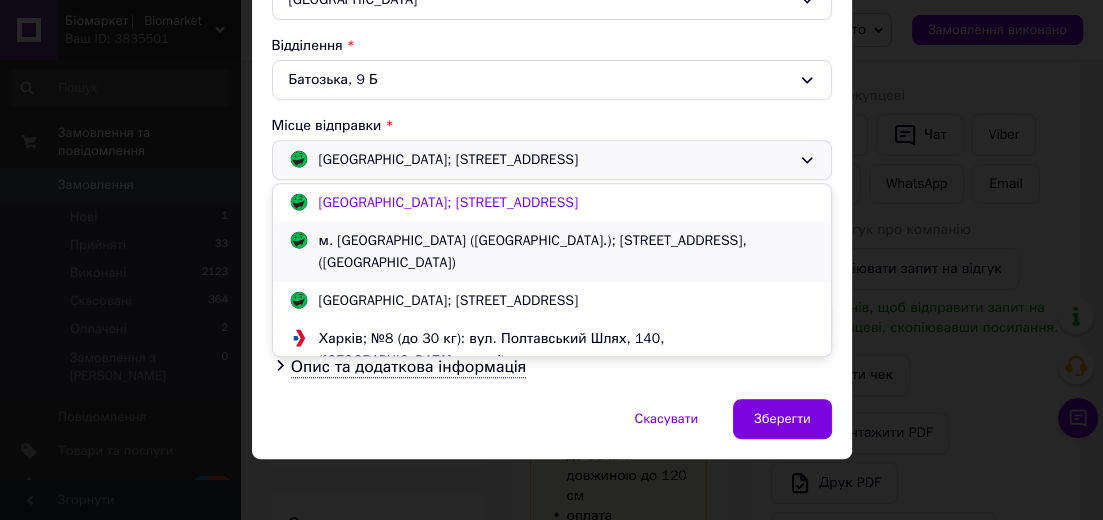 click on "м. Хмельницький (Хмельницька обл.); Кам`янецька вул., 21, (ТГРК Либідь плаза)" at bounding box center (567, 252) 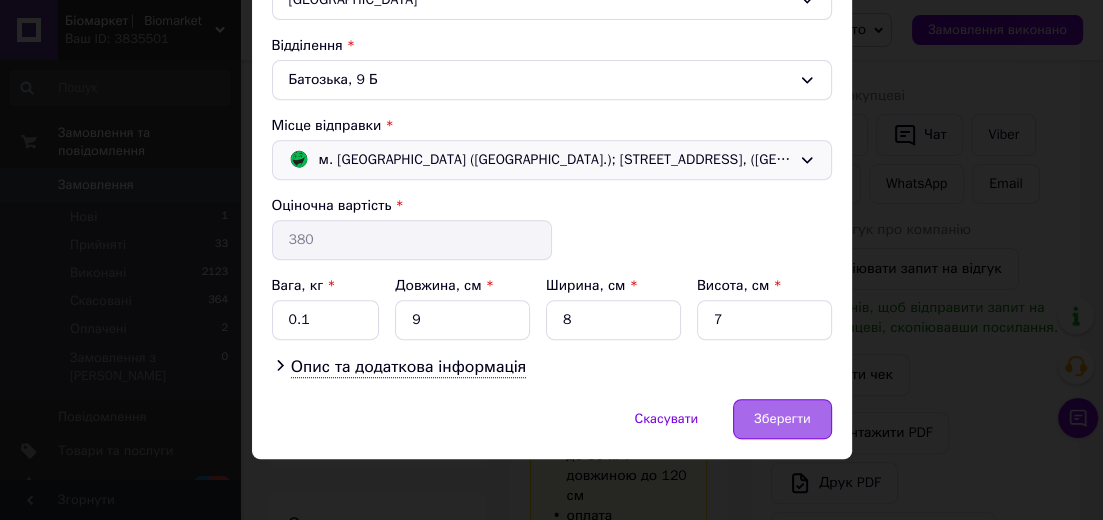 click on "Зберегти" at bounding box center (782, 419) 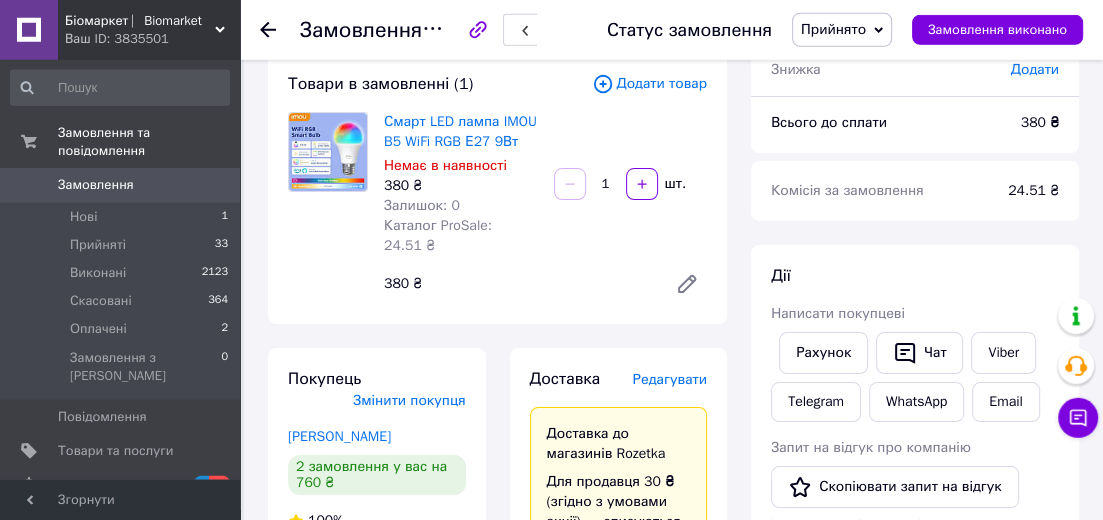 scroll, scrollTop: 69, scrollLeft: 0, axis: vertical 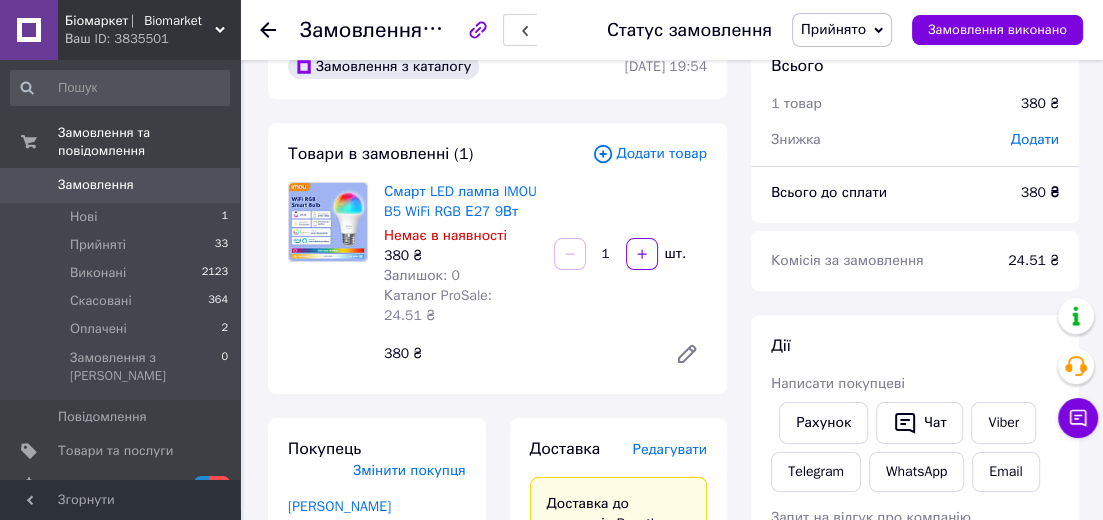 click on "Смарт LED лампа IMOU B5 WiFi RGB Е27 9Вт" at bounding box center [461, 202] 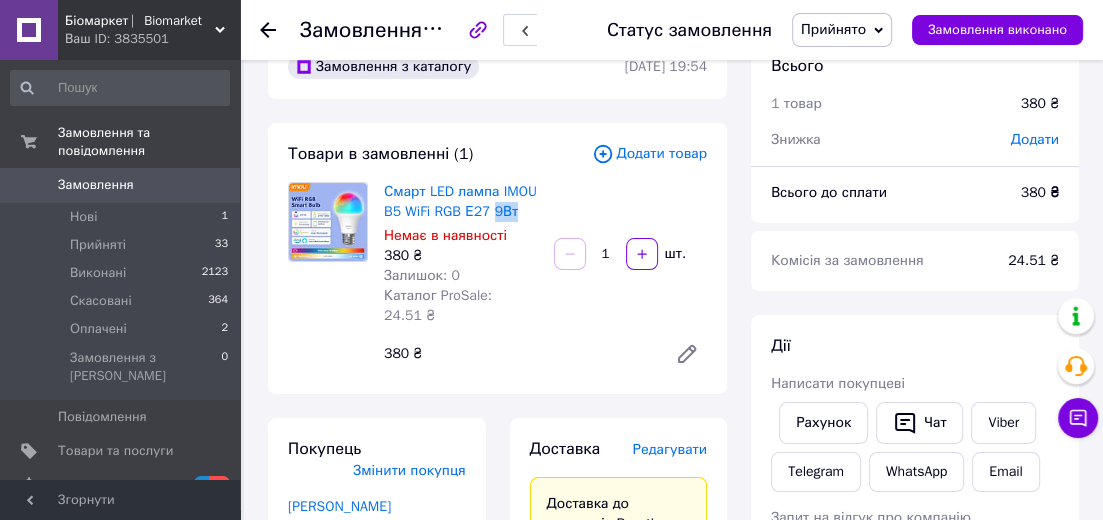click on "Смарт LED лампа IMOU B5 WiFi RGB Е27 9Вт" at bounding box center [461, 202] 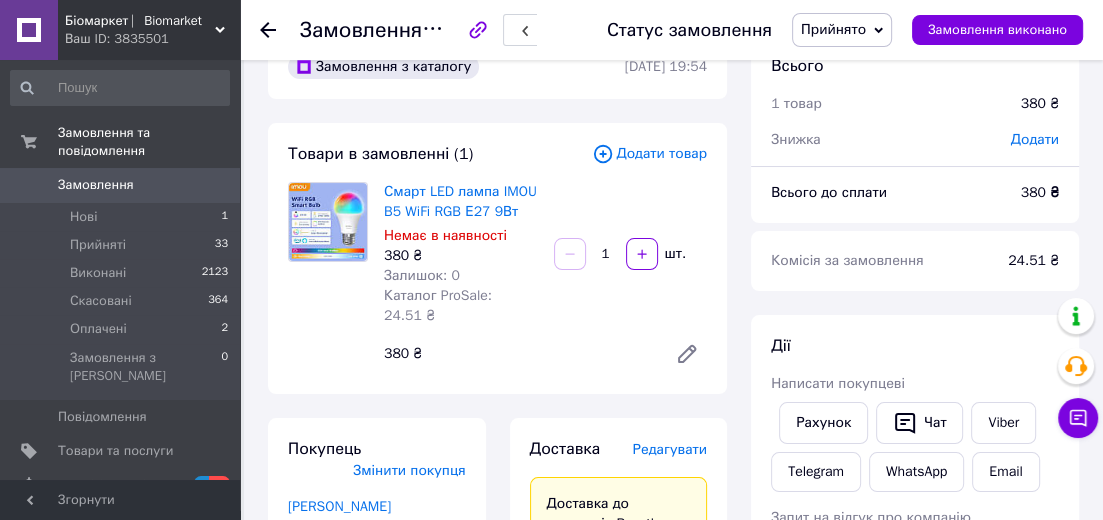 click on "Смарт LED лампа IMOU B5 WiFi RGB Е27 9Вт" at bounding box center (461, 202) 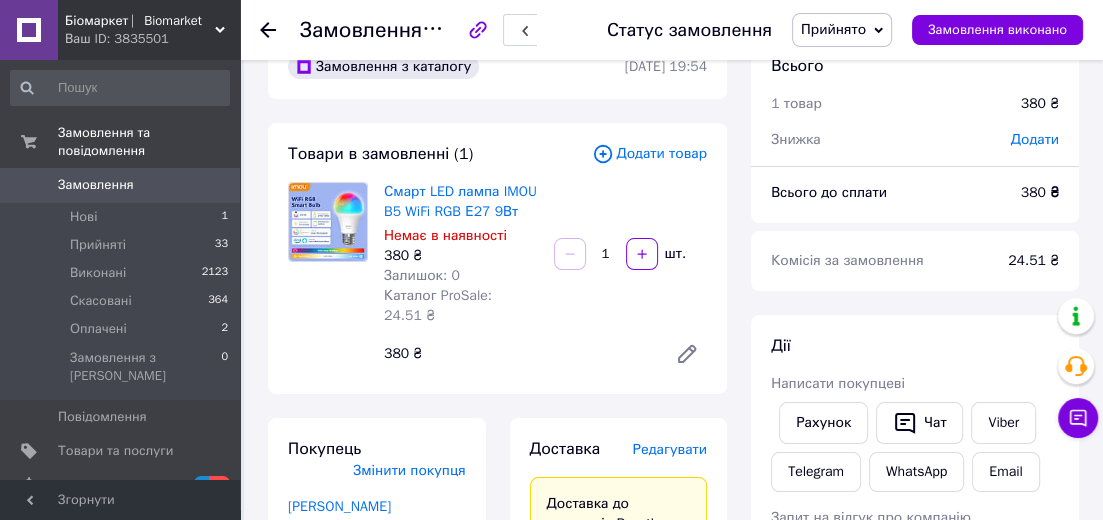 click on "Смарт LED лампа IMOU B5 WiFi RGB Е27 9Вт Немає в наявності 380 ₴ Залишок: 0 Каталог ProSale: 24.51 ₴  1   шт. 380 ₴" at bounding box center [545, 278] 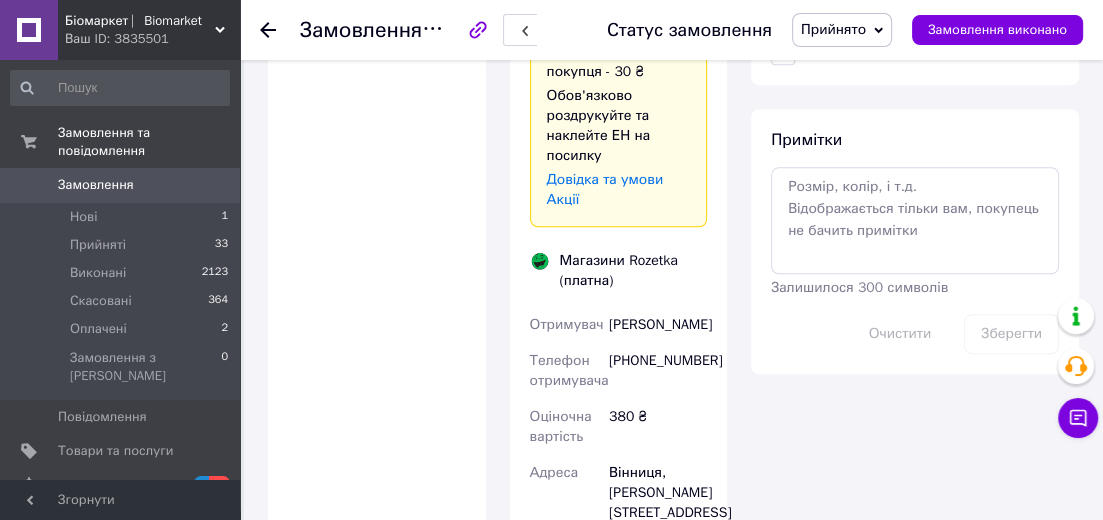 scroll, scrollTop: 1473, scrollLeft: 0, axis: vertical 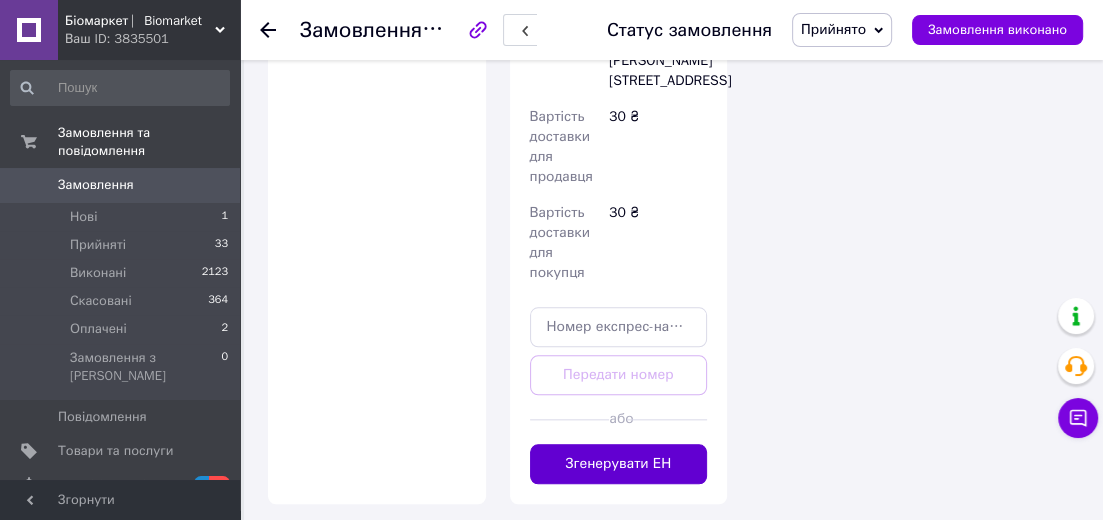 click on "Згенерувати ЕН" at bounding box center (619, 464) 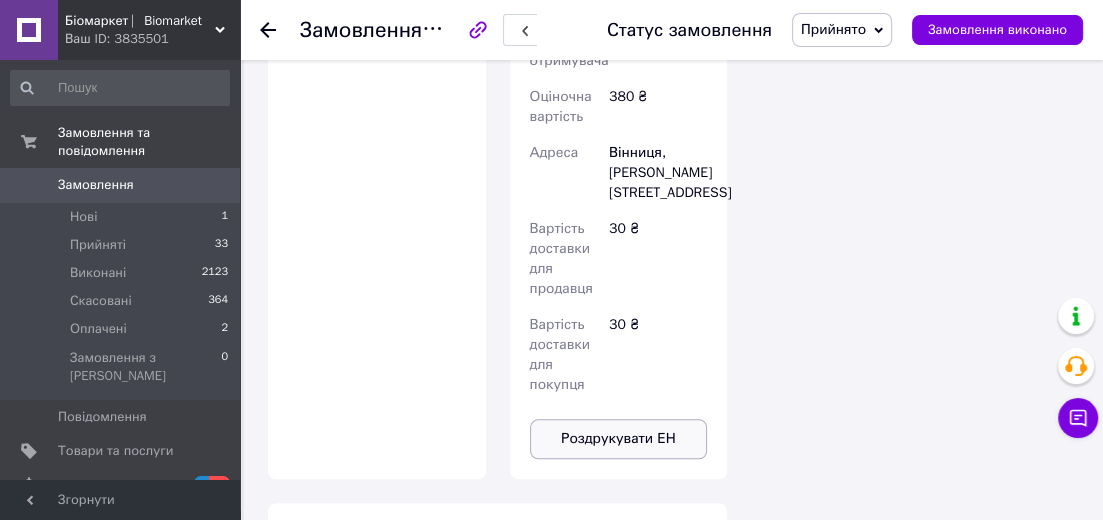 click on "Роздрукувати ЕН" at bounding box center [619, 439] 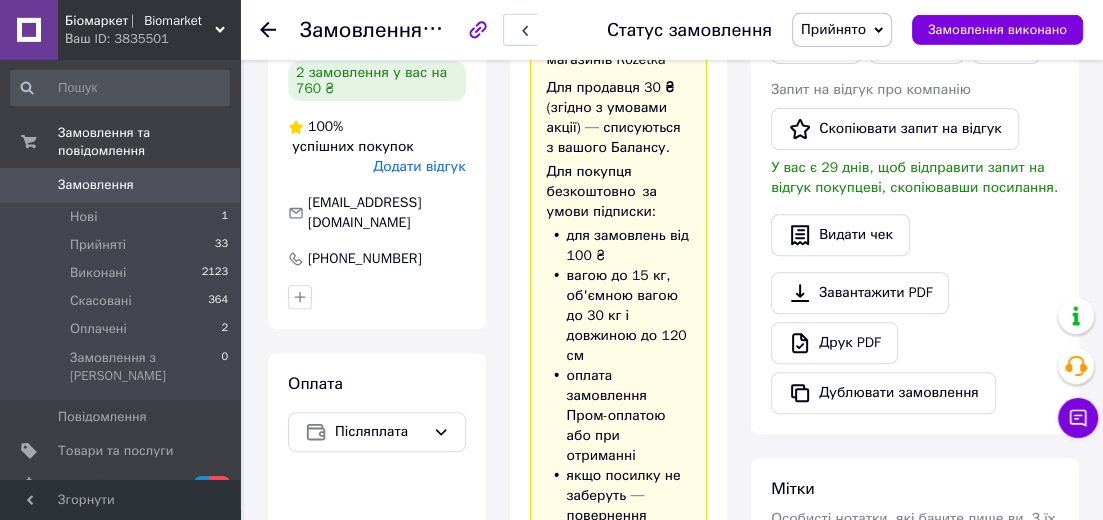 scroll, scrollTop: 393, scrollLeft: 0, axis: vertical 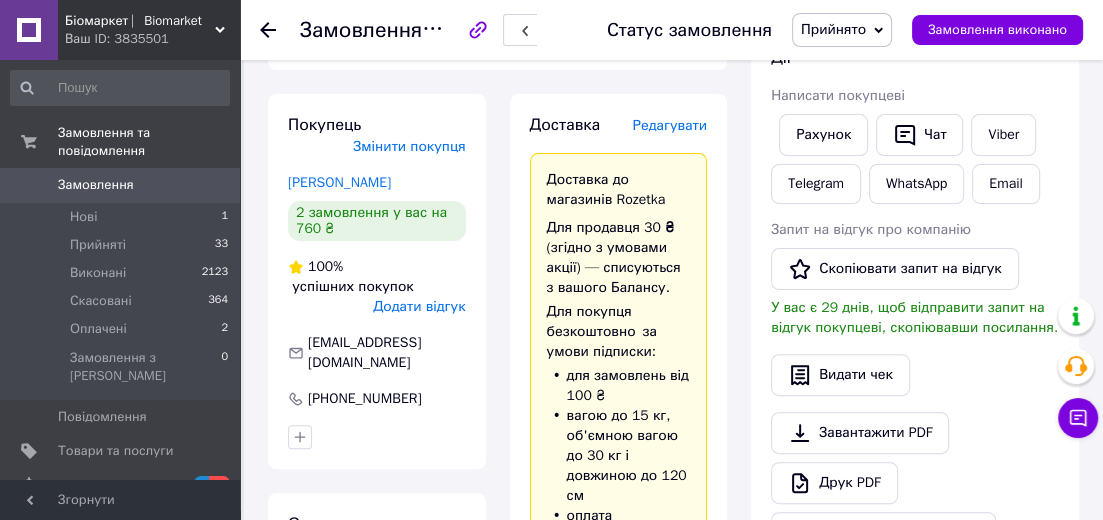 click on "Замовлення 0" at bounding box center [120, 185] 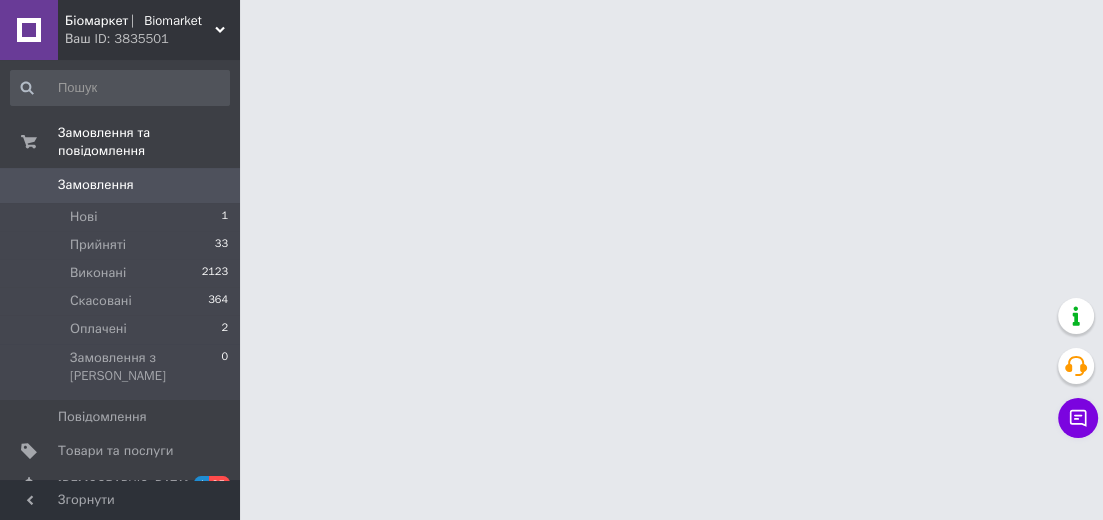scroll, scrollTop: 0, scrollLeft: 0, axis: both 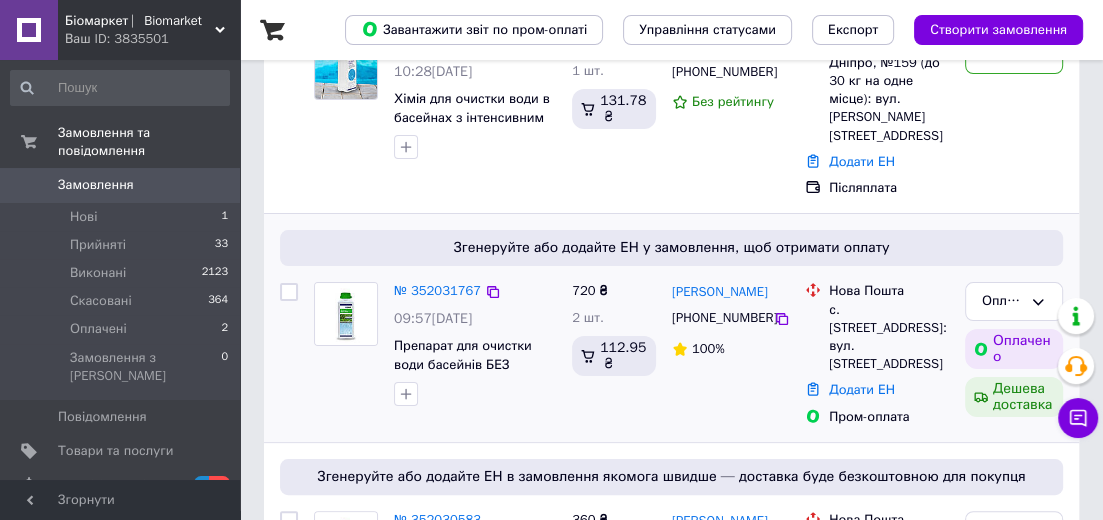 click on "Олександра Ломака +380637119632 100%" at bounding box center (730, 354) 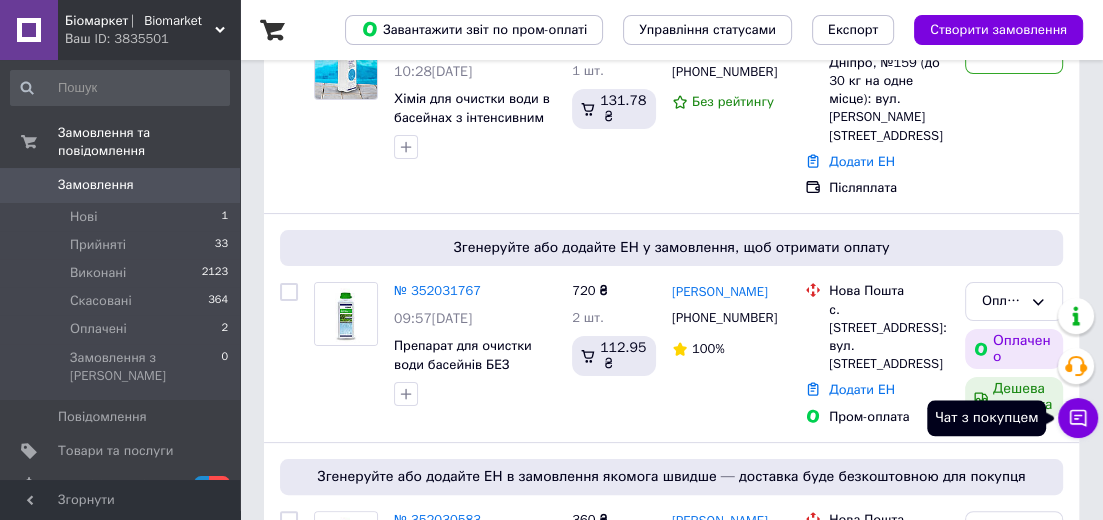 click 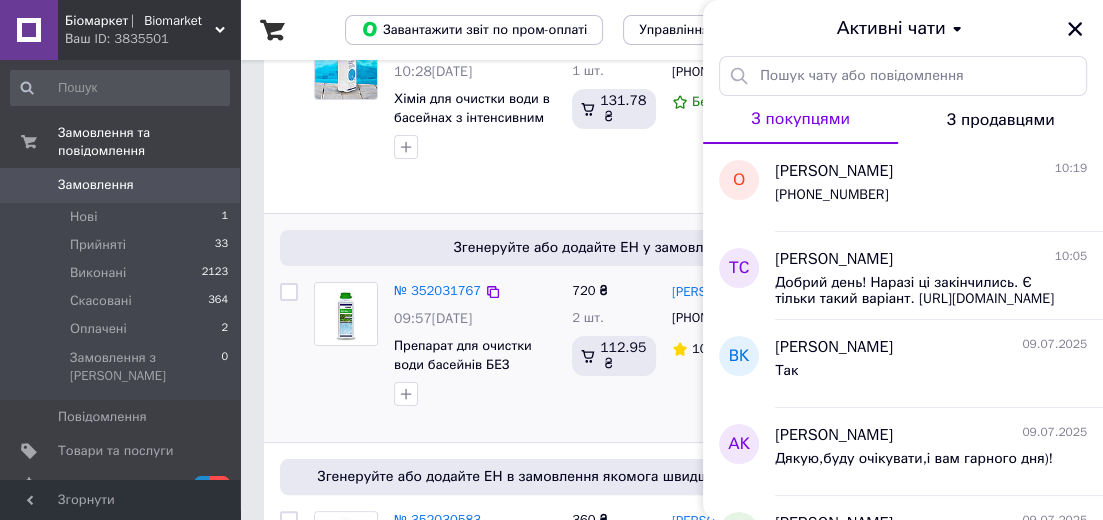 click on "720 ₴ 2 шт. 112.95 ₴" at bounding box center (614, 354) 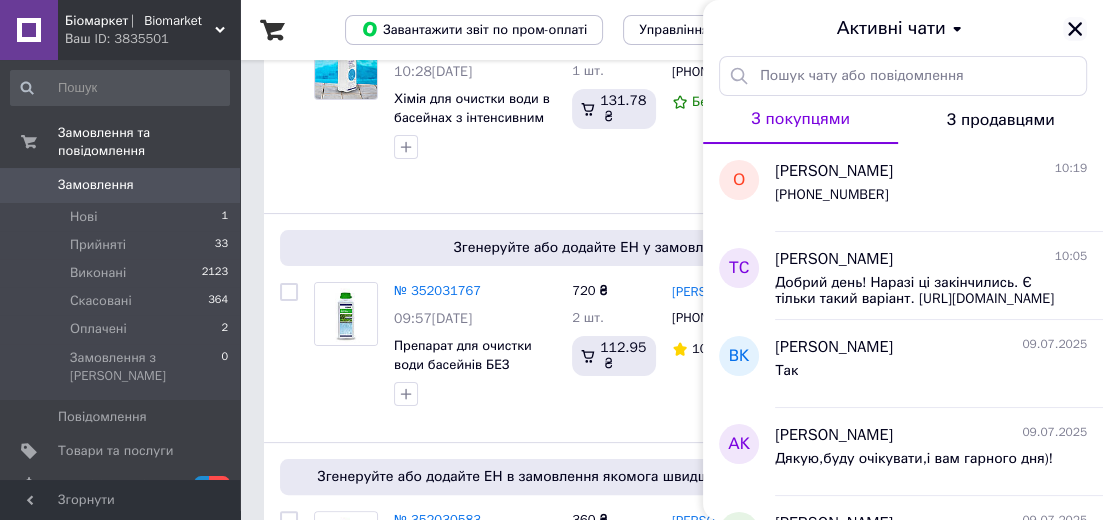 click 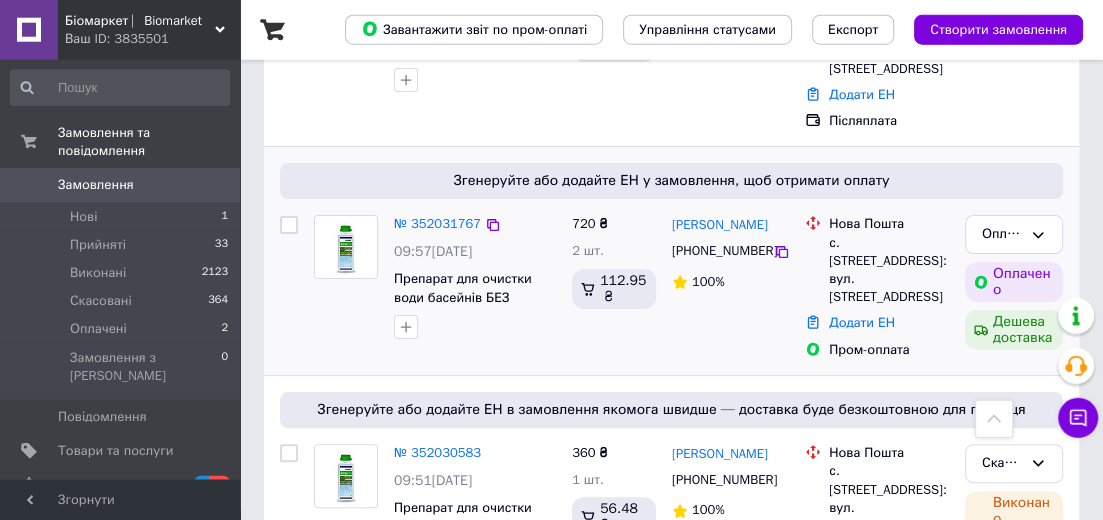 scroll, scrollTop: 0, scrollLeft: 0, axis: both 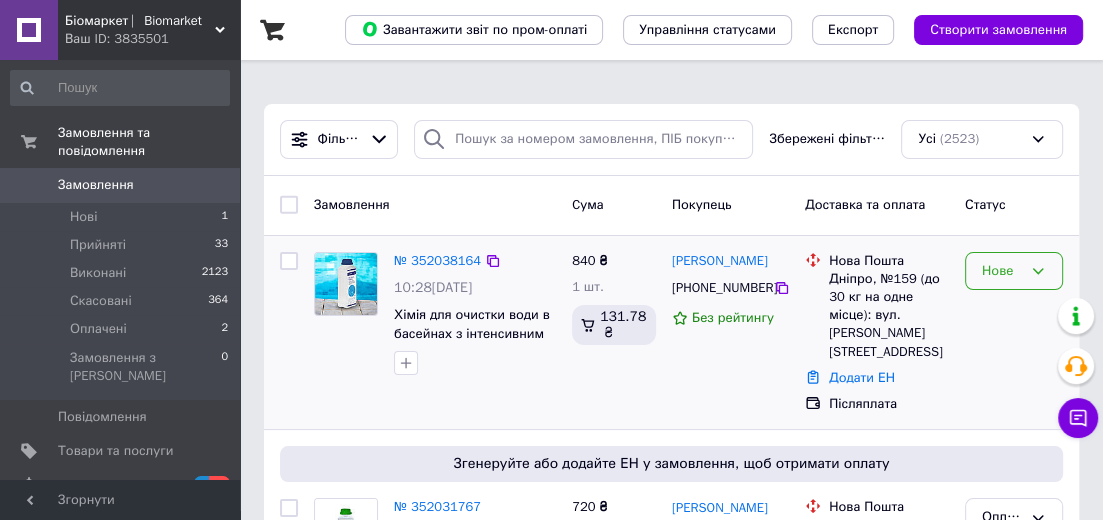 click on "Нове" at bounding box center (1014, 271) 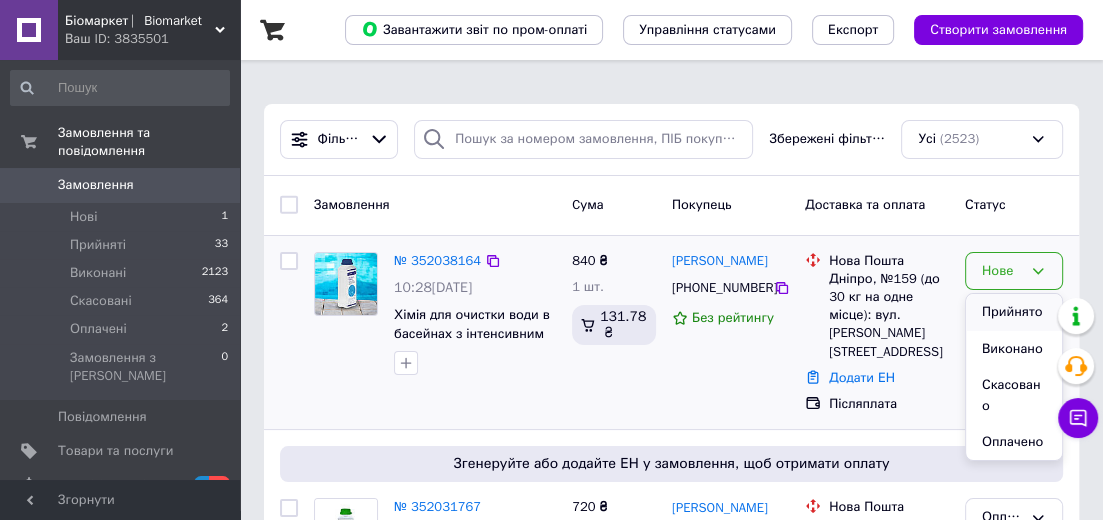 click on "Прийнято" at bounding box center [1014, 312] 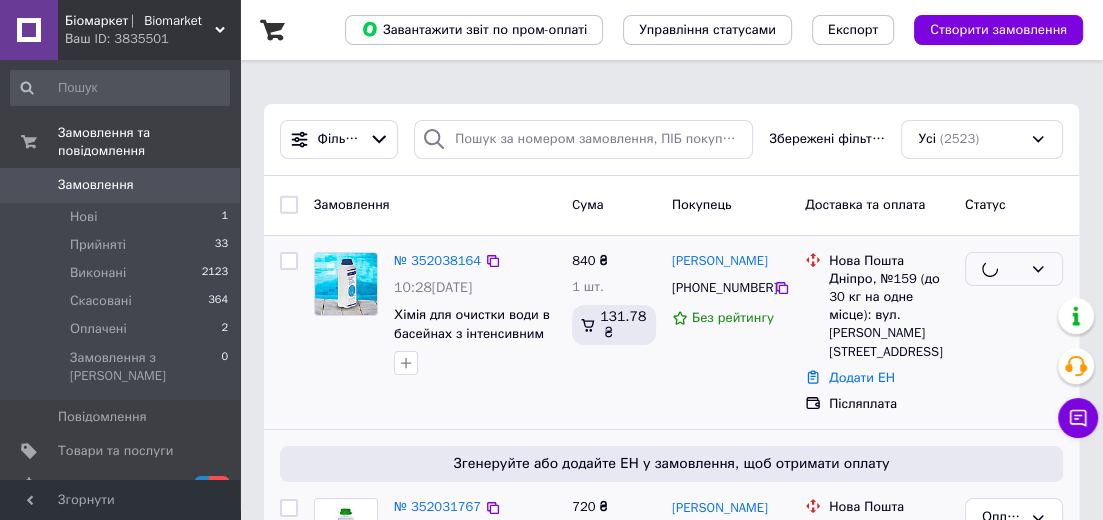 click on "Згенеруйте або додайте ЕН у замовлення, щоб отримати оплату № 352031767 09:57, 10.07.2025 Препарат для очистки води басейнів БЕЗ ХЛОРУ BioBlast Home Pools 1л 720 ₴ 2 шт. 112.95 ₴ Олександра Ломака +380637119632 100% Нова Пошта с. Бобриця (Київська обл., Бучанський р-н.), №1: вул. Білогородська, 2А Додати ЕН Пром-оплата Оплачено Оплачено Дешева доставка" at bounding box center (671, 544) 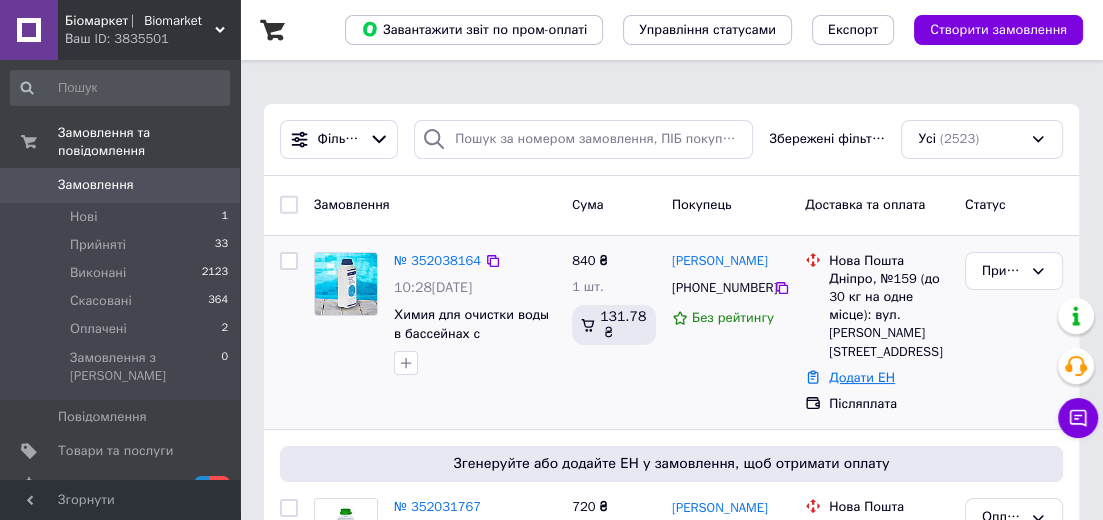 click on "Додати ЕН" at bounding box center (862, 377) 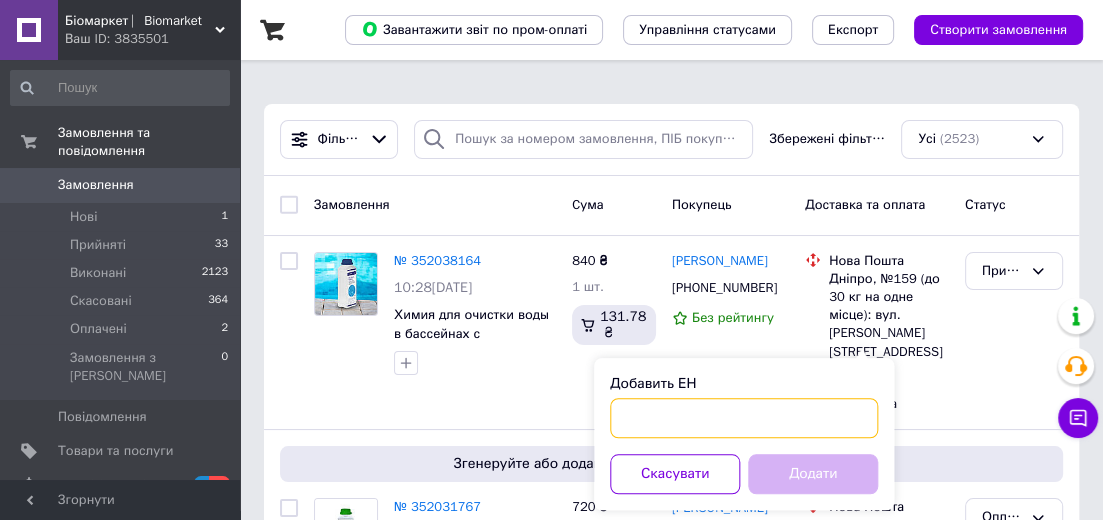 click on "Добавить ЕН" at bounding box center [744, 418] 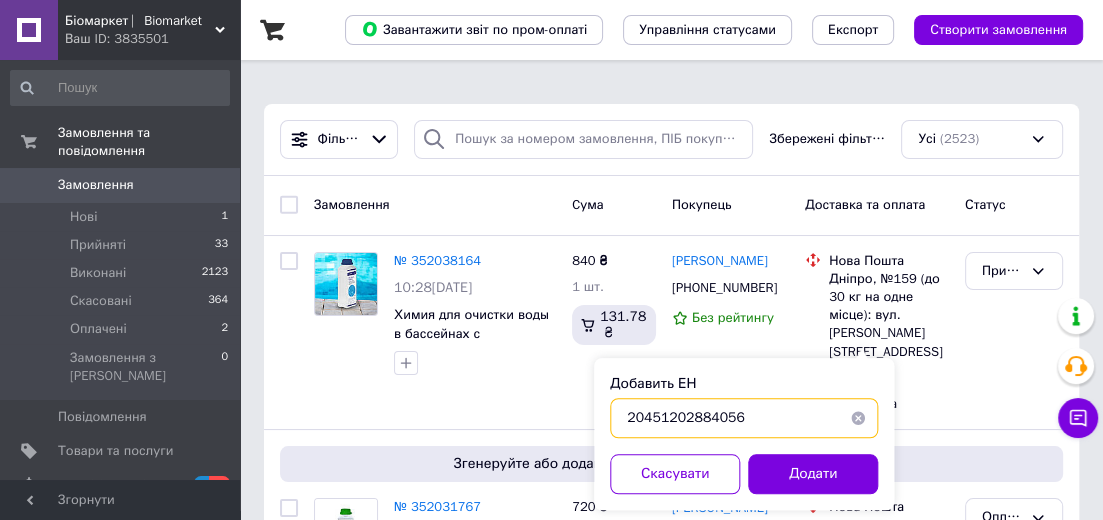 type on "20451202884056" 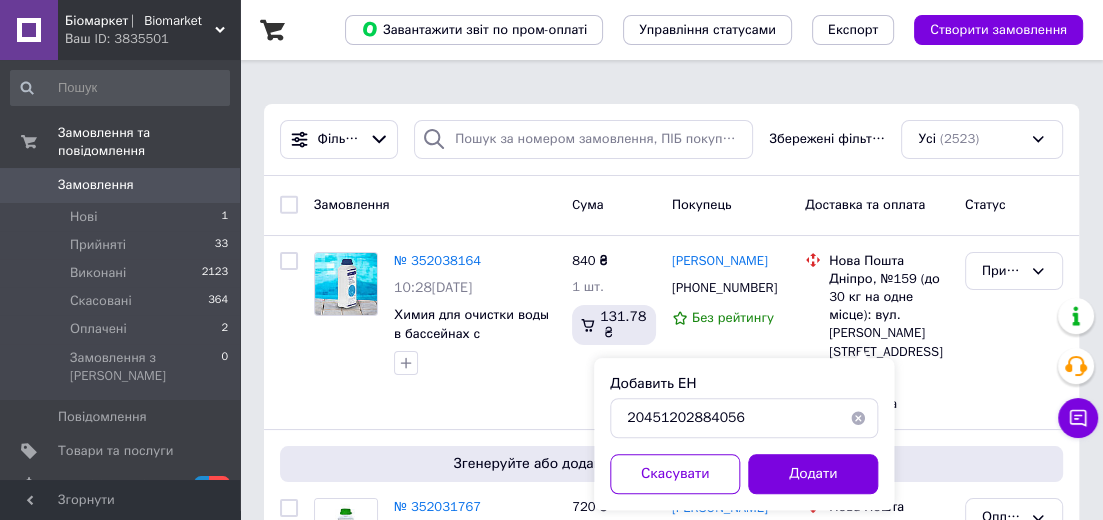 click on "Додати" at bounding box center (813, 474) 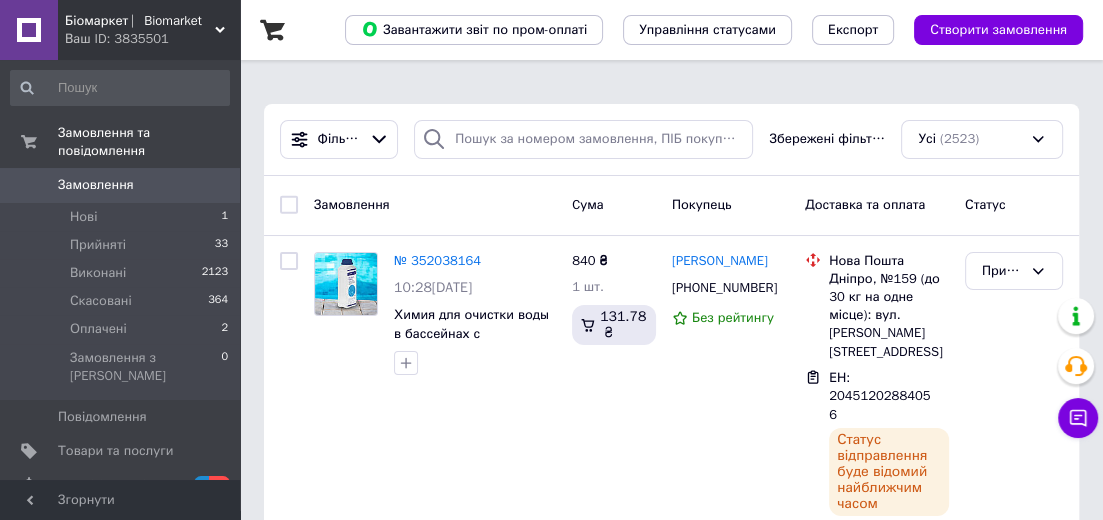 click on "Замовлення 0" at bounding box center (120, 185) 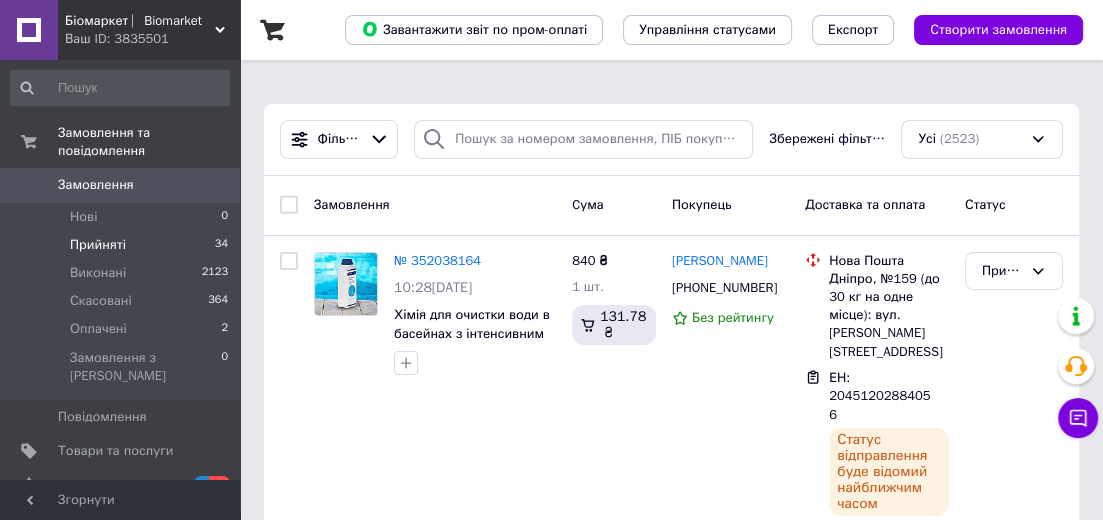 click on "Прийняті 34" at bounding box center (120, 245) 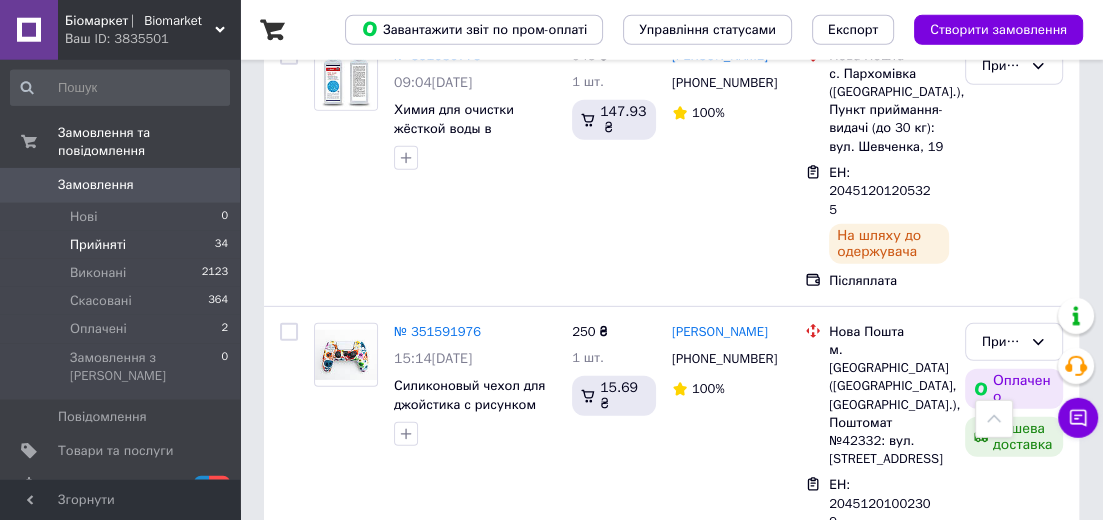scroll, scrollTop: 4644, scrollLeft: 0, axis: vertical 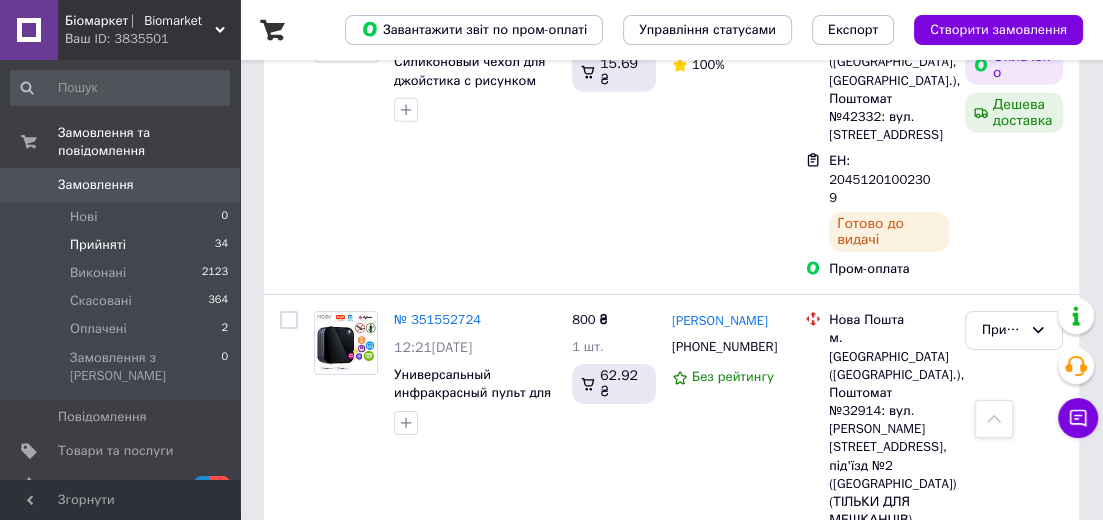 click on "Замовлення" at bounding box center [121, 185] 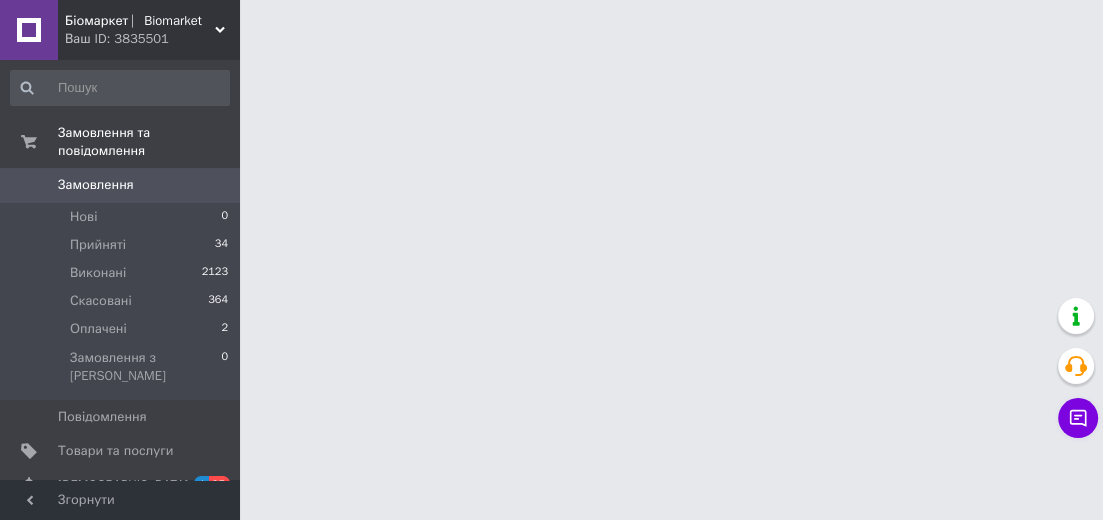 scroll, scrollTop: 0, scrollLeft: 0, axis: both 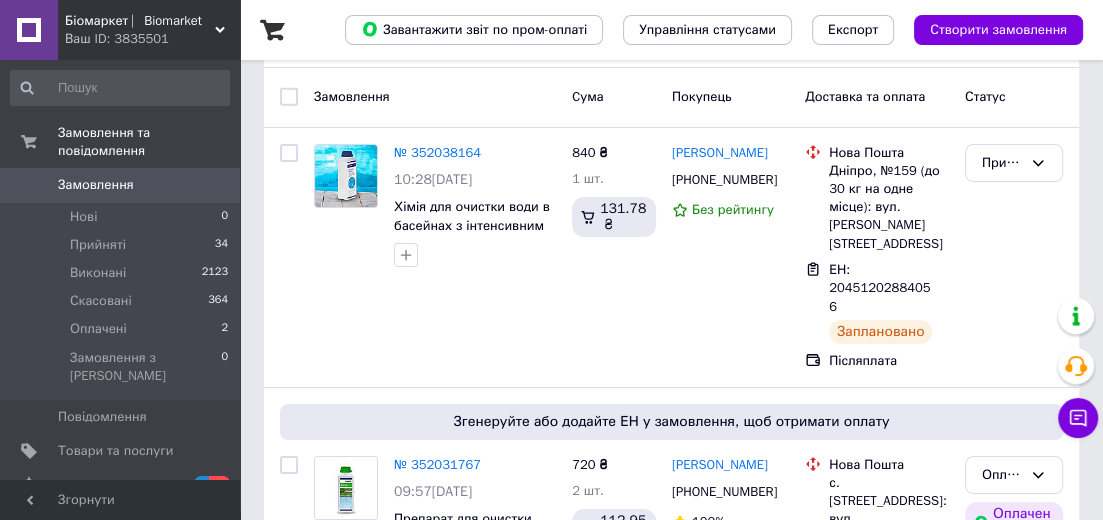 click on "0" at bounding box center (212, 185) 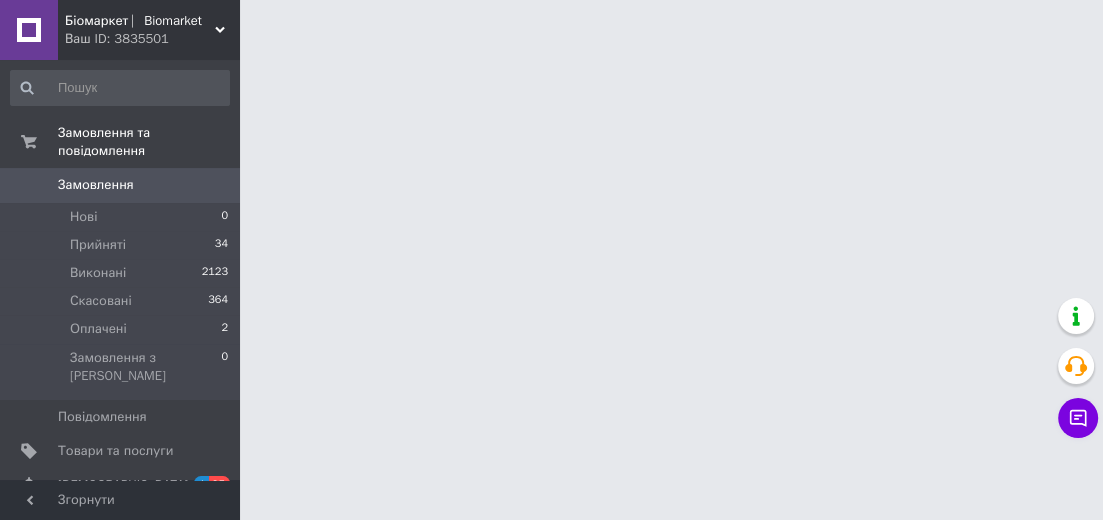 scroll, scrollTop: 0, scrollLeft: 0, axis: both 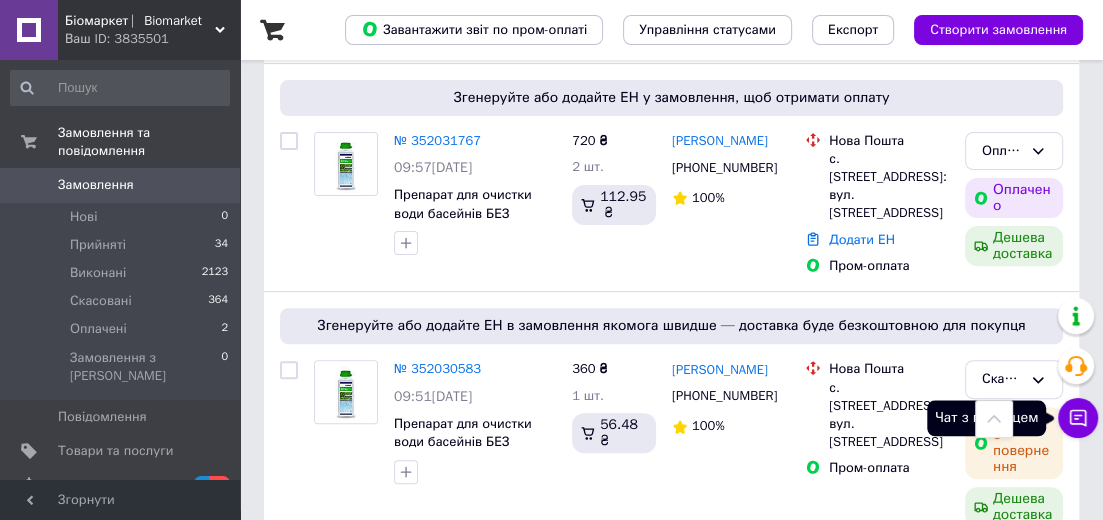 click 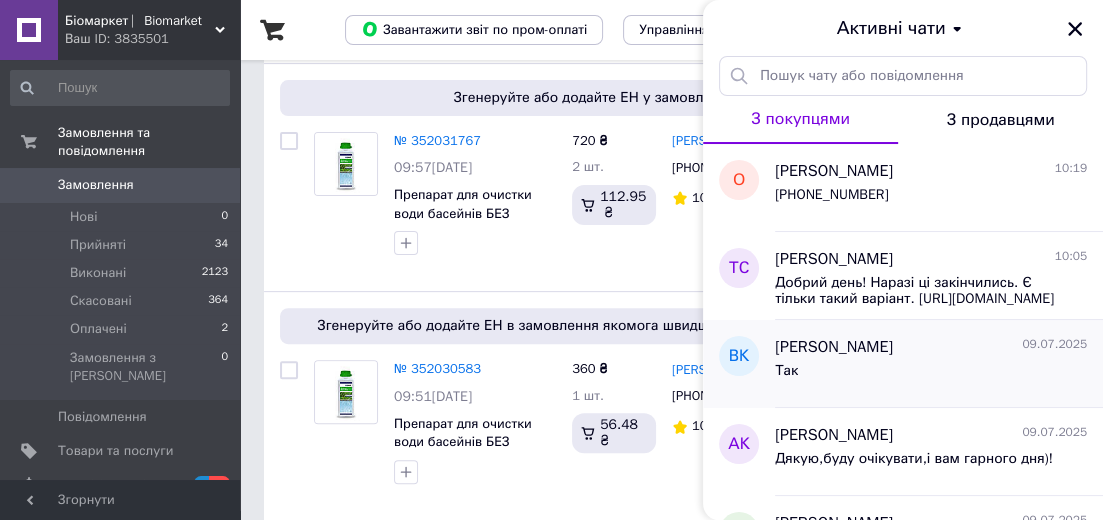 click on "Так" at bounding box center (931, 375) 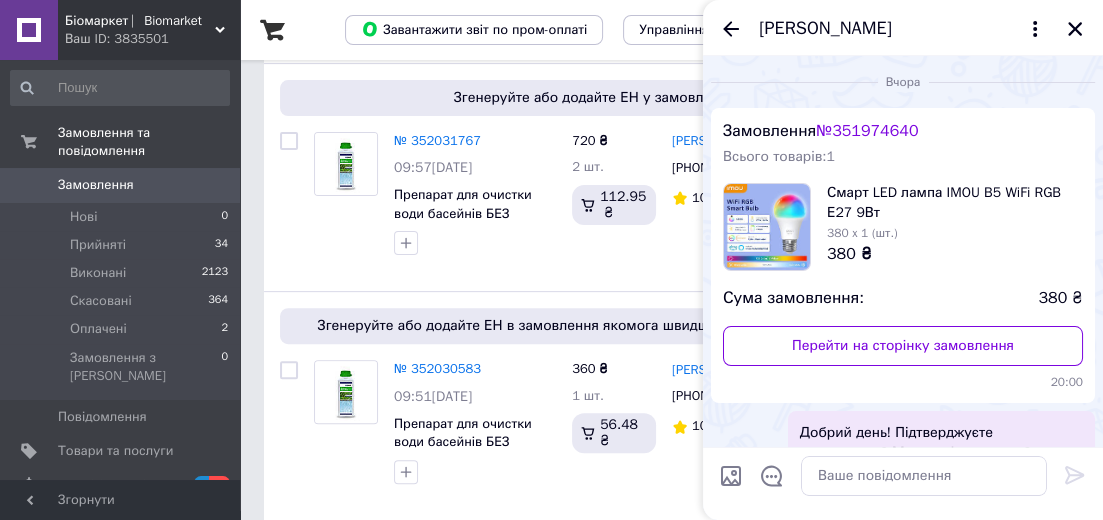 scroll, scrollTop: 169, scrollLeft: 0, axis: vertical 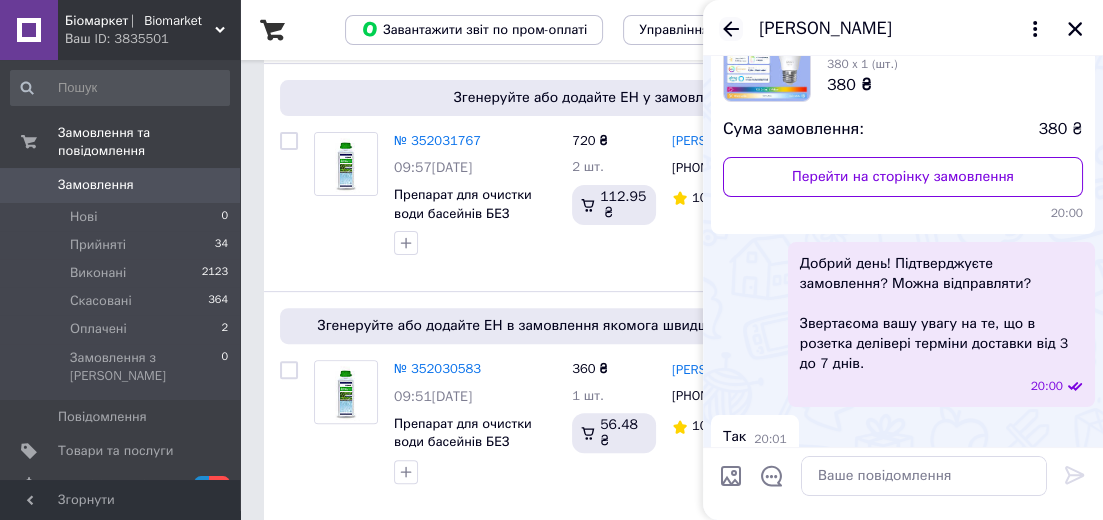 click 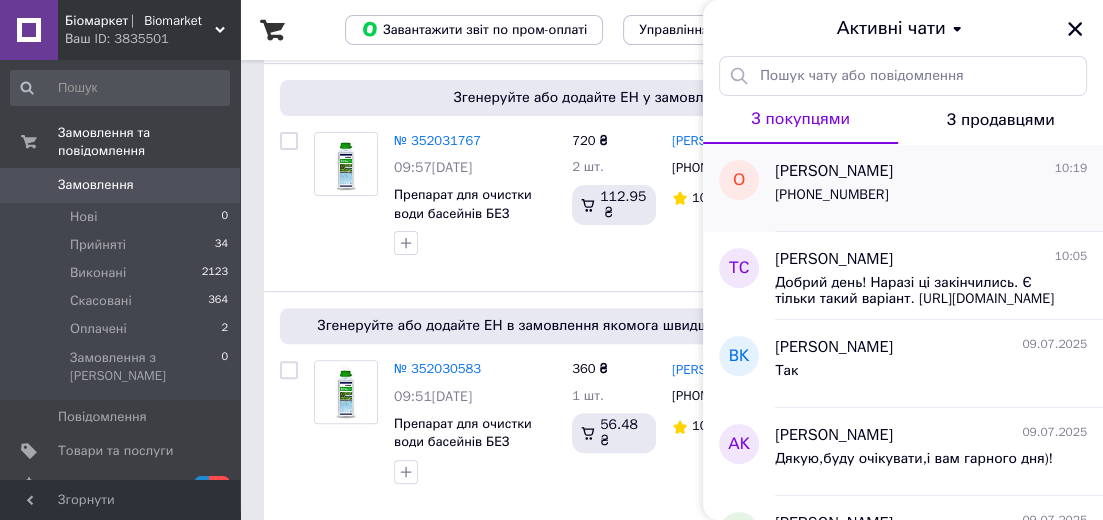click on "[PHONE_NUMBER]" at bounding box center (931, 199) 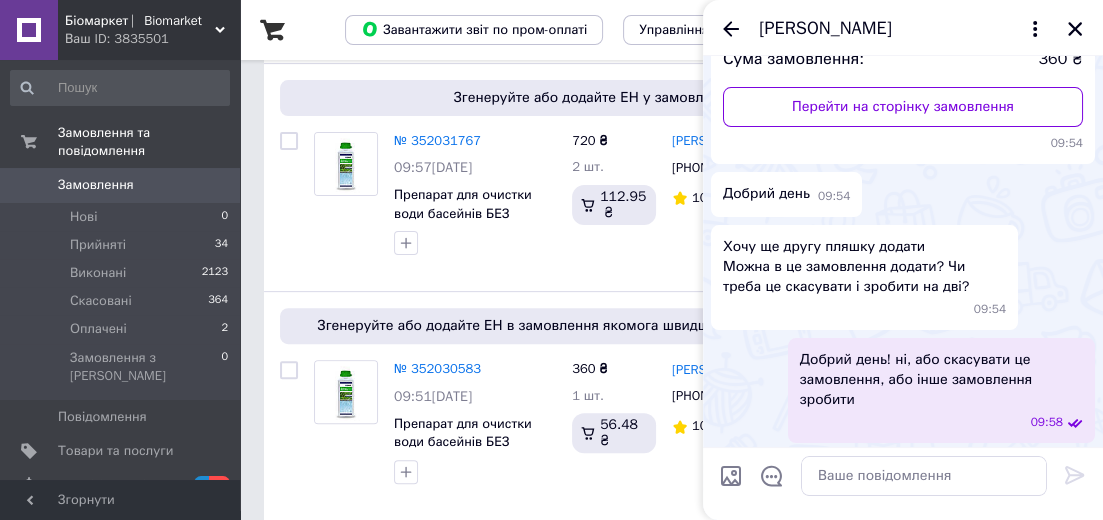 scroll, scrollTop: 226, scrollLeft: 0, axis: vertical 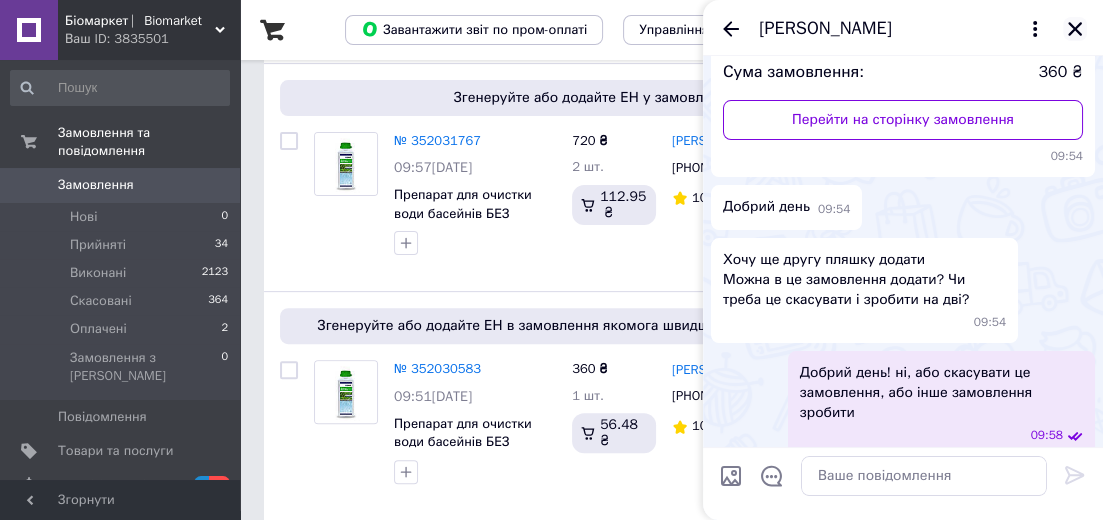 click 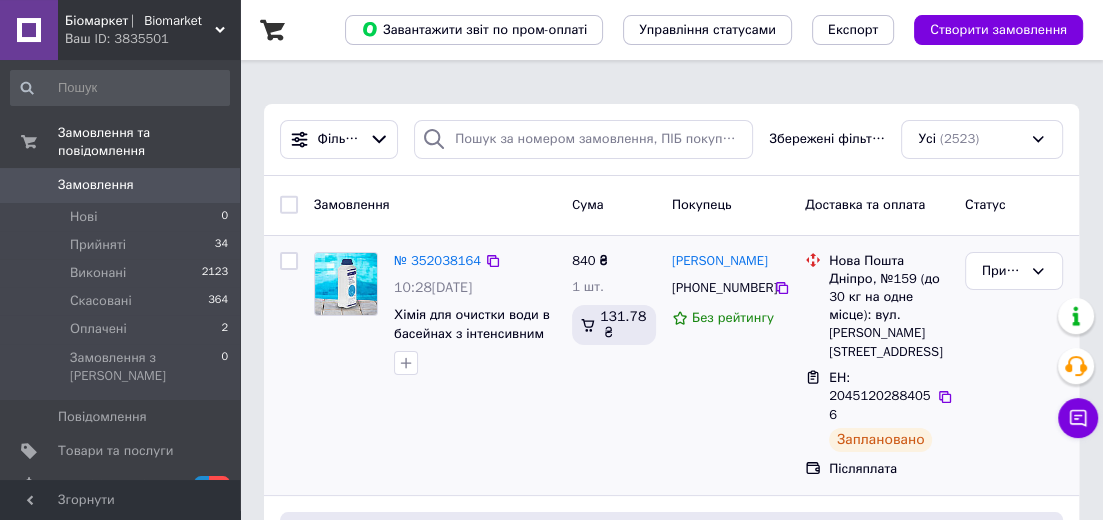 scroll, scrollTop: 0, scrollLeft: 0, axis: both 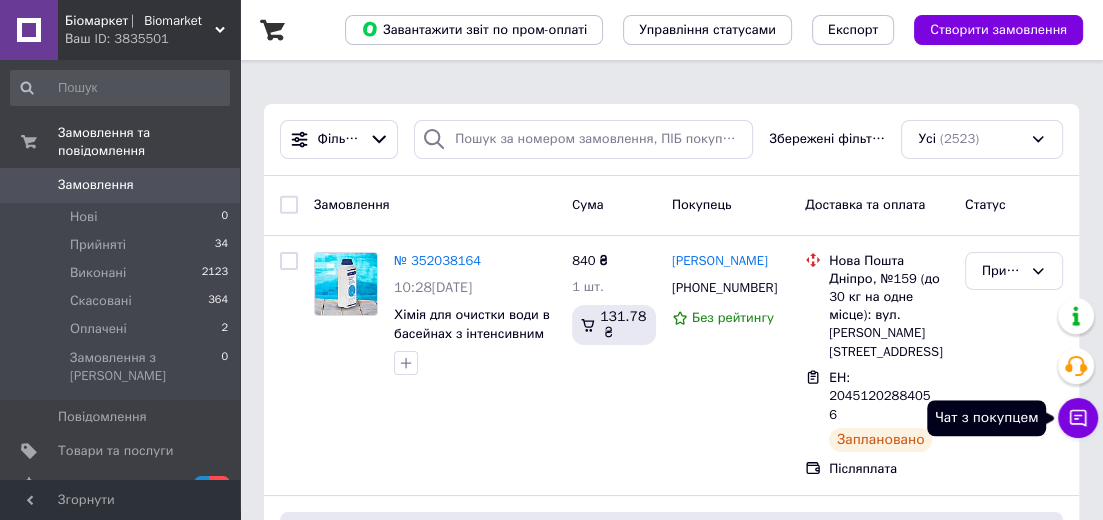 click 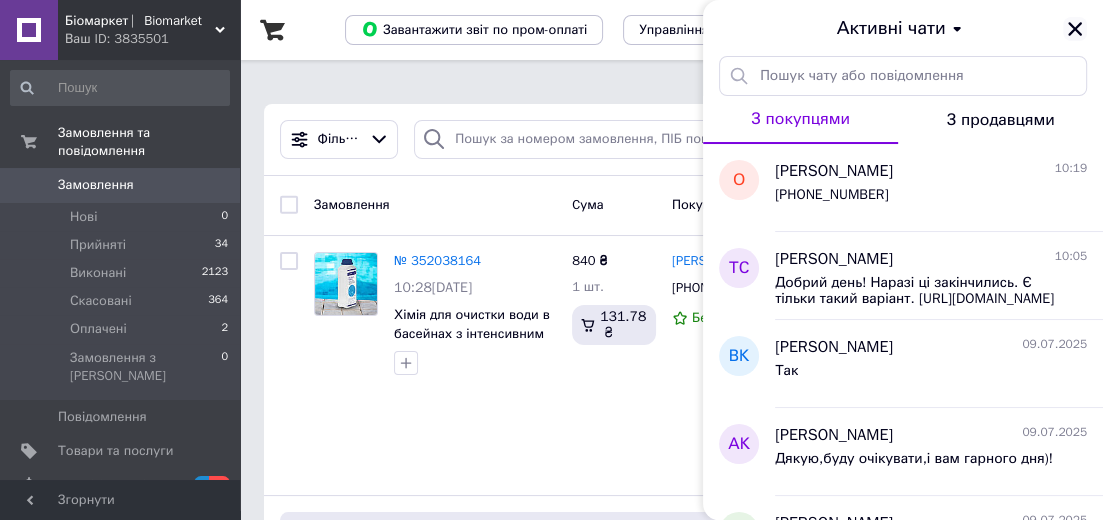 click 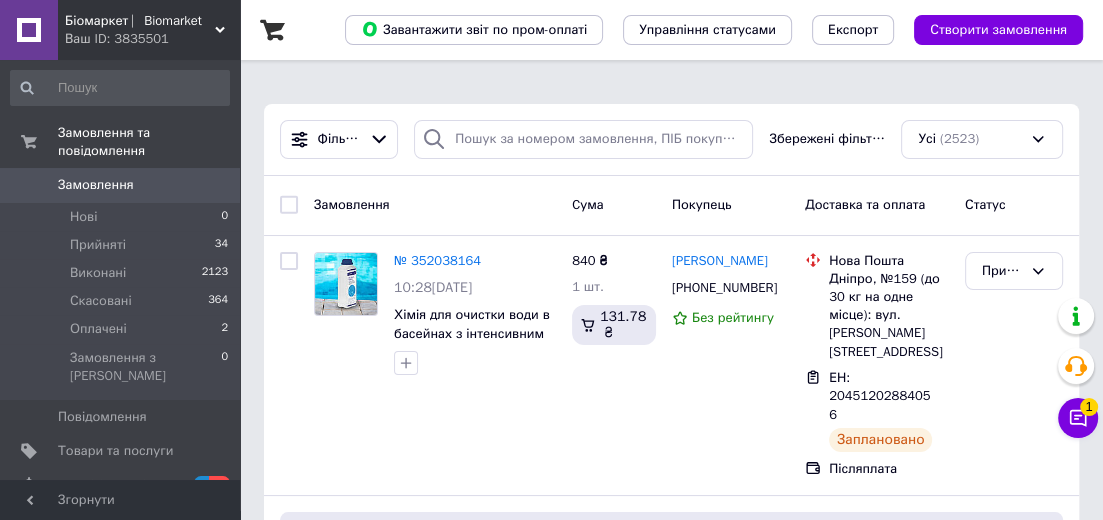 click on "Замовлення" at bounding box center (121, 185) 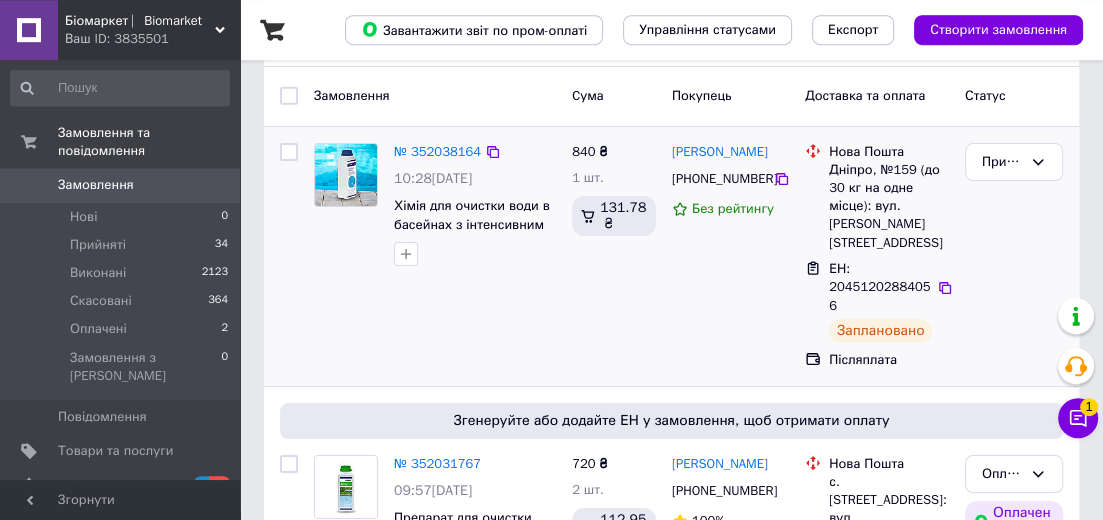 scroll, scrollTop: 216, scrollLeft: 0, axis: vertical 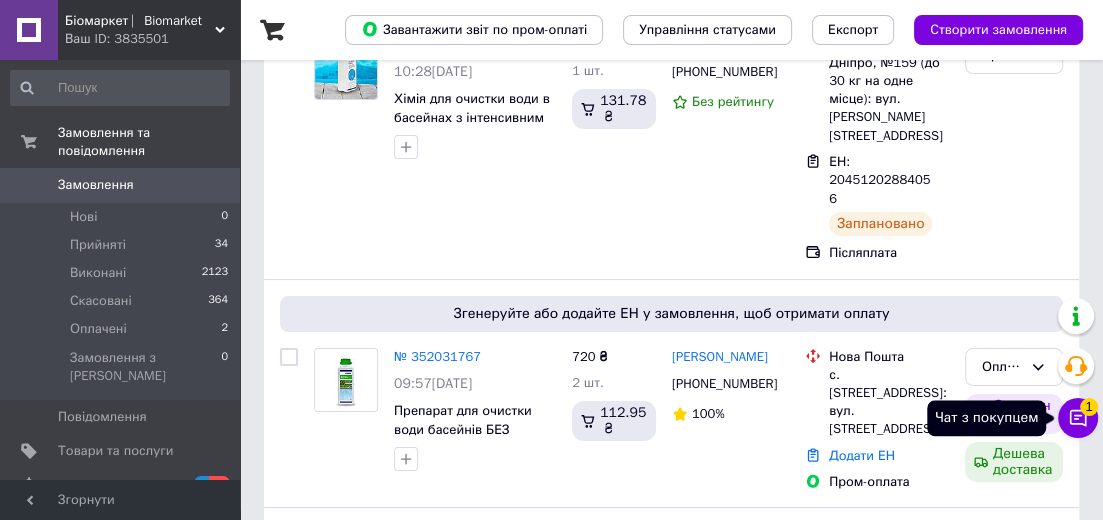 click 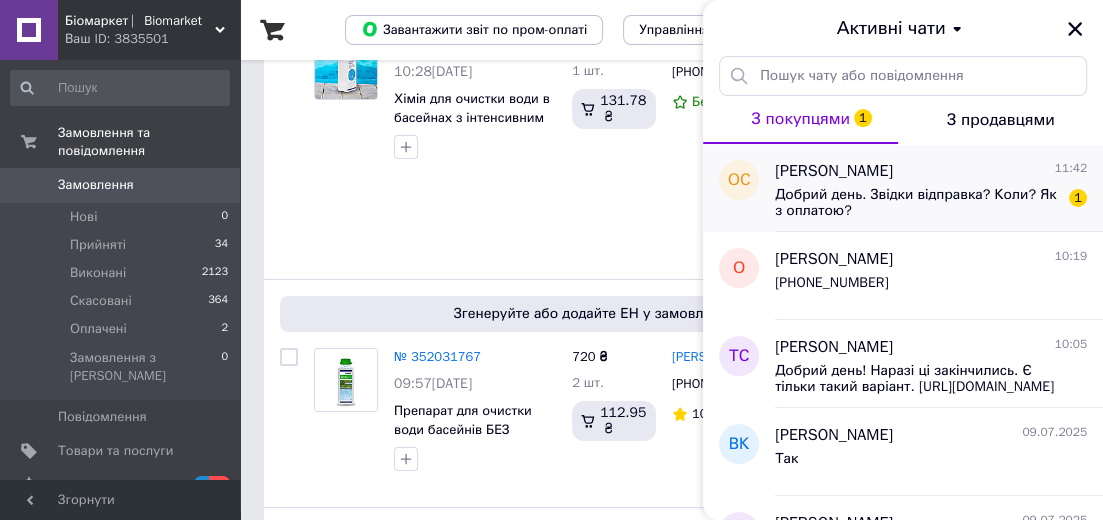 click on "Добрий день. Звідки відправка? Коли? Як з оплатою?" at bounding box center [917, 203] 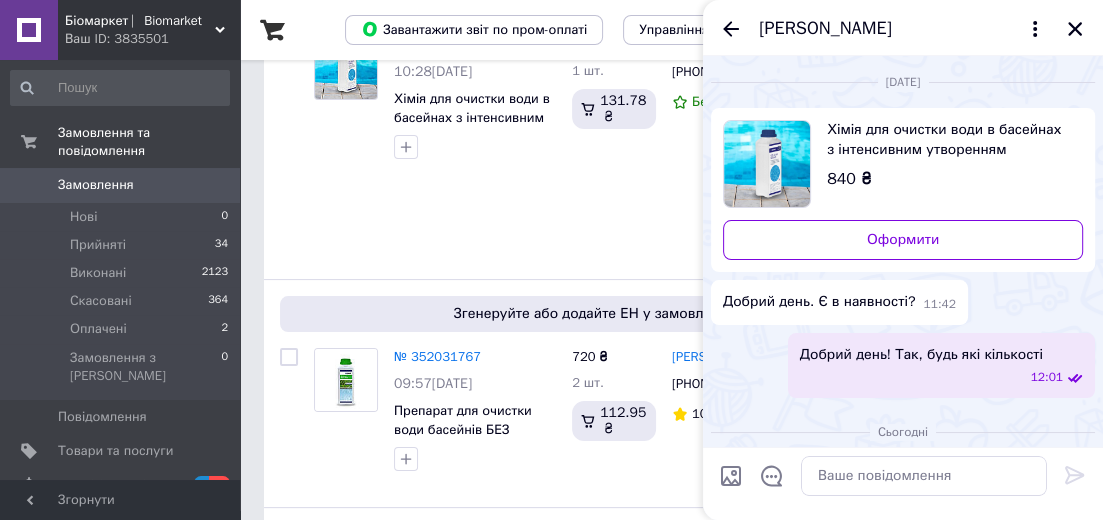 scroll, scrollTop: 83, scrollLeft: 0, axis: vertical 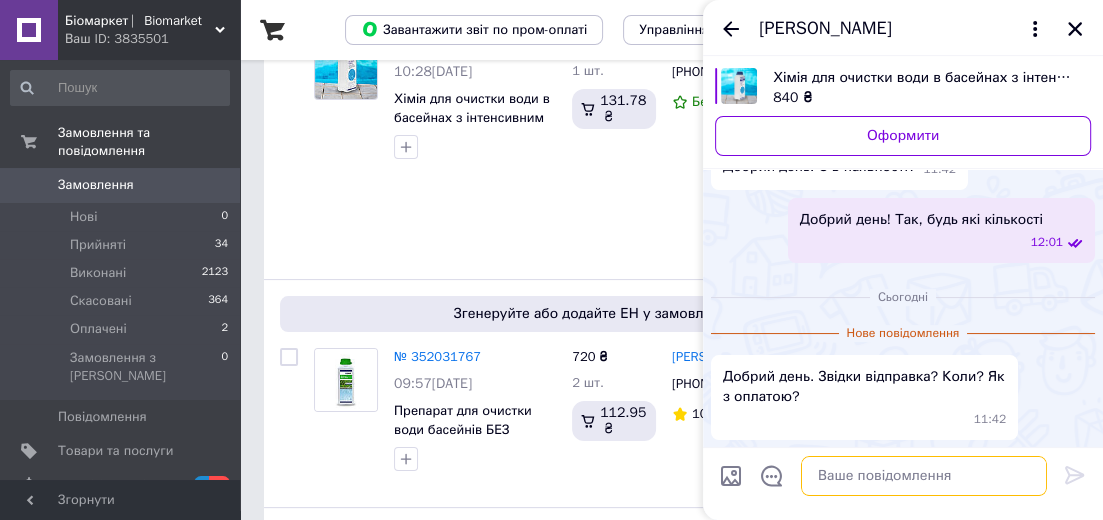 click at bounding box center [924, 476] 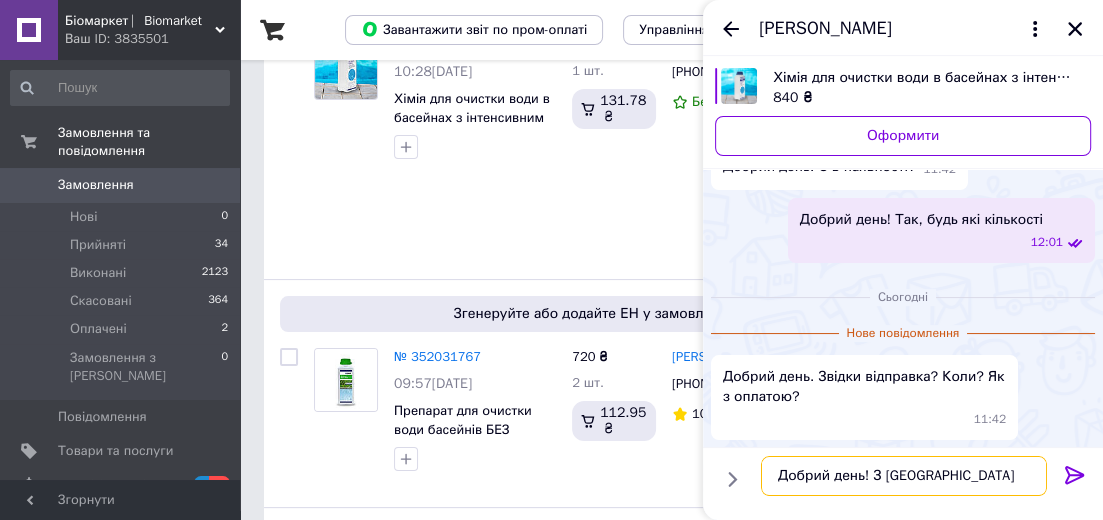 type on "Добрий день! З Харкова" 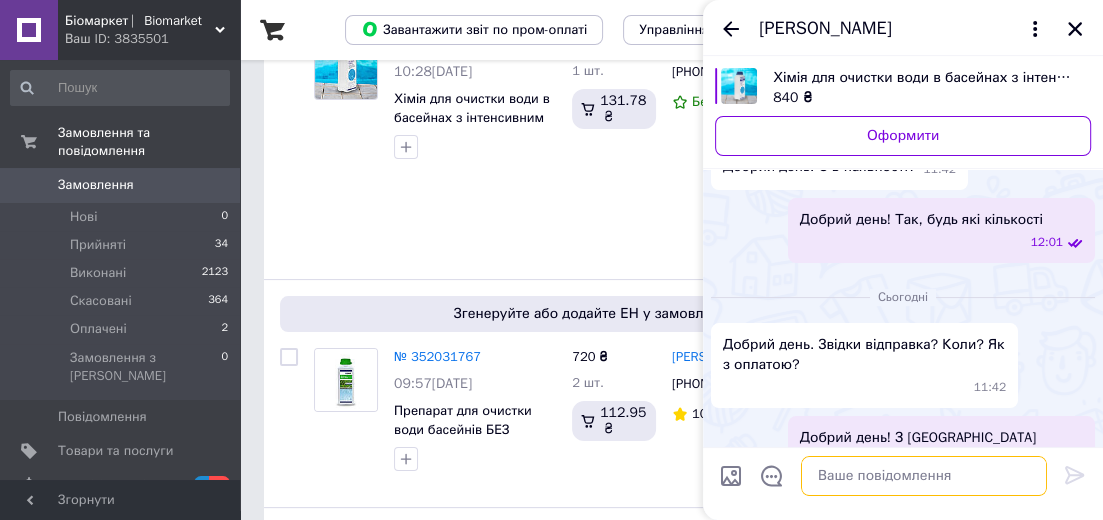 scroll, scrollTop: 105, scrollLeft: 0, axis: vertical 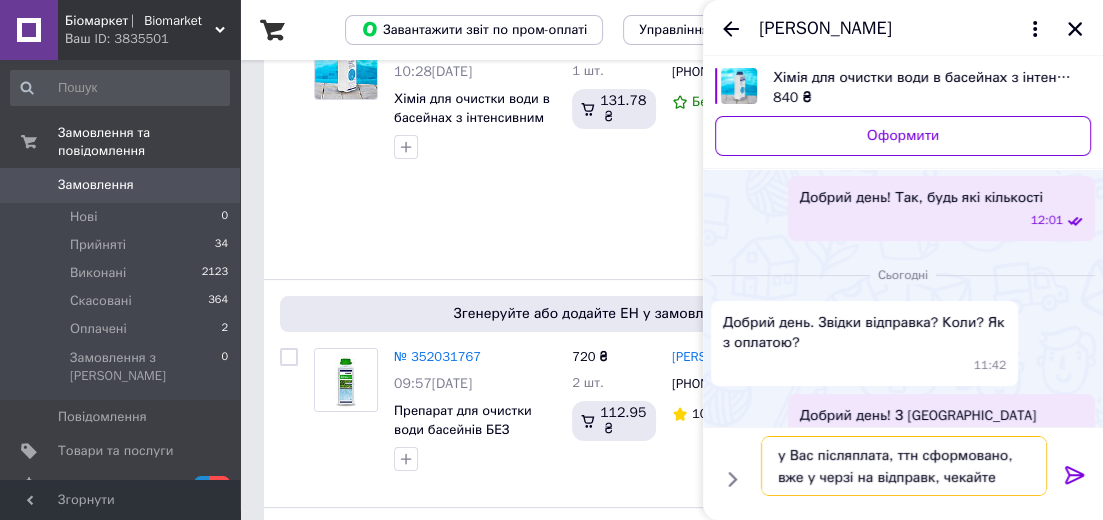 type on "у Вас післяплата, ттн сформовано, вже у черзі на відправку, чекайте" 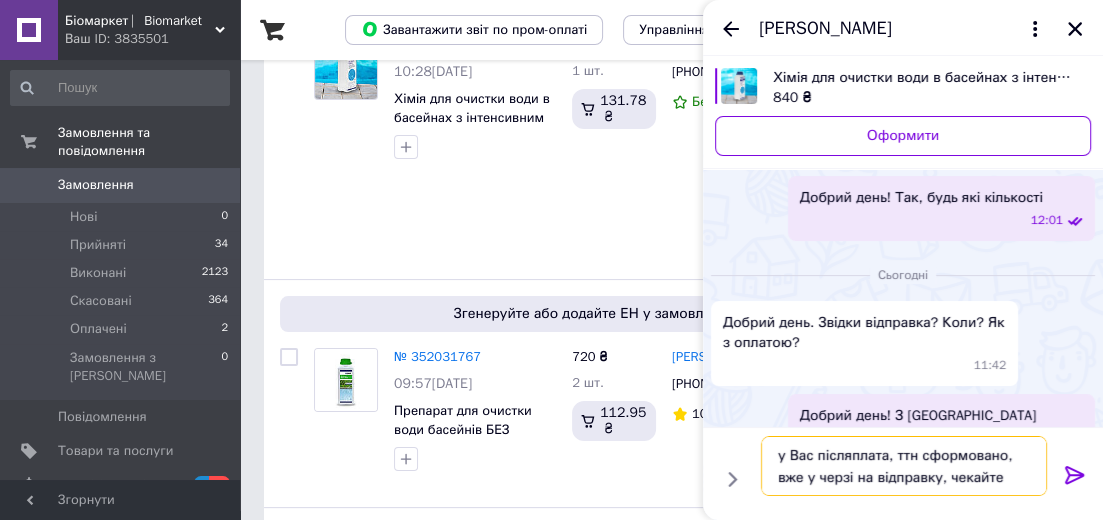 type 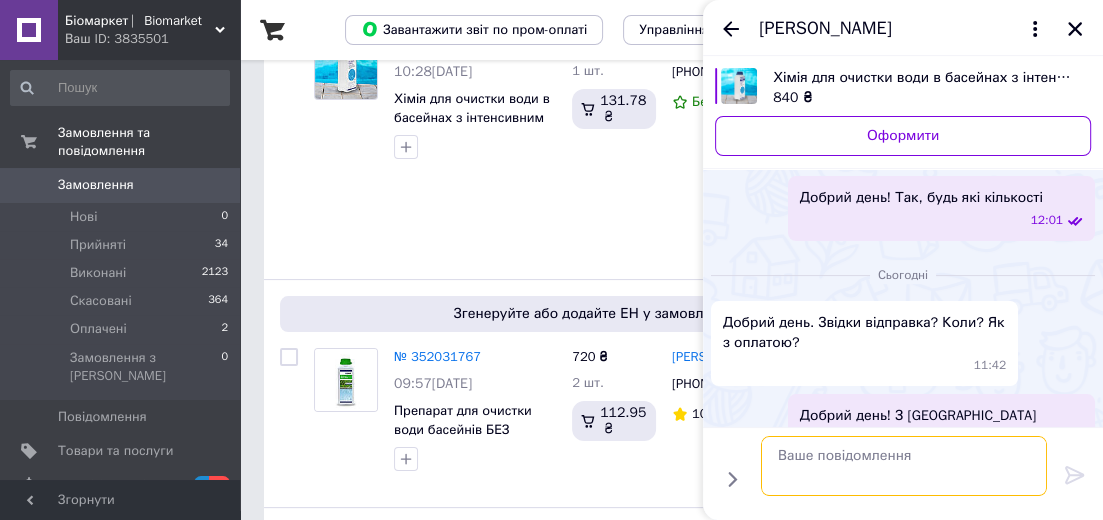 scroll, scrollTop: 198, scrollLeft: 0, axis: vertical 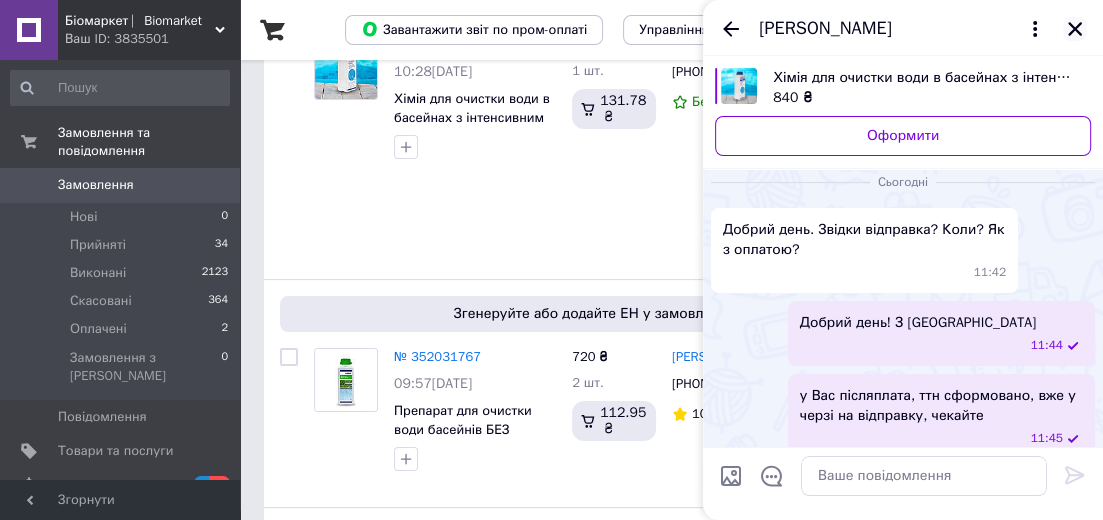 click 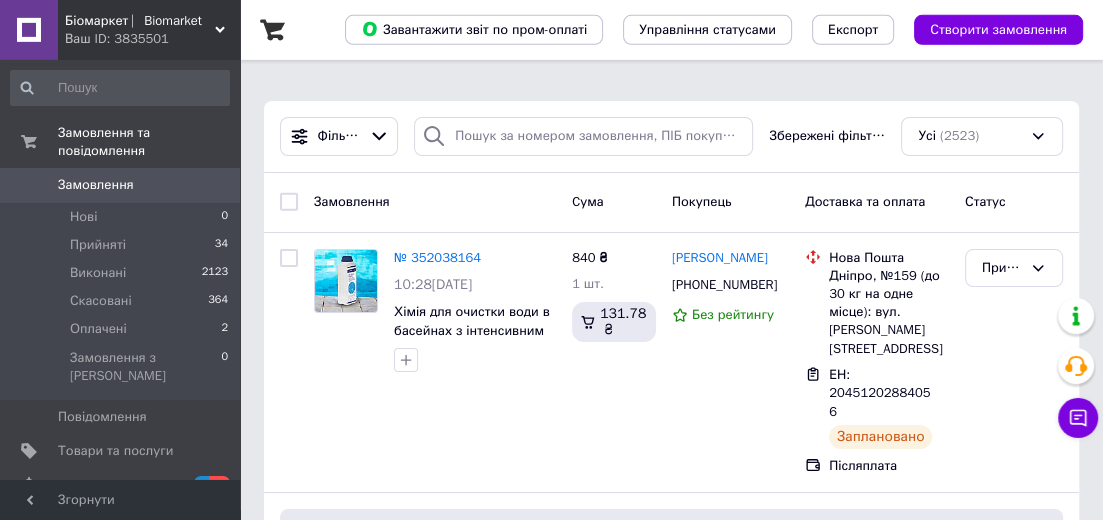 scroll, scrollTop: 0, scrollLeft: 0, axis: both 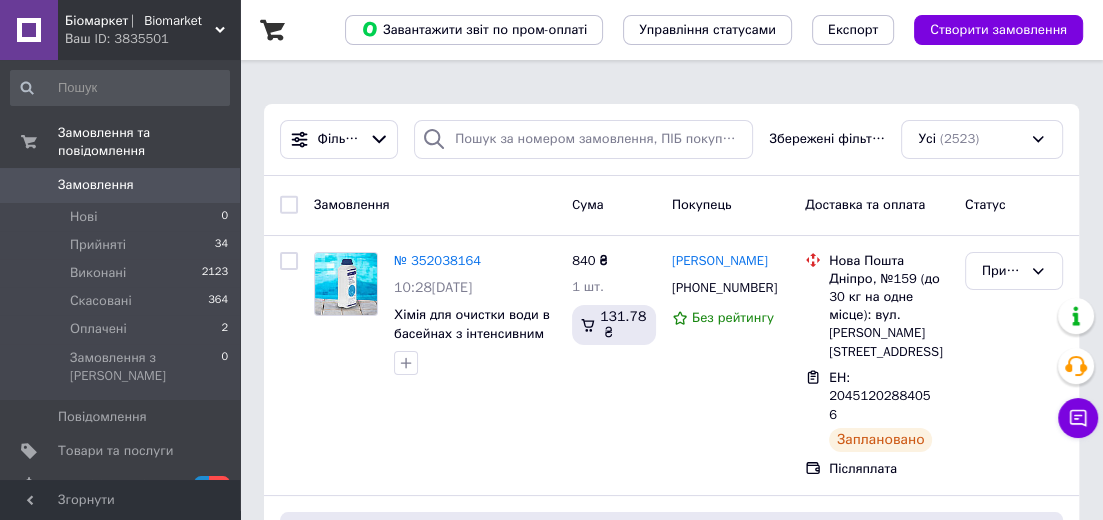 click on "0" at bounding box center [212, 185] 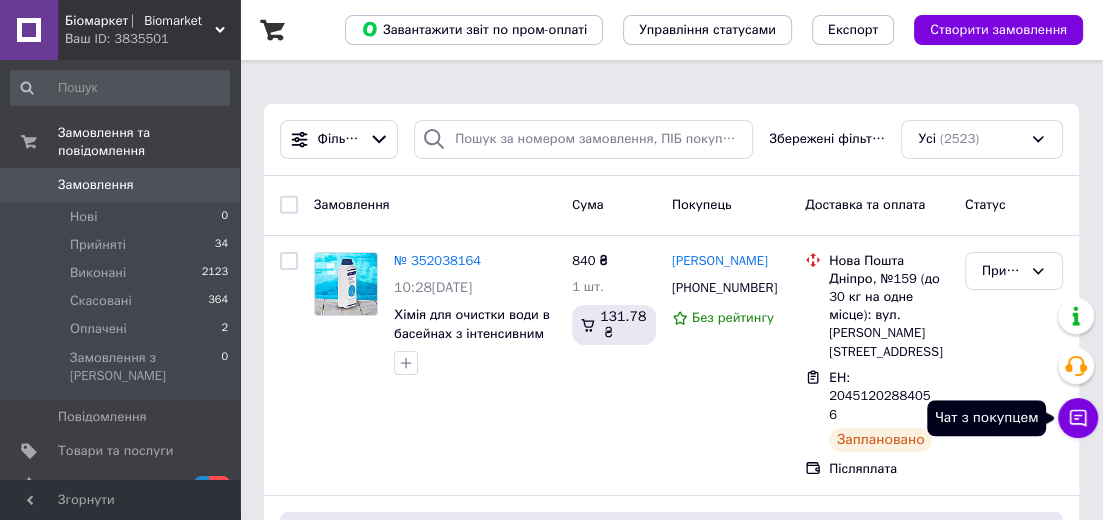 click 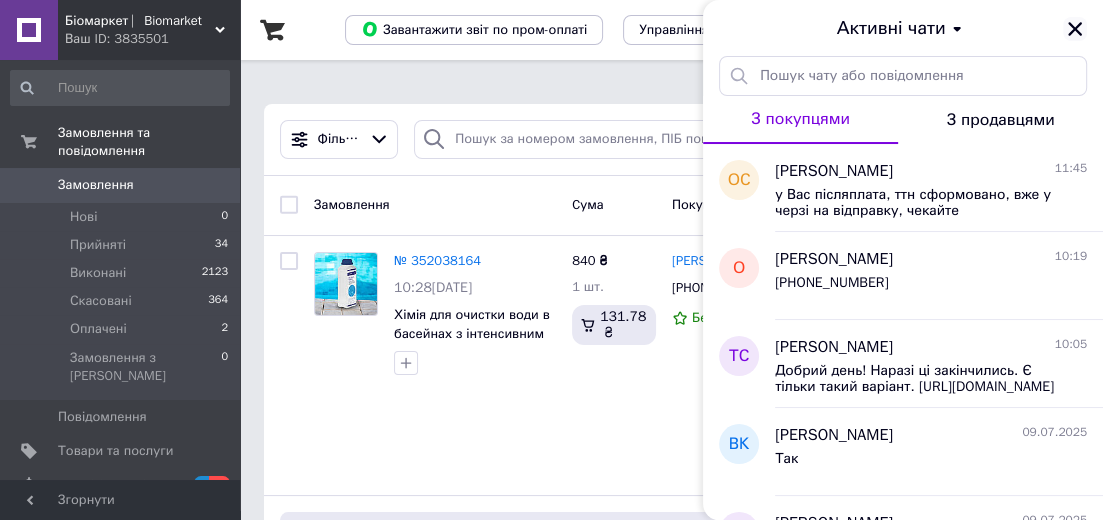 click 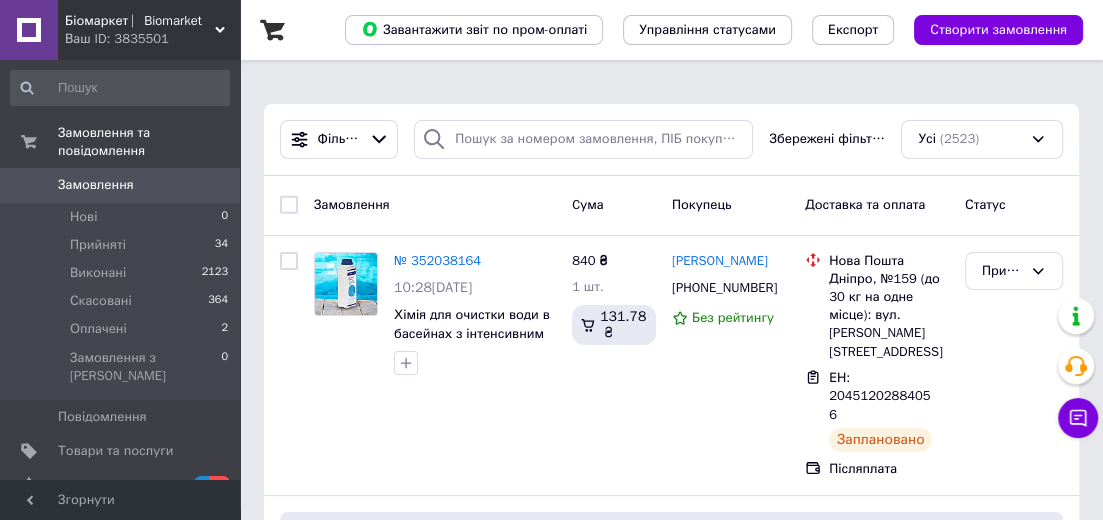 click on "Фільтри Збережені фільтри: Усі (2523)" at bounding box center (671, 140) 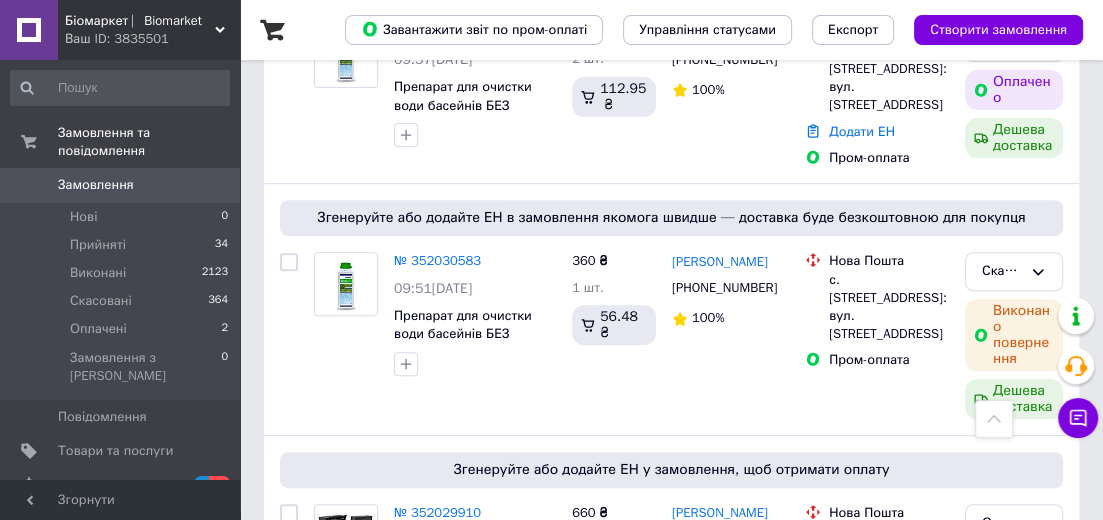 scroll, scrollTop: 324, scrollLeft: 0, axis: vertical 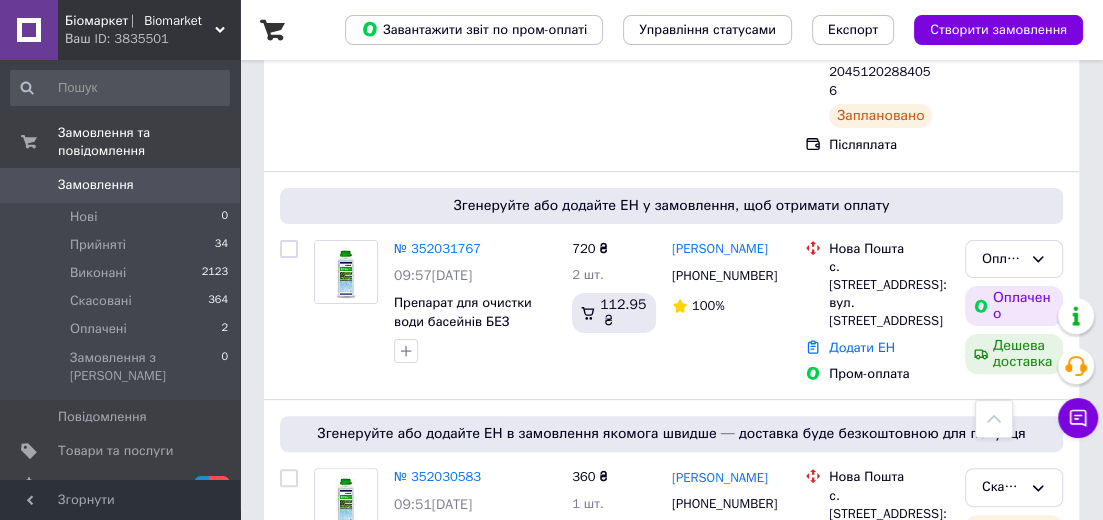 click on "Замовлення" at bounding box center [121, 185] 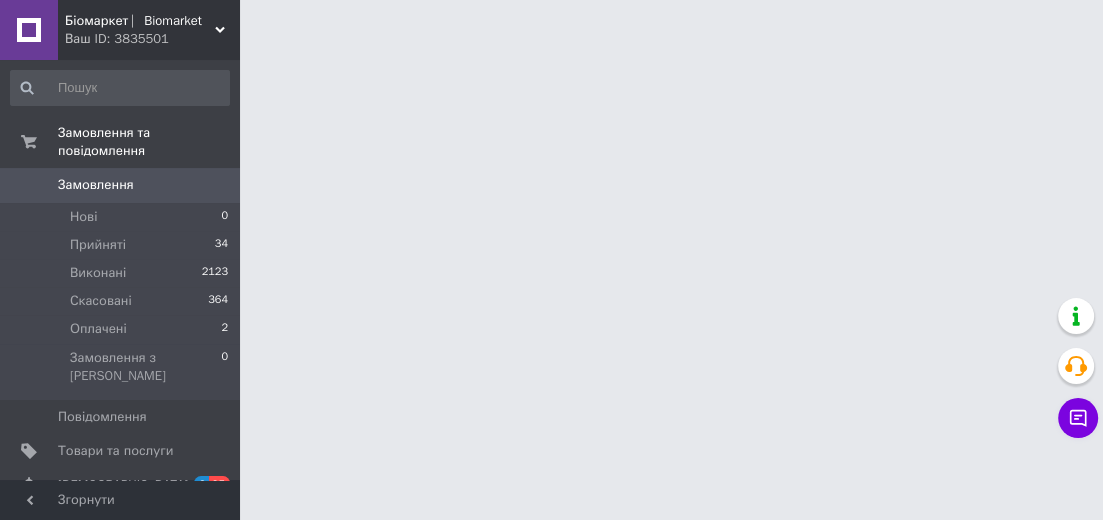 scroll, scrollTop: 0, scrollLeft: 0, axis: both 